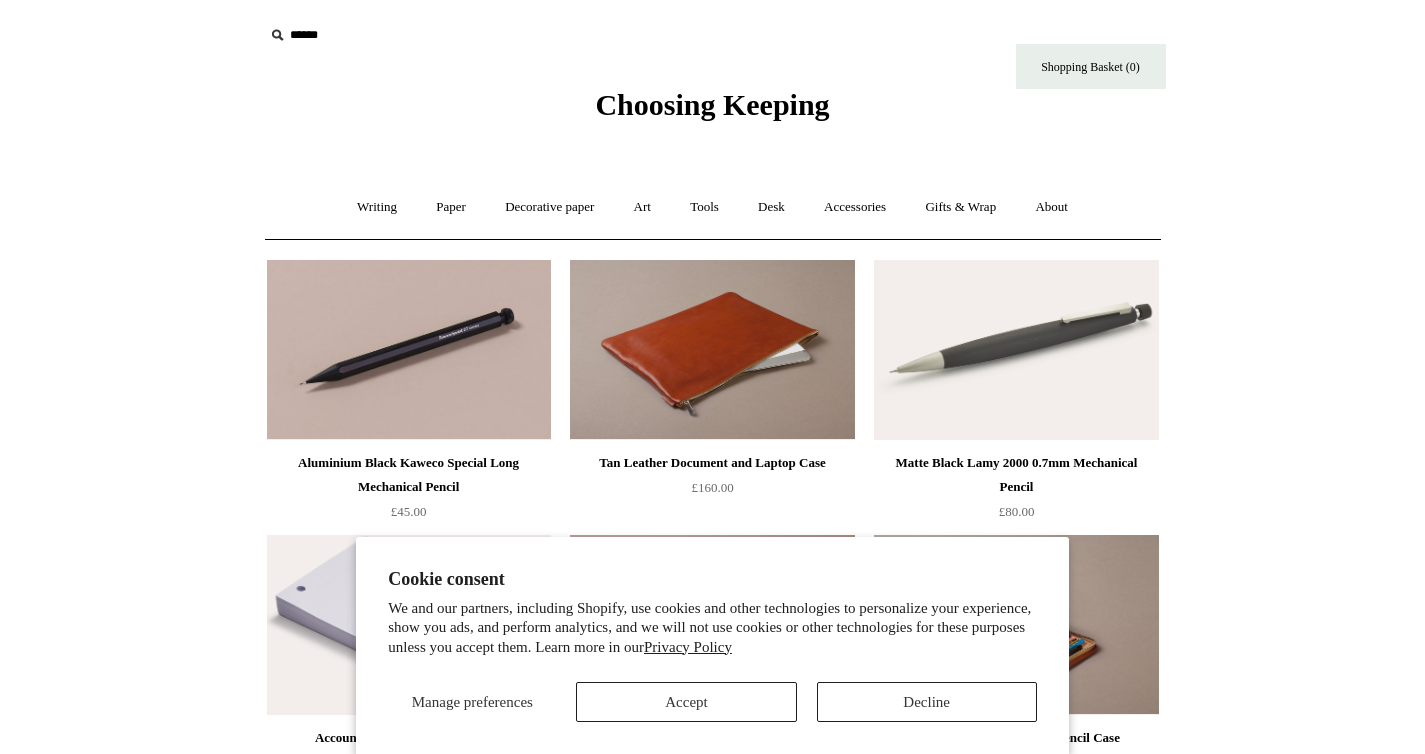 scroll, scrollTop: 0, scrollLeft: 0, axis: both 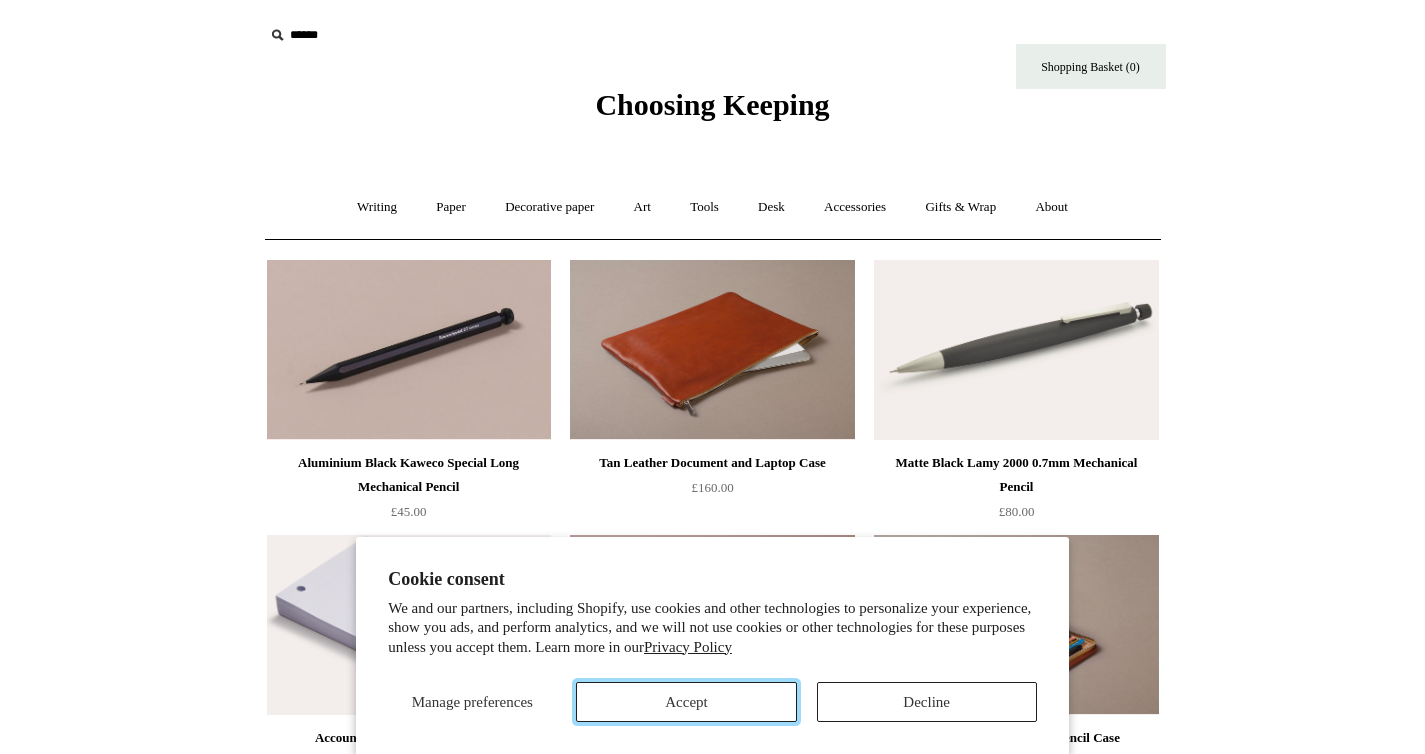 click on "Accept" at bounding box center [686, 702] 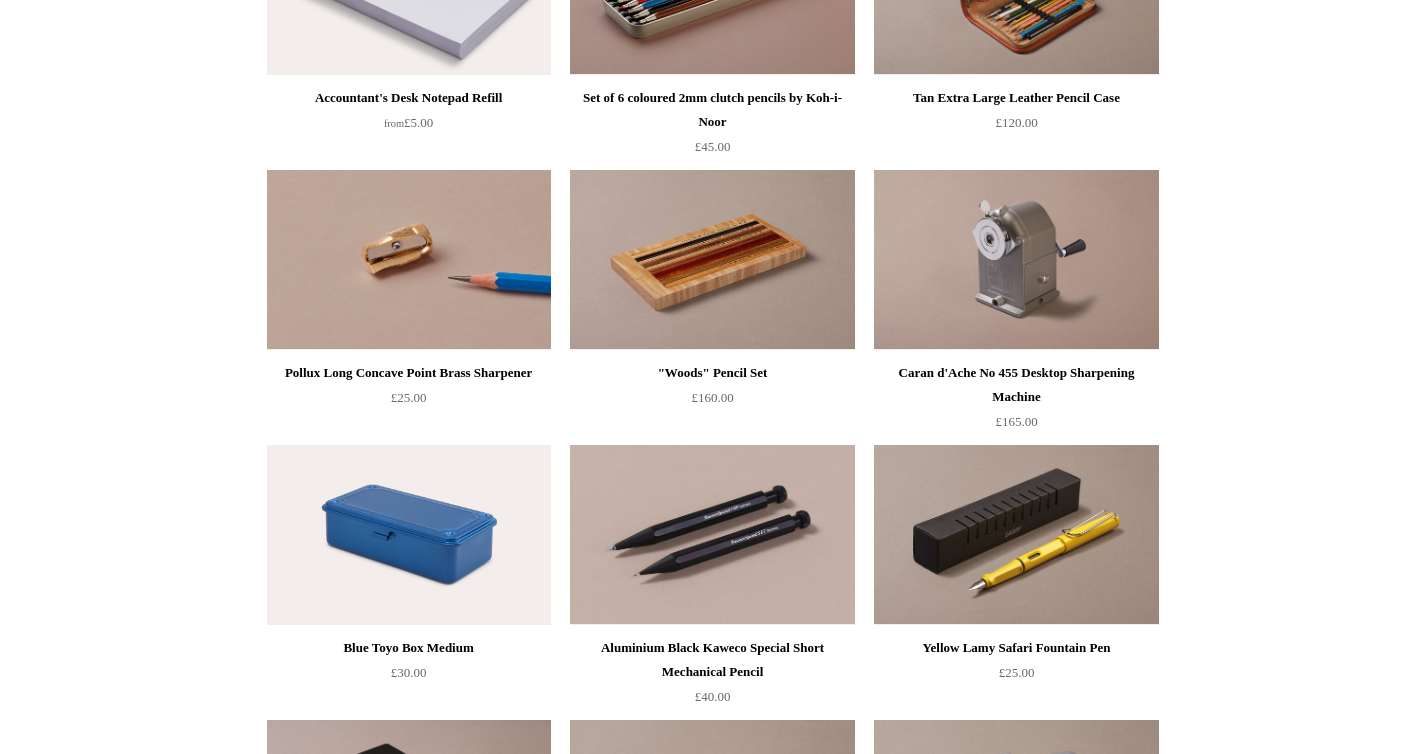 scroll, scrollTop: 693, scrollLeft: 0, axis: vertical 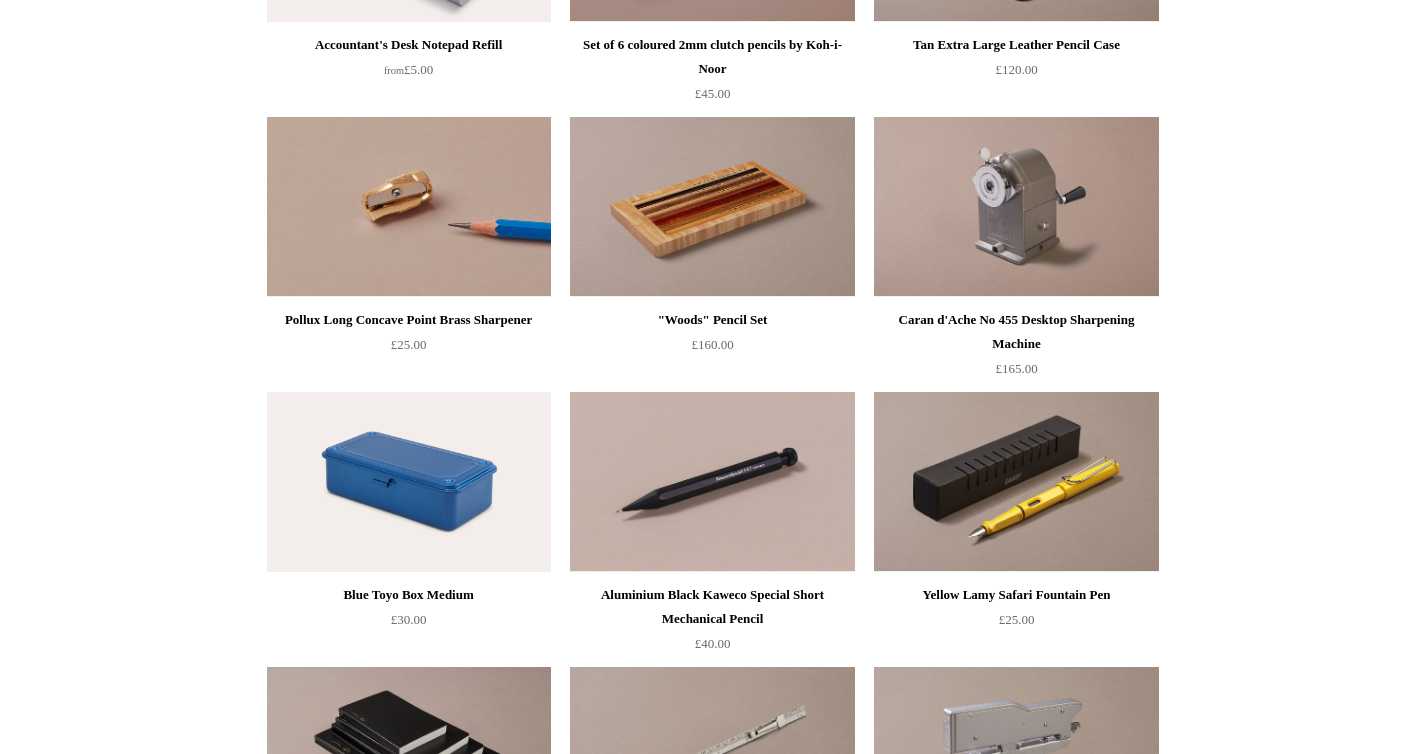 click at bounding box center [409, 482] 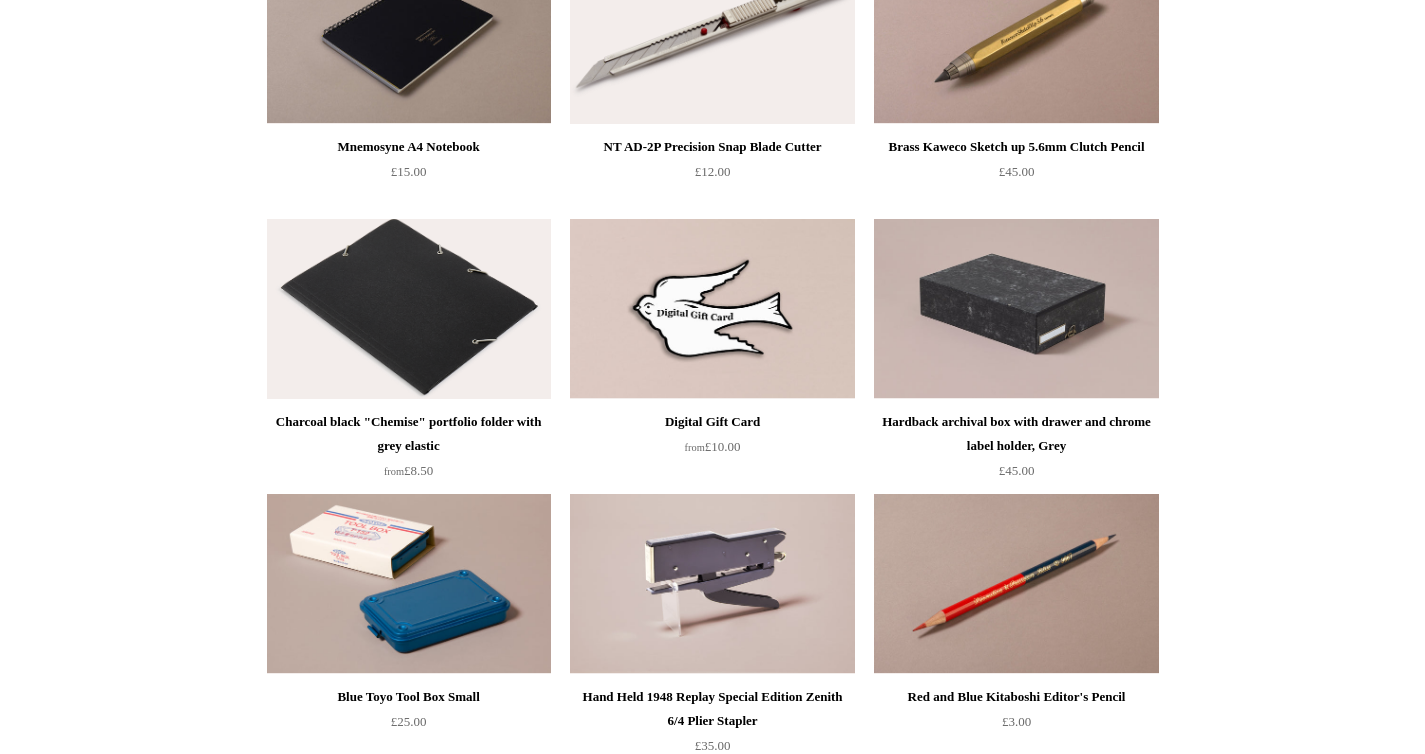 scroll, scrollTop: 1715, scrollLeft: 0, axis: vertical 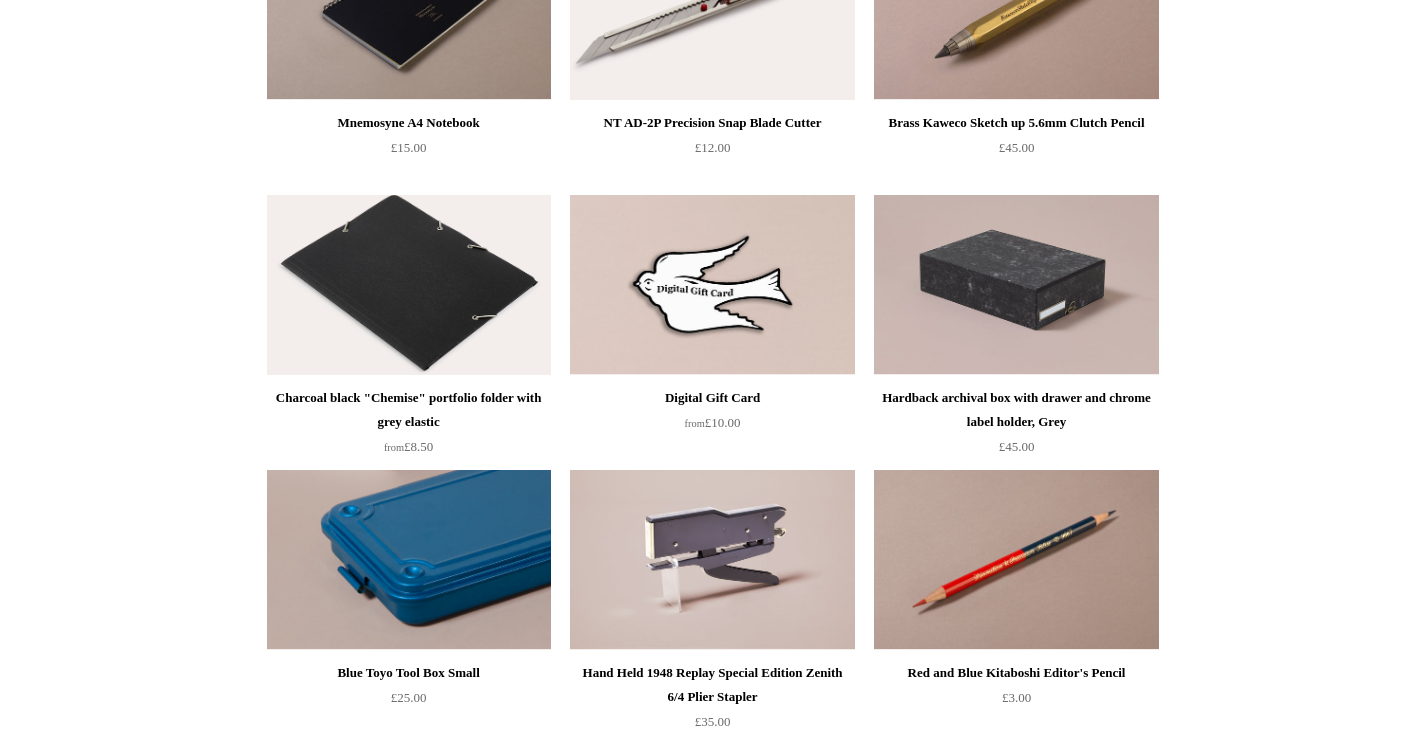 click at bounding box center (409, 560) 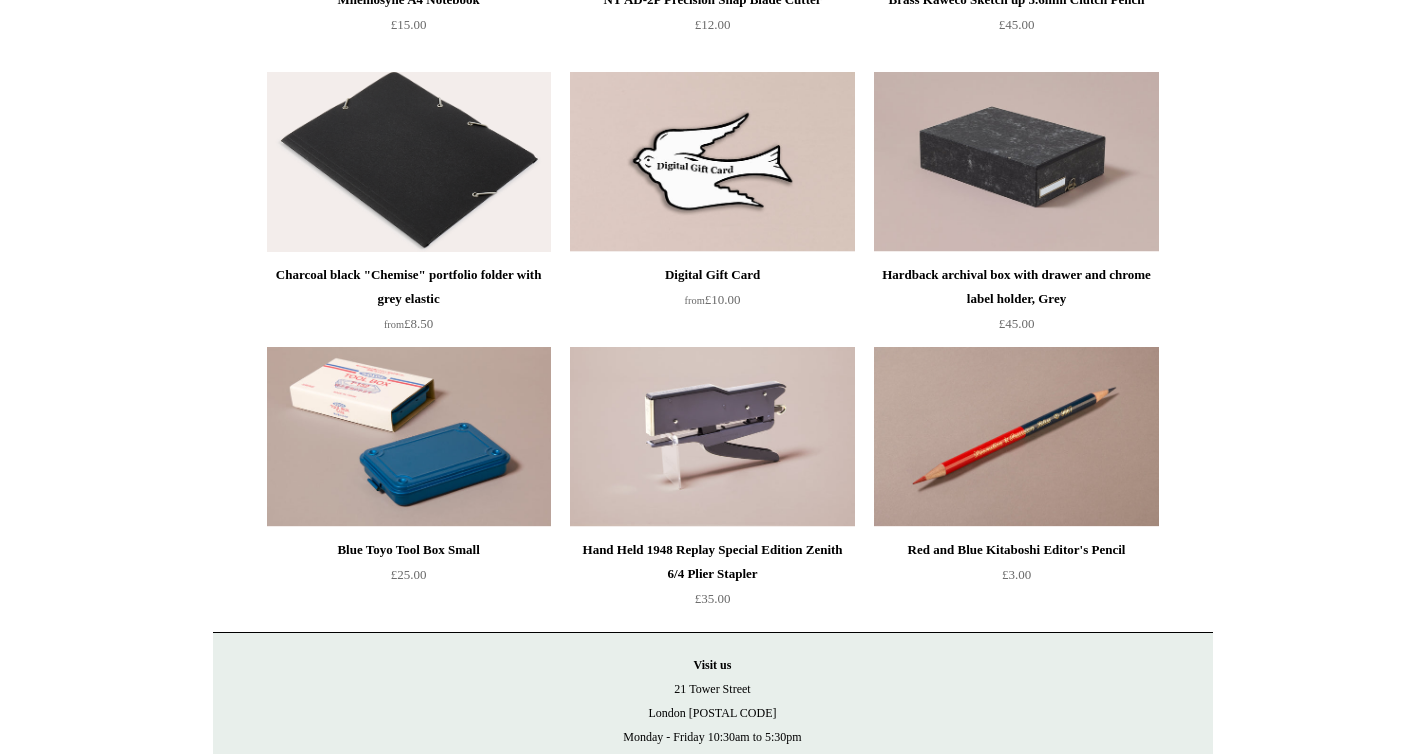 scroll, scrollTop: 1839, scrollLeft: 0, axis: vertical 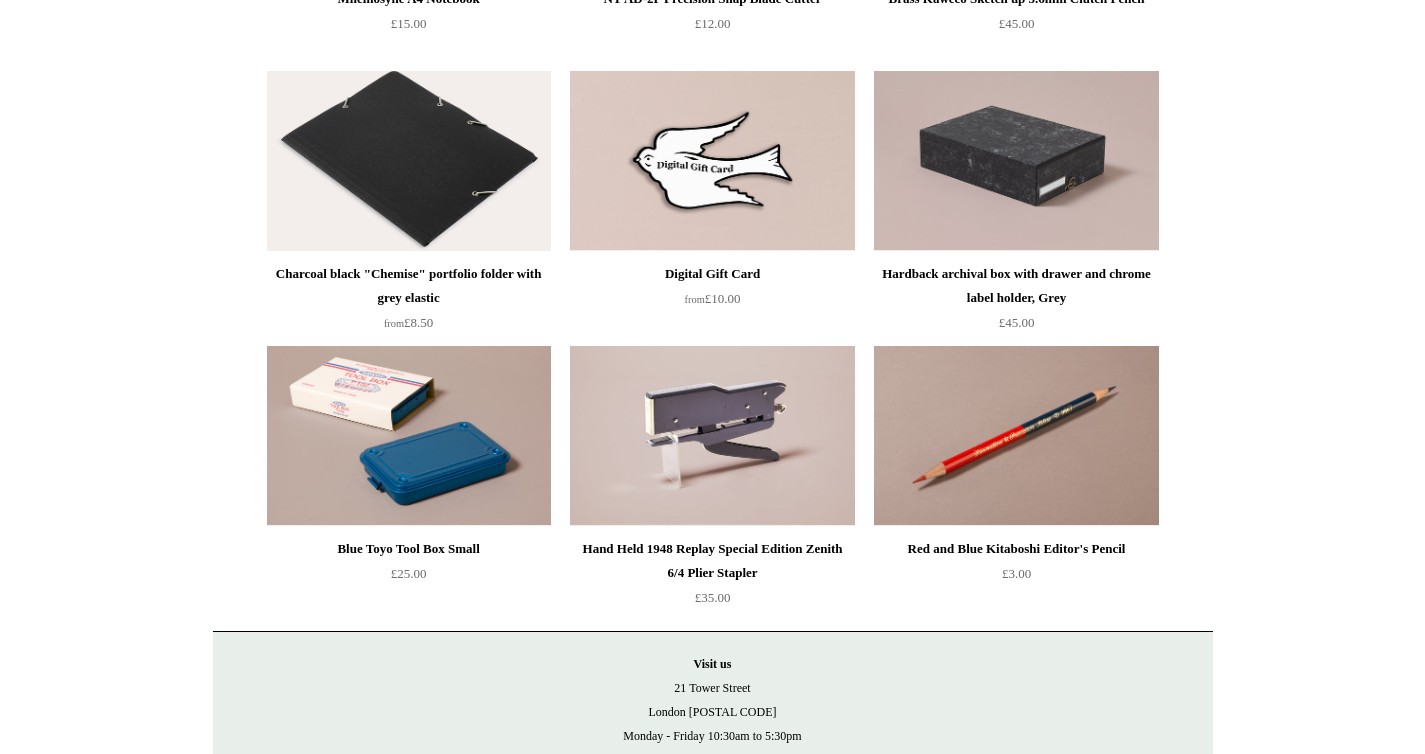 click at bounding box center (1016, 436) 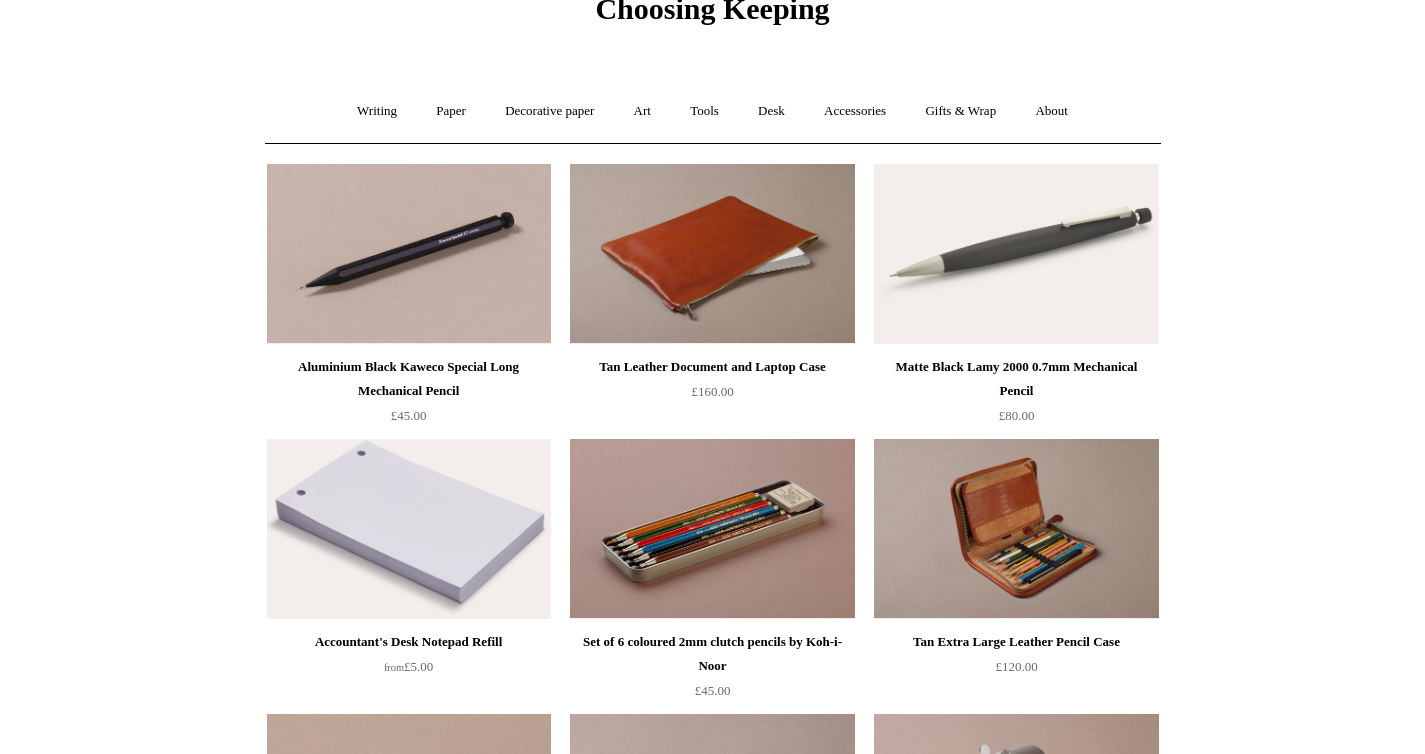 scroll, scrollTop: 0, scrollLeft: 0, axis: both 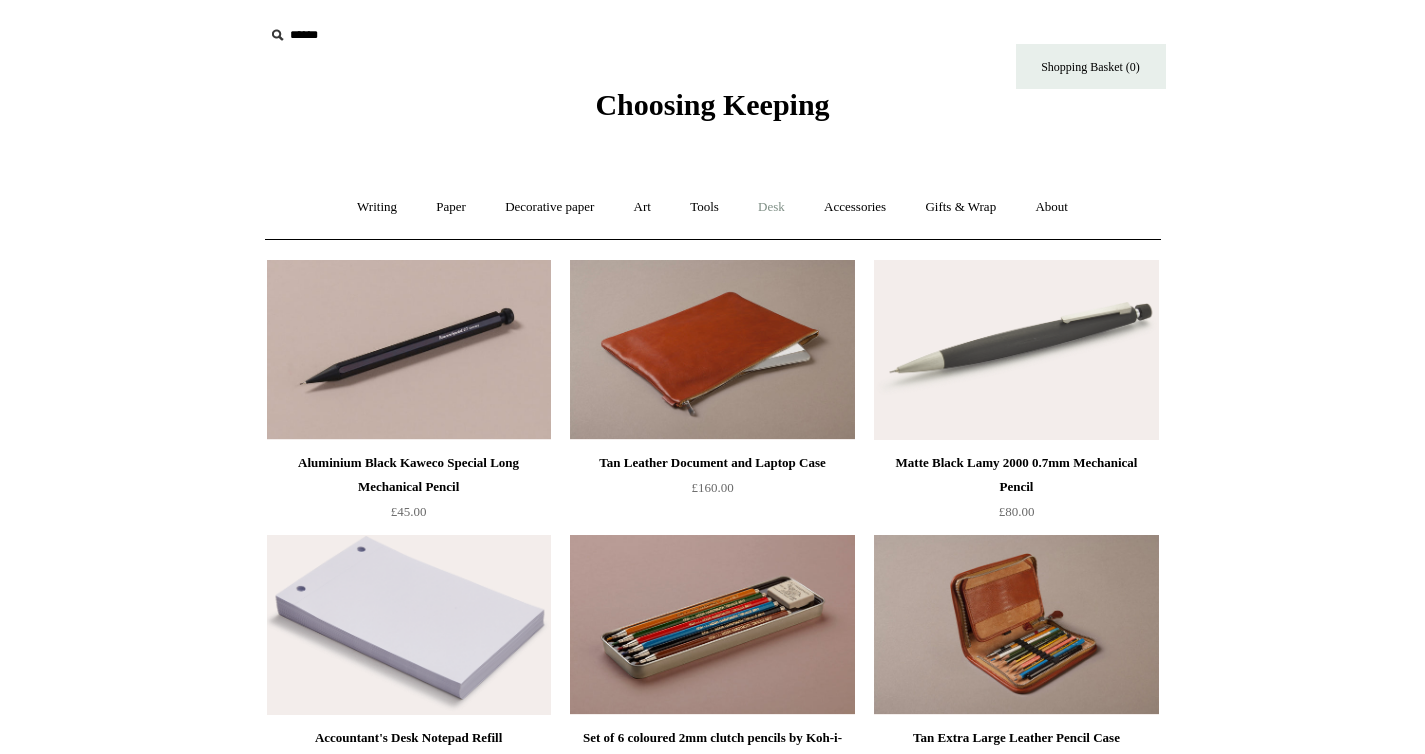 click on "Desk +" at bounding box center [771, 207] 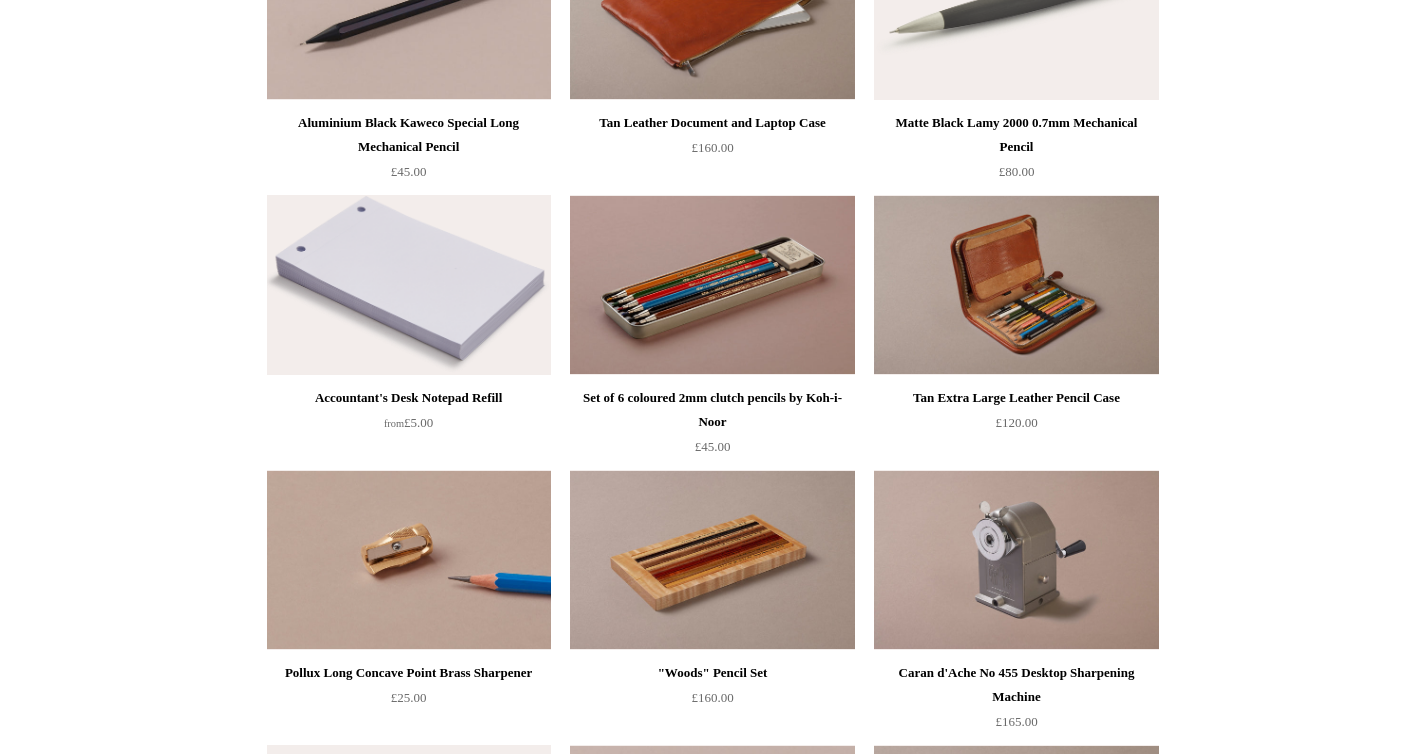 scroll, scrollTop: 0, scrollLeft: 0, axis: both 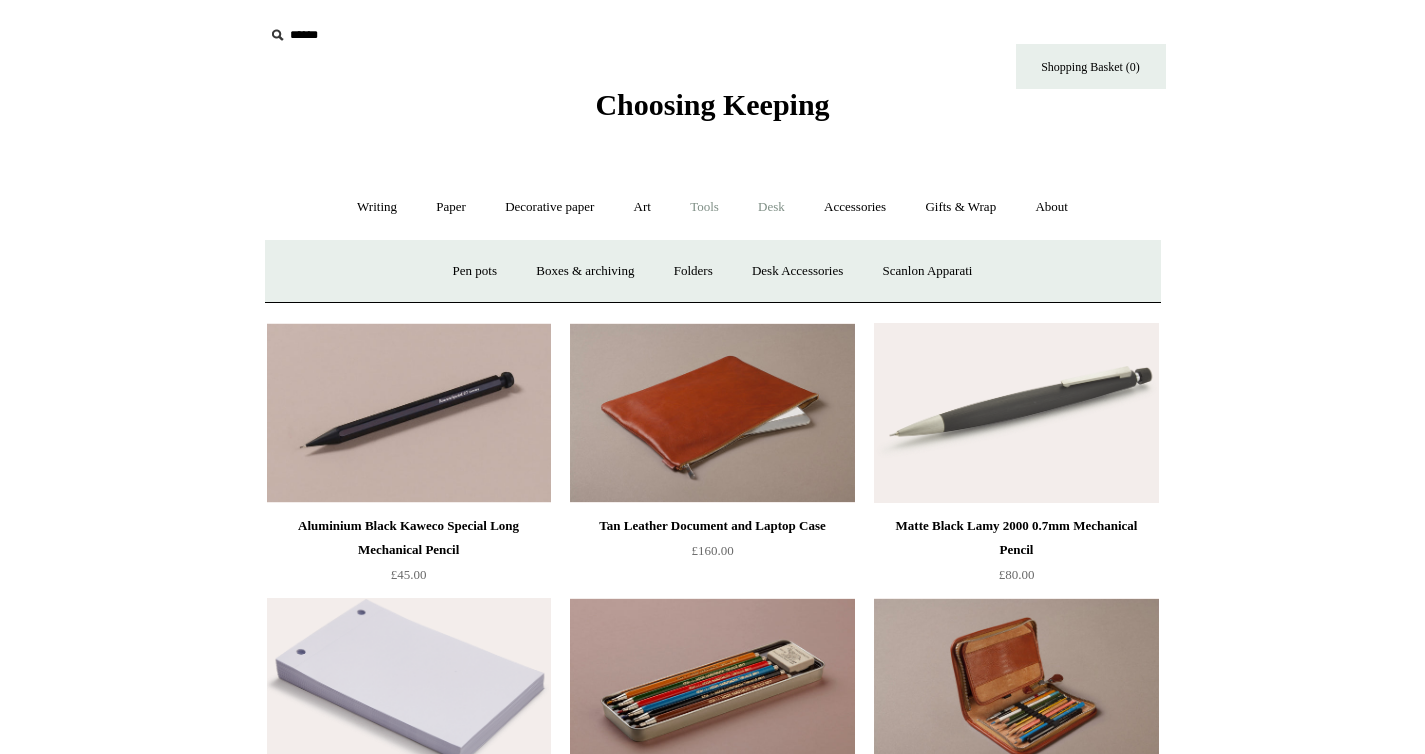 click on "Tools +" at bounding box center [704, 207] 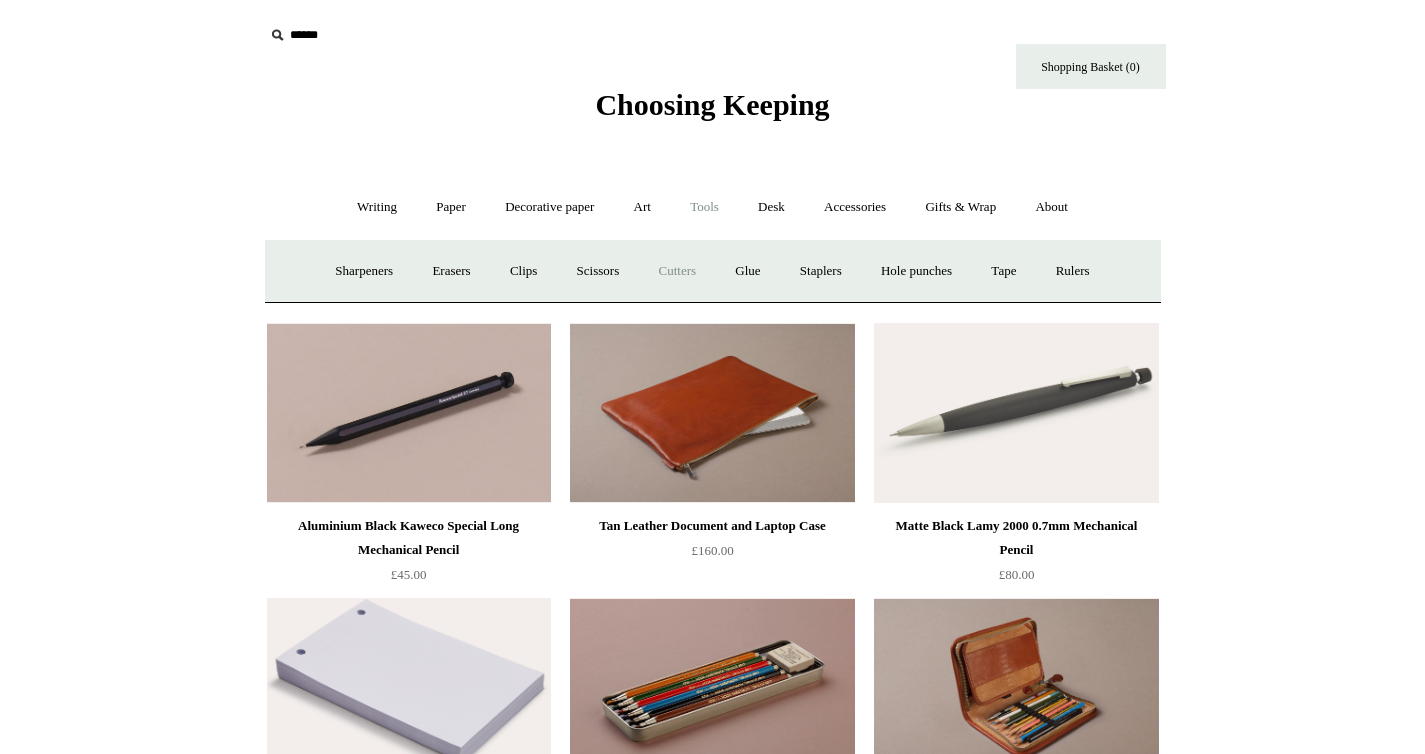 click on "Cutters" at bounding box center [677, 271] 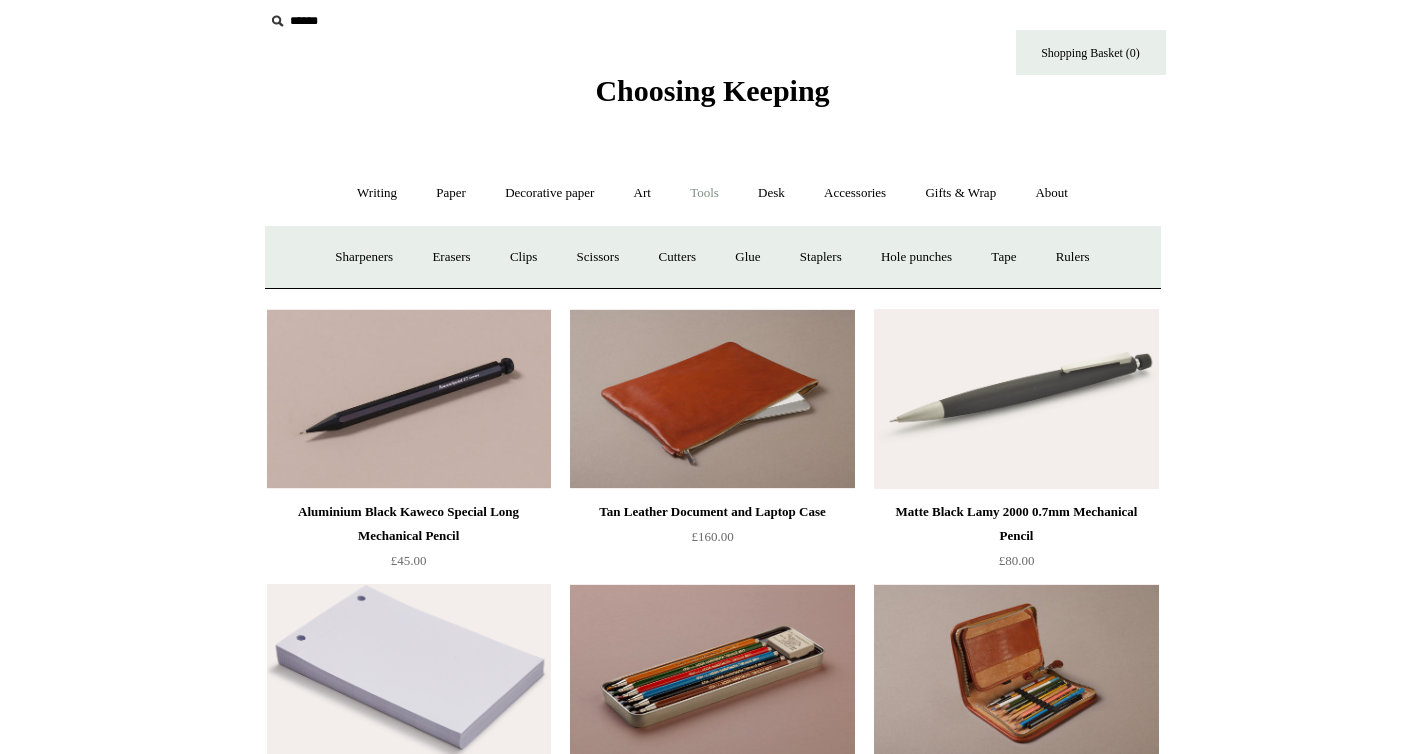 scroll, scrollTop: 0, scrollLeft: 0, axis: both 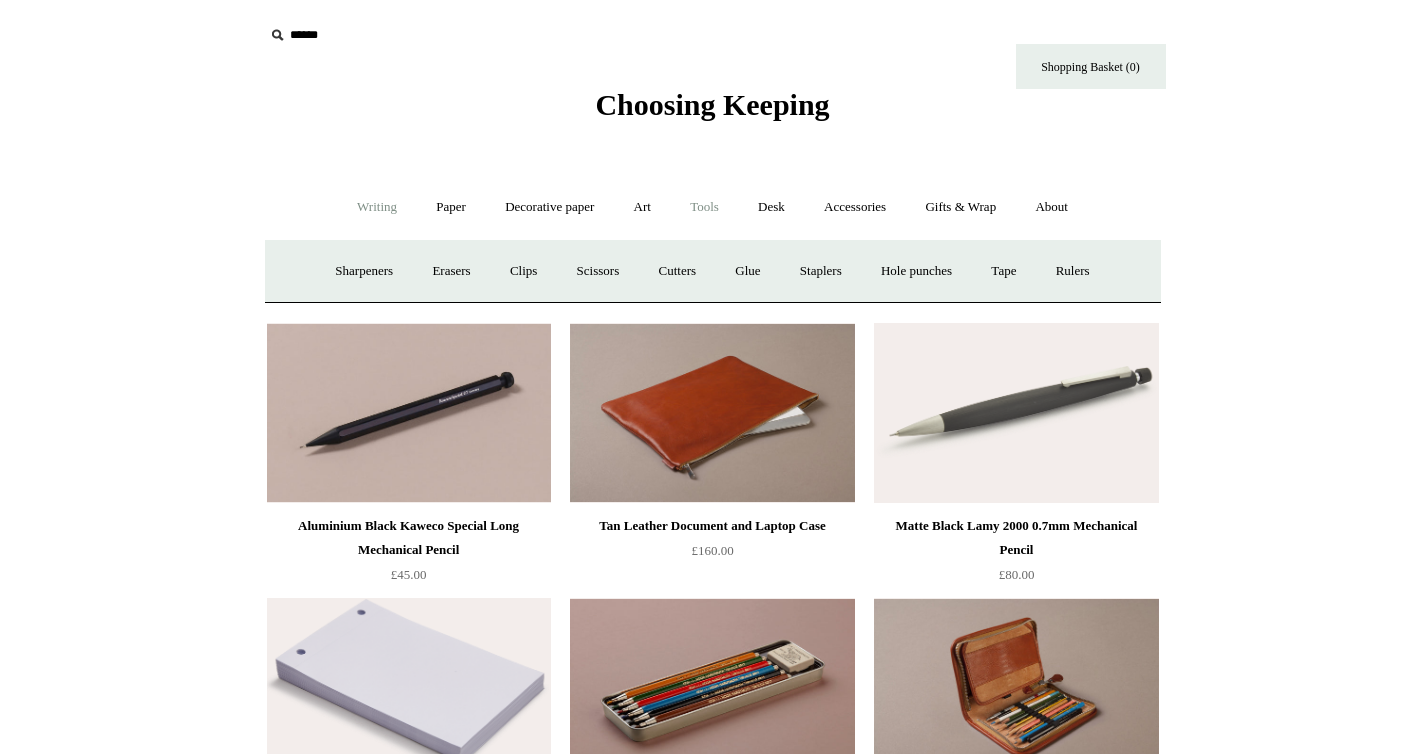 click on "Writing +" at bounding box center (377, 207) 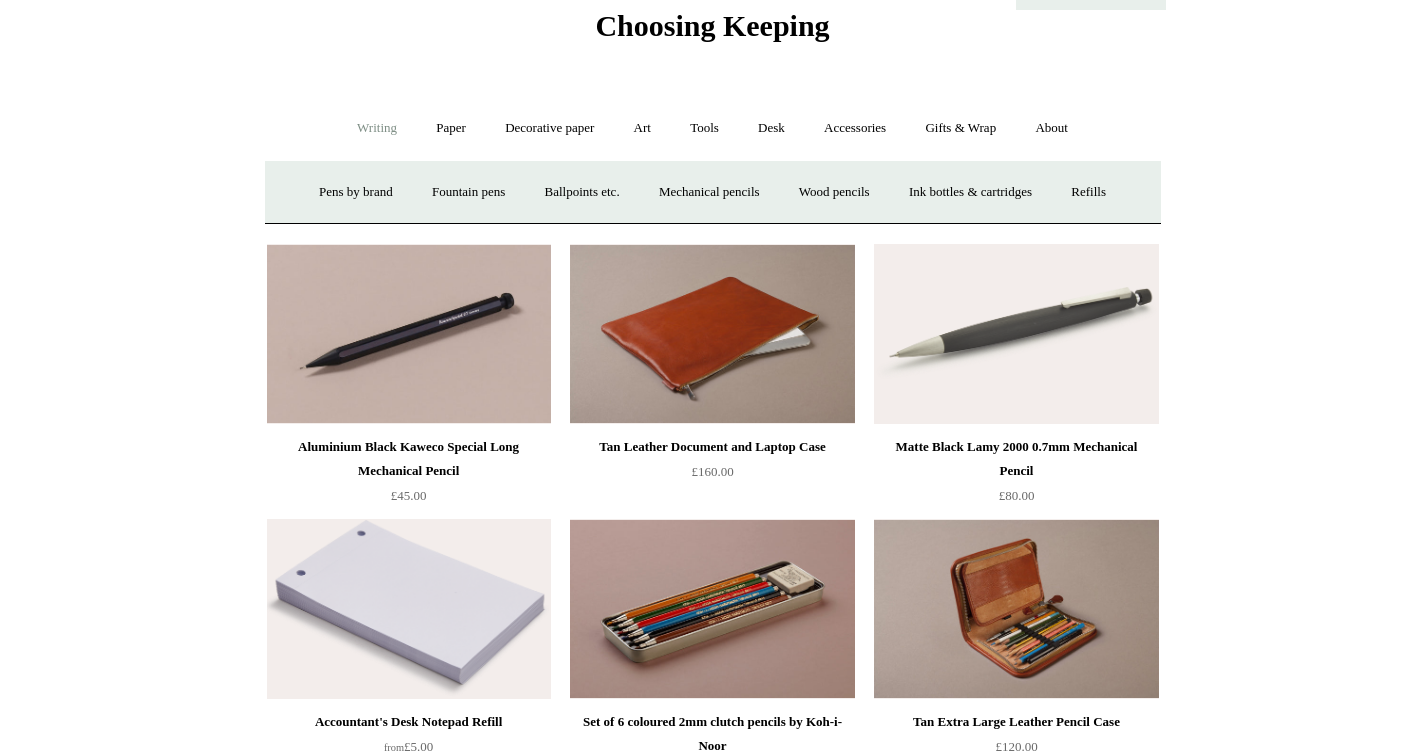 scroll, scrollTop: 0, scrollLeft: 0, axis: both 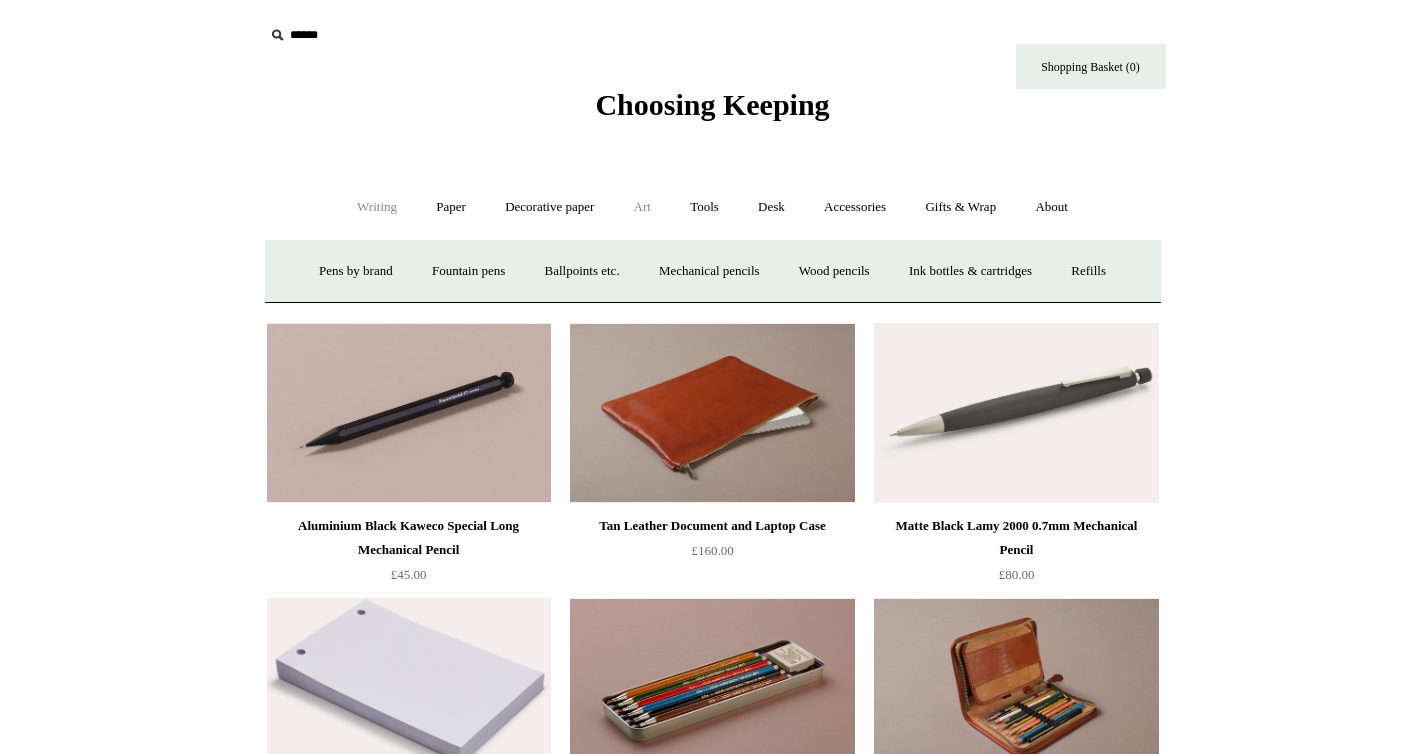 click on "Art +" at bounding box center (642, 207) 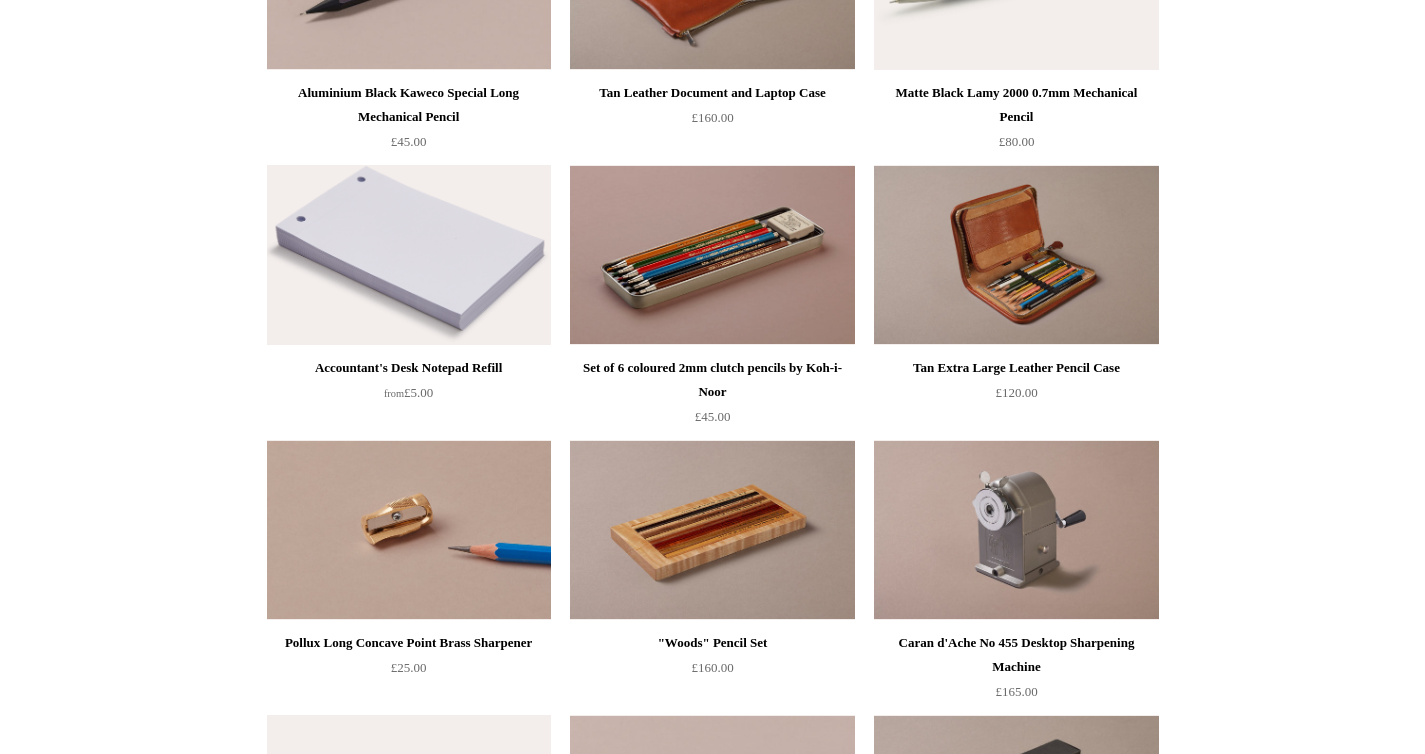 scroll, scrollTop: 0, scrollLeft: 0, axis: both 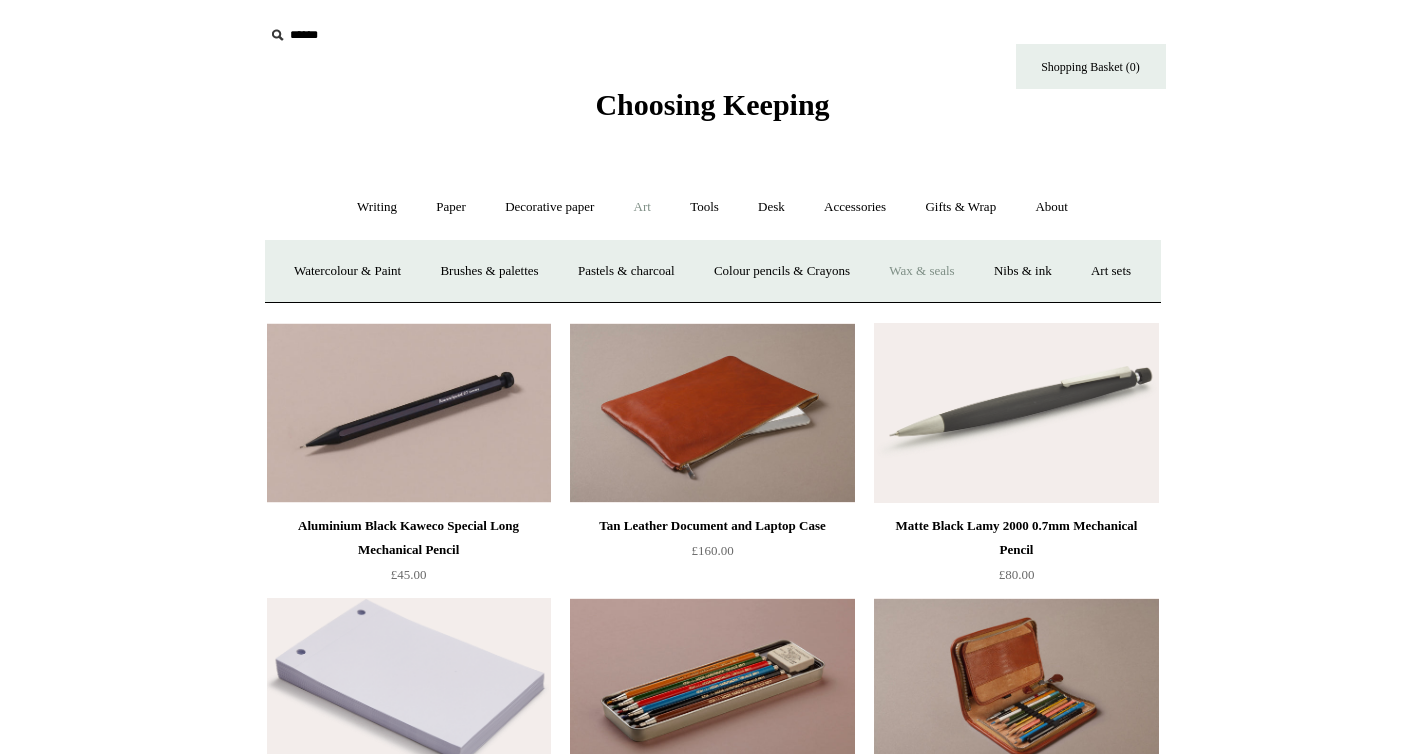 click on "Wax & seals" at bounding box center [921, 271] 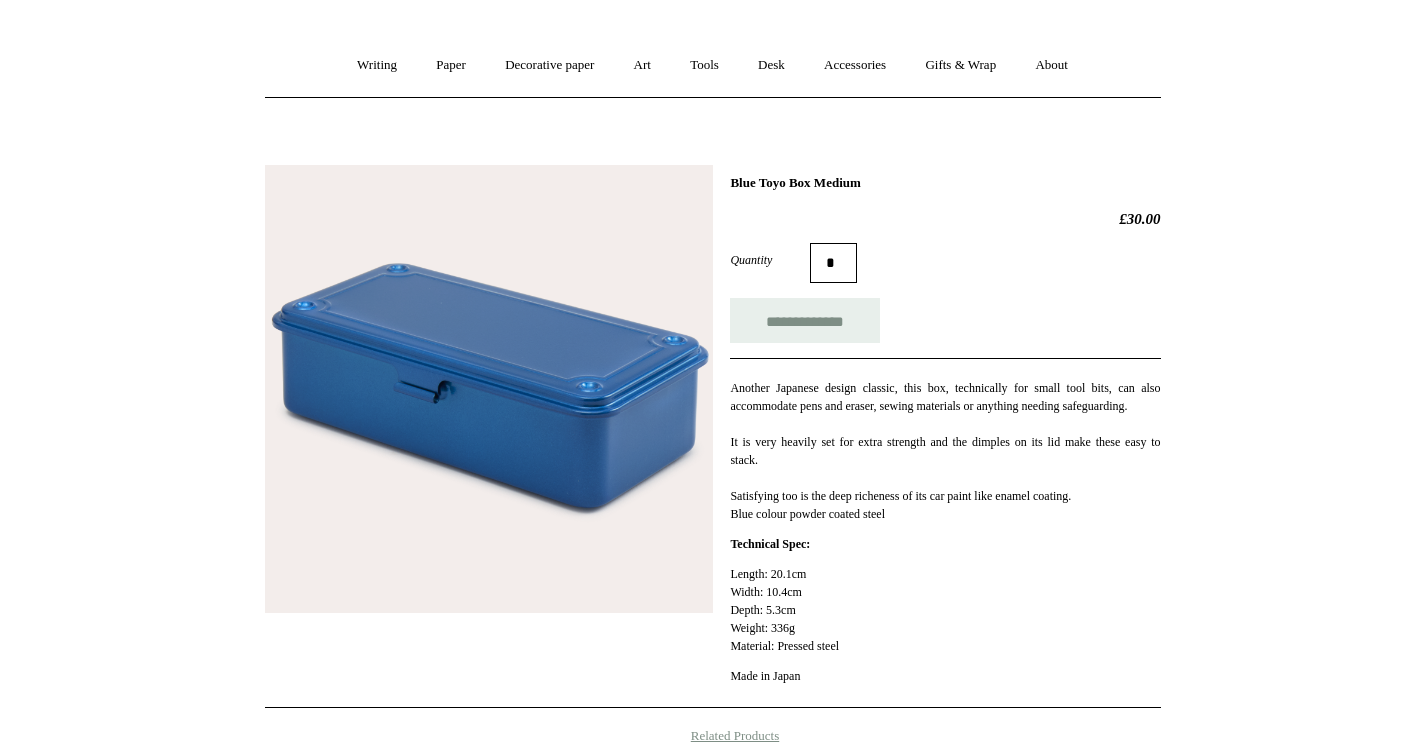 scroll, scrollTop: 69, scrollLeft: 0, axis: vertical 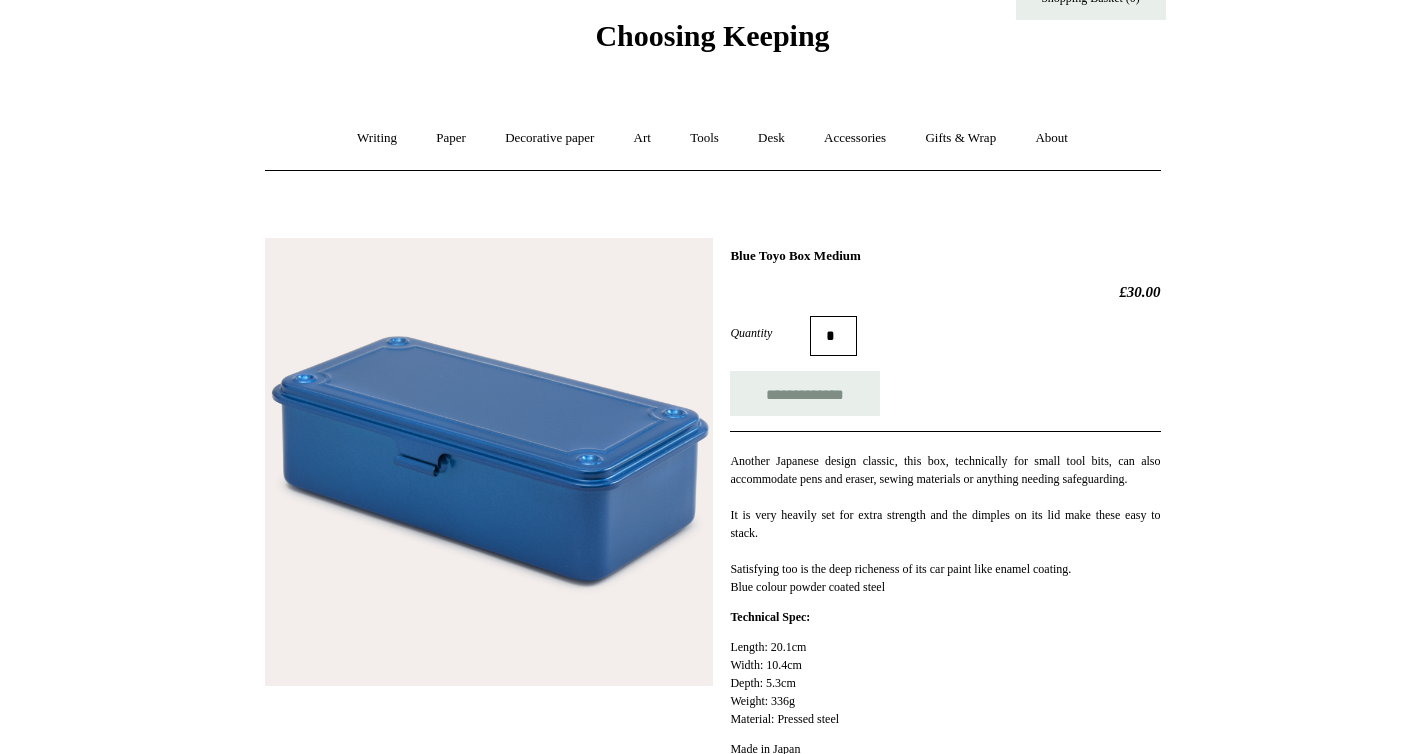 click at bounding box center [489, 462] 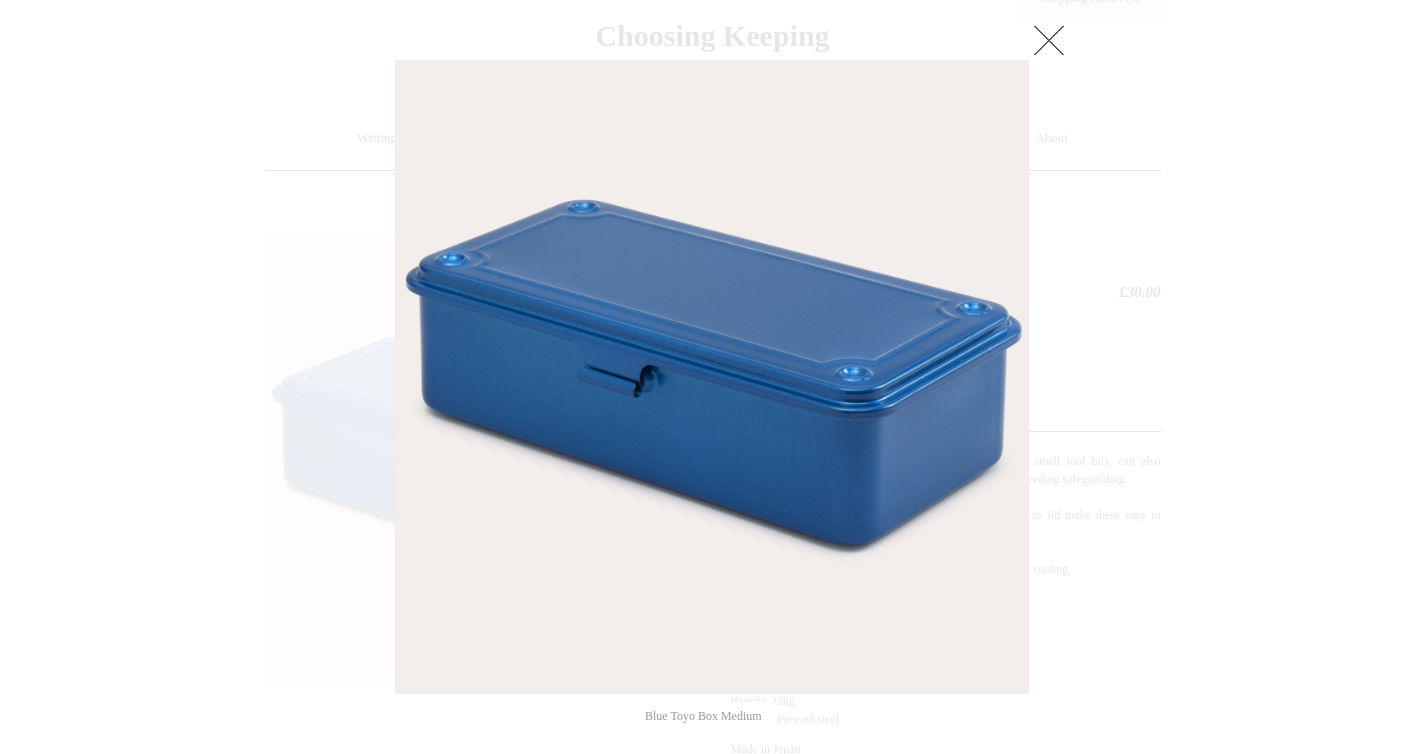 click at bounding box center (1049, 40) 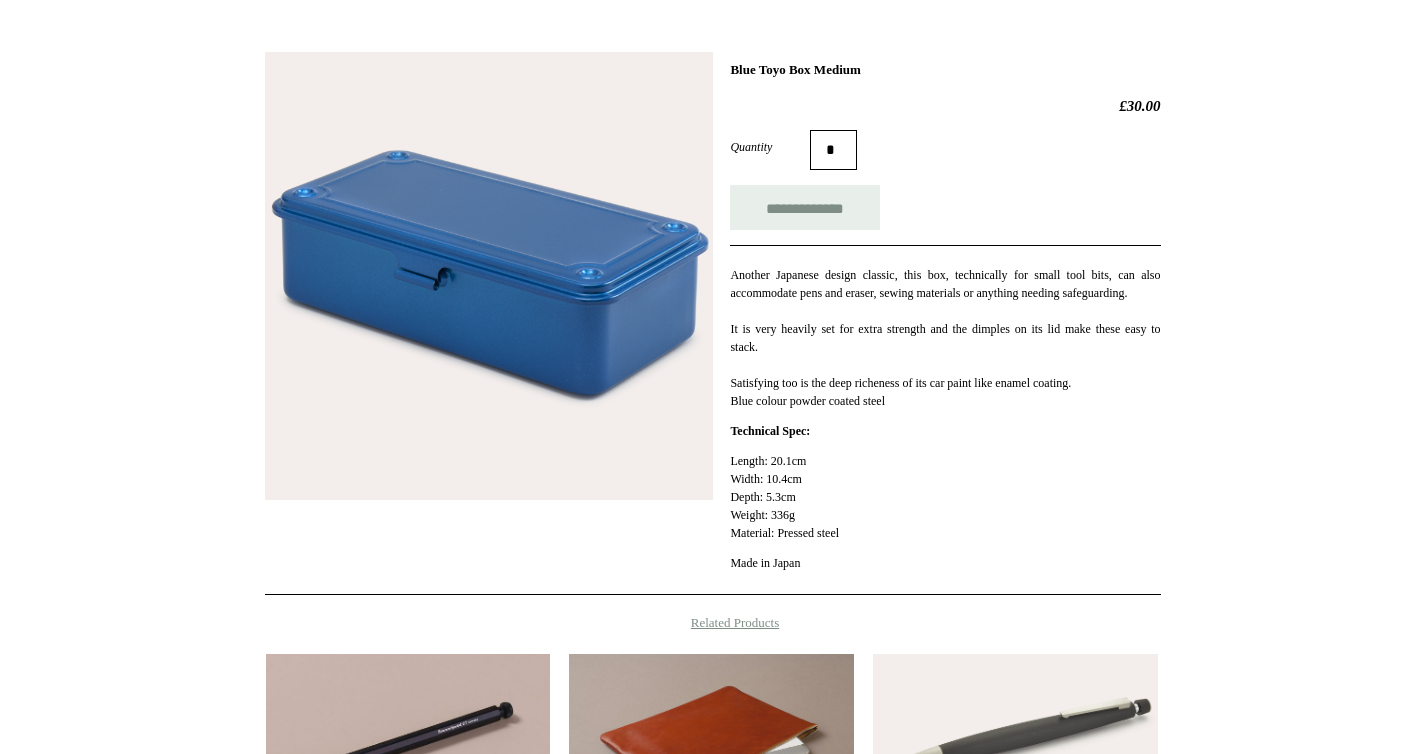 scroll, scrollTop: 273, scrollLeft: 0, axis: vertical 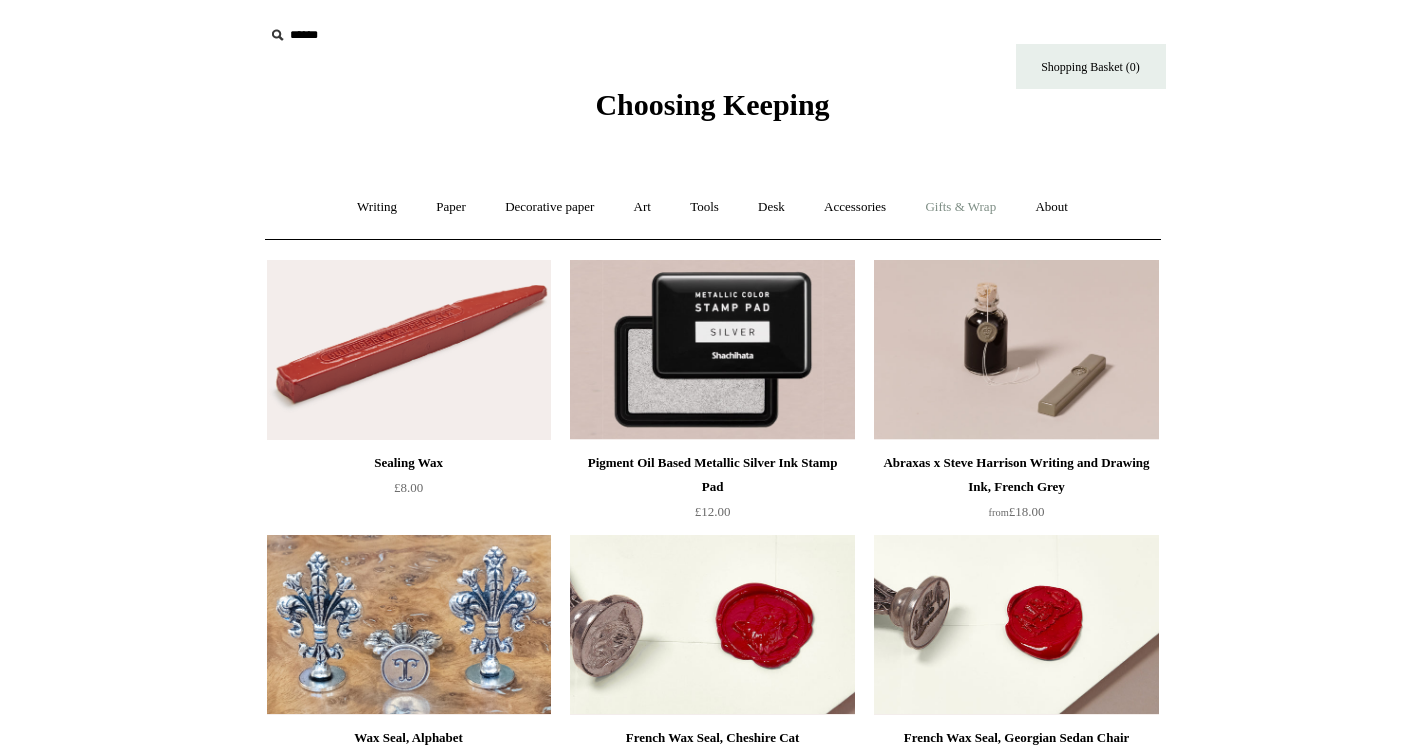 click on "Gifts & Wrap +" at bounding box center (960, 207) 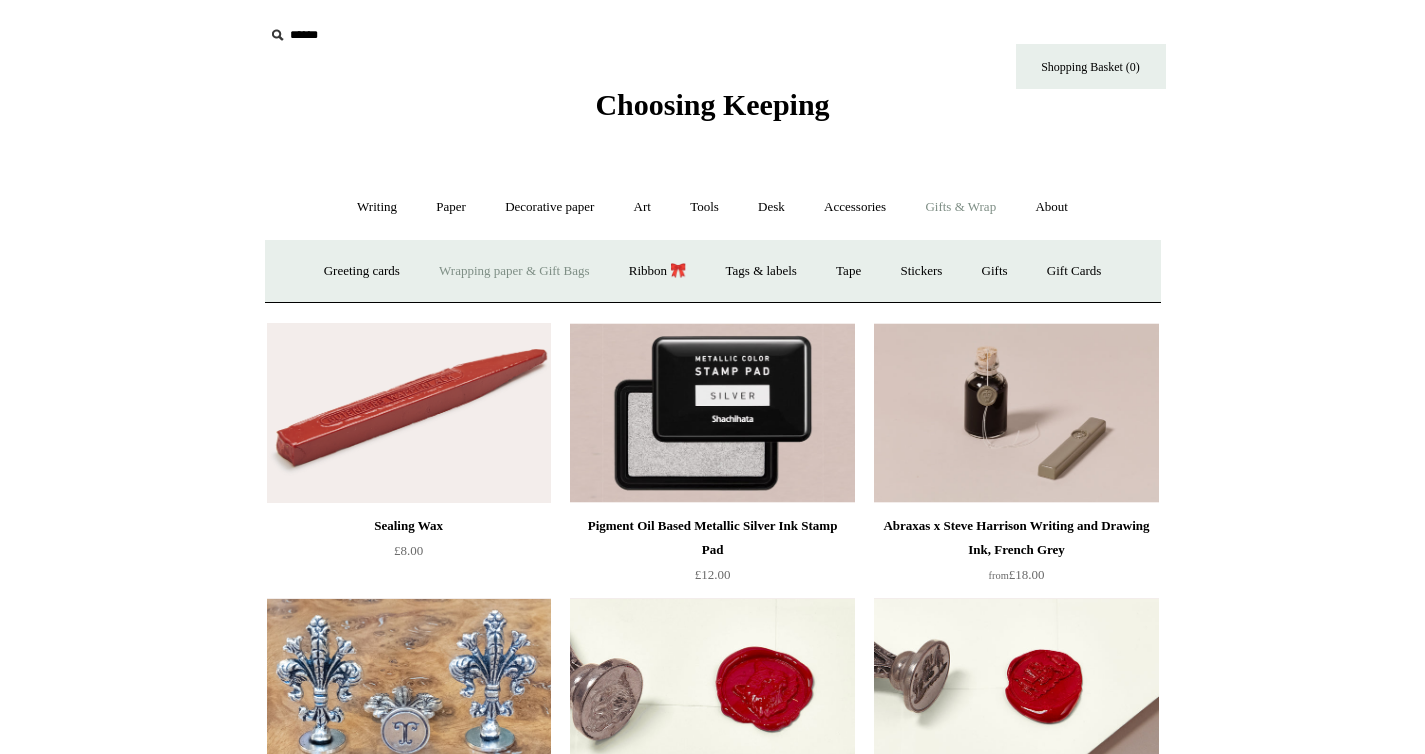 click on "Wrapping paper & Gift Bags" at bounding box center [514, 271] 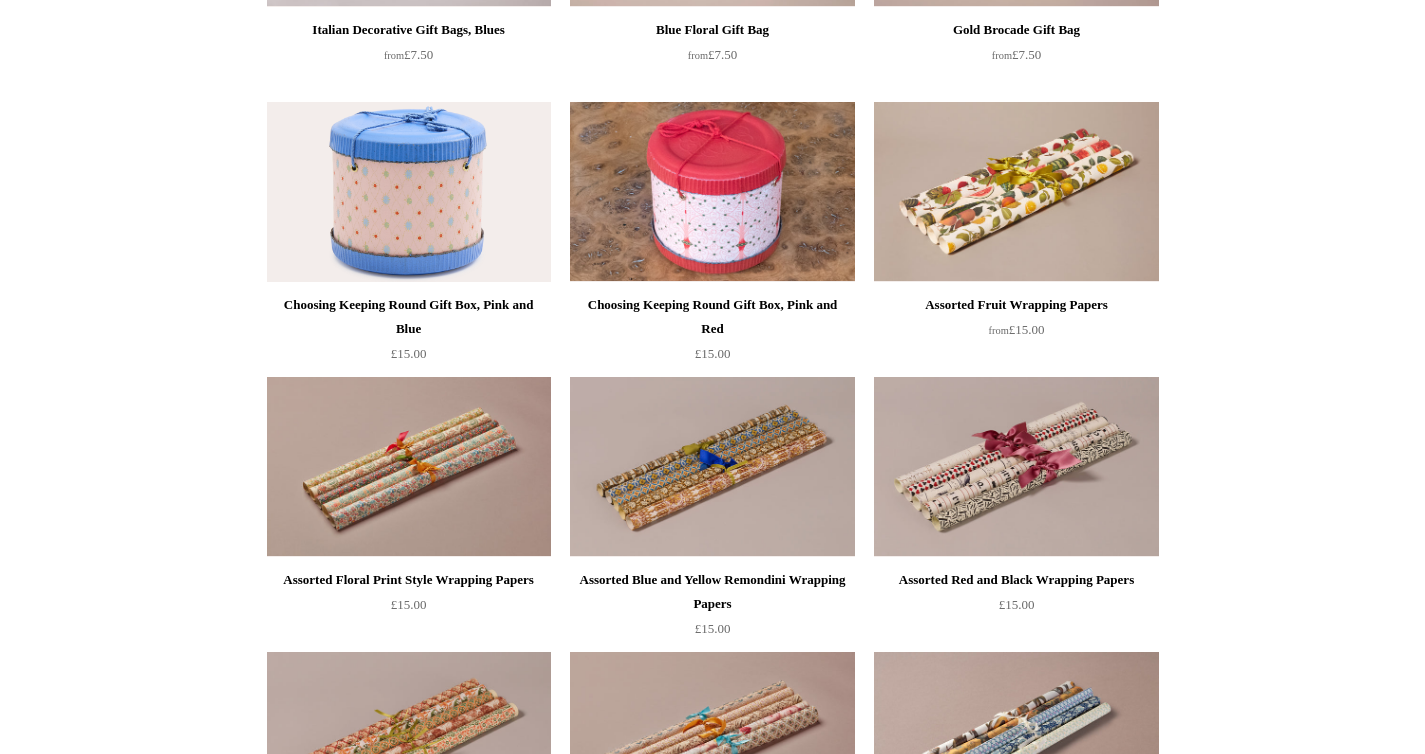 scroll, scrollTop: 0, scrollLeft: 0, axis: both 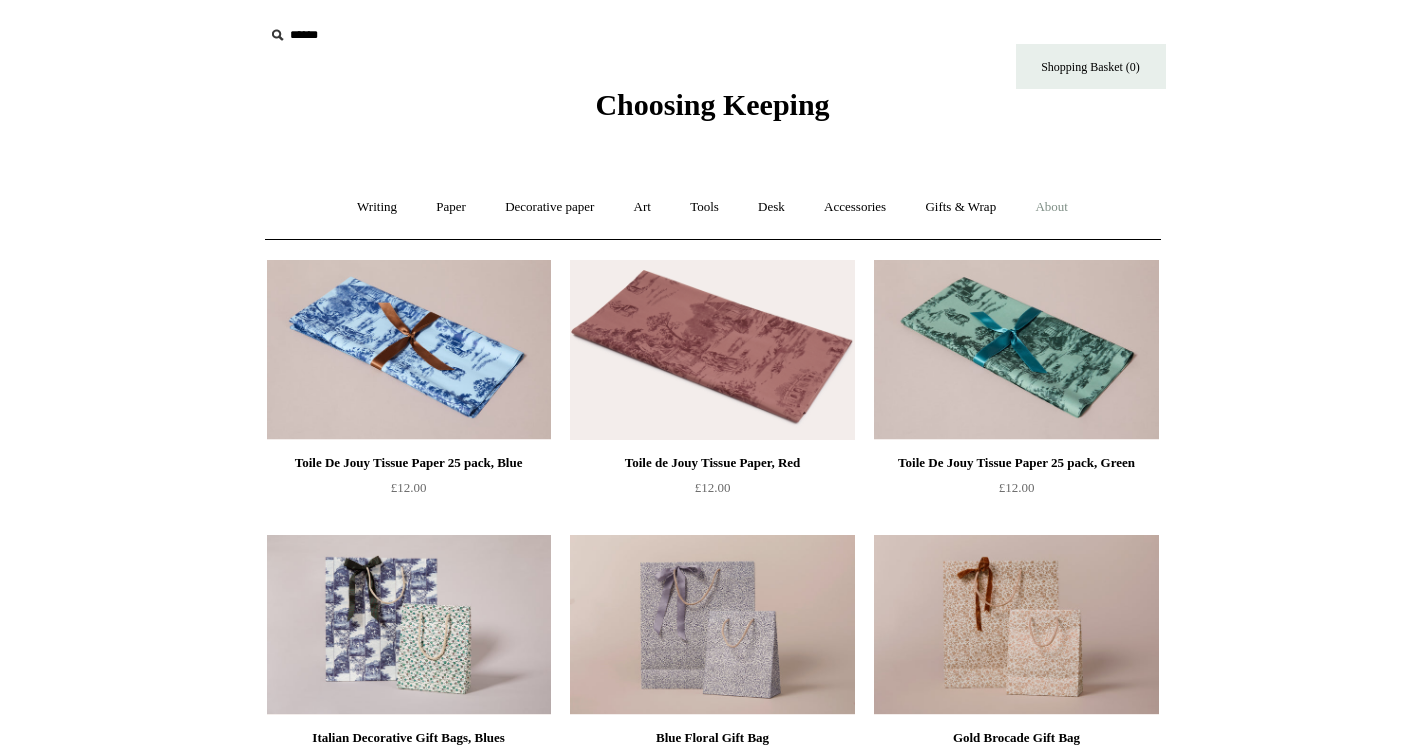 click on "About +" at bounding box center [1051, 207] 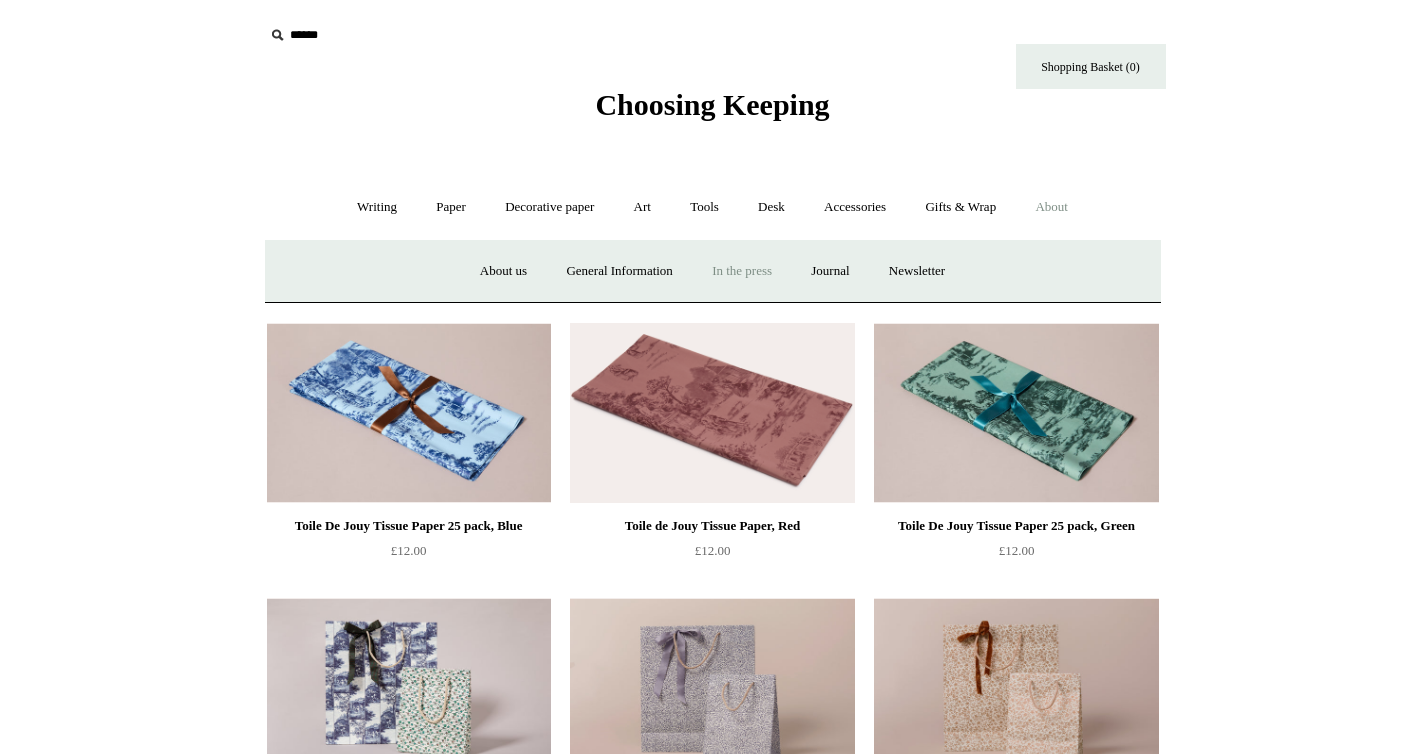 click on "In the press" at bounding box center [742, 271] 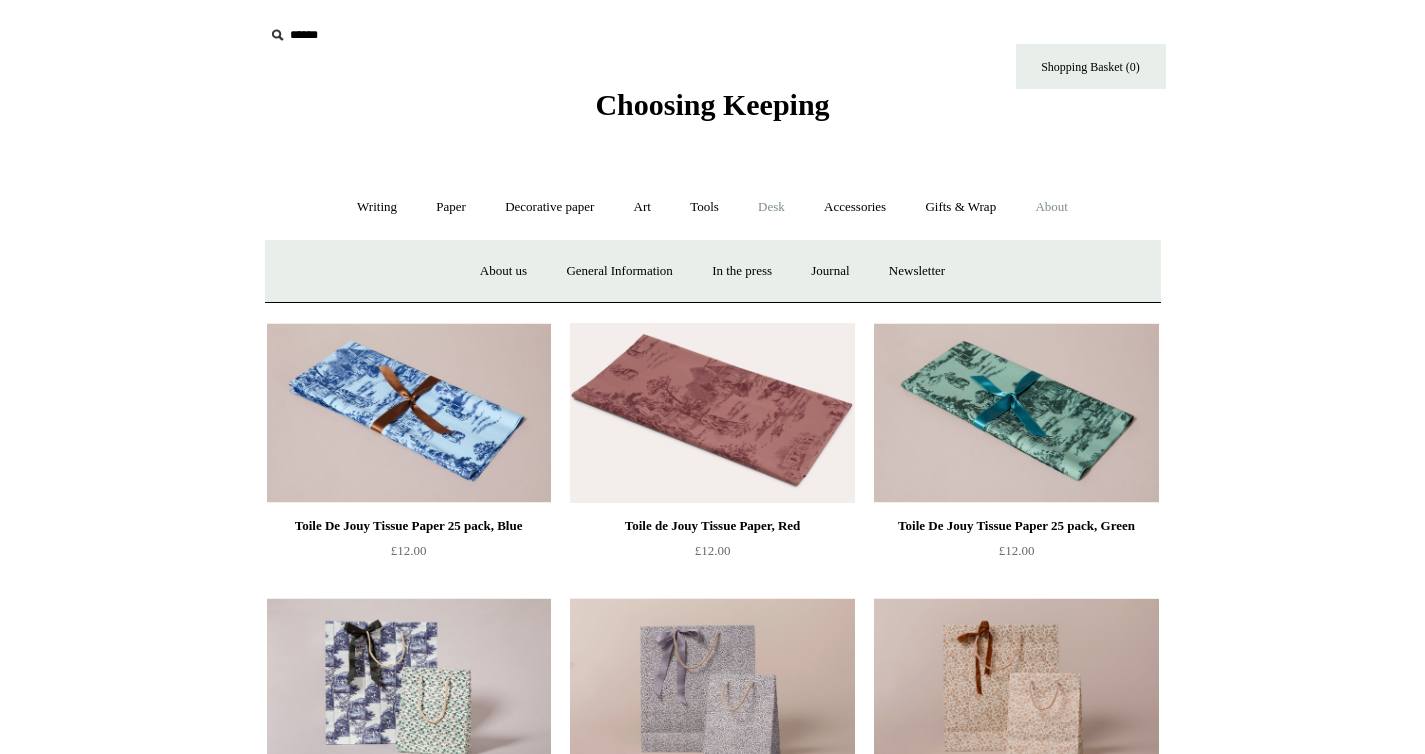 click on "Desk +" at bounding box center (771, 207) 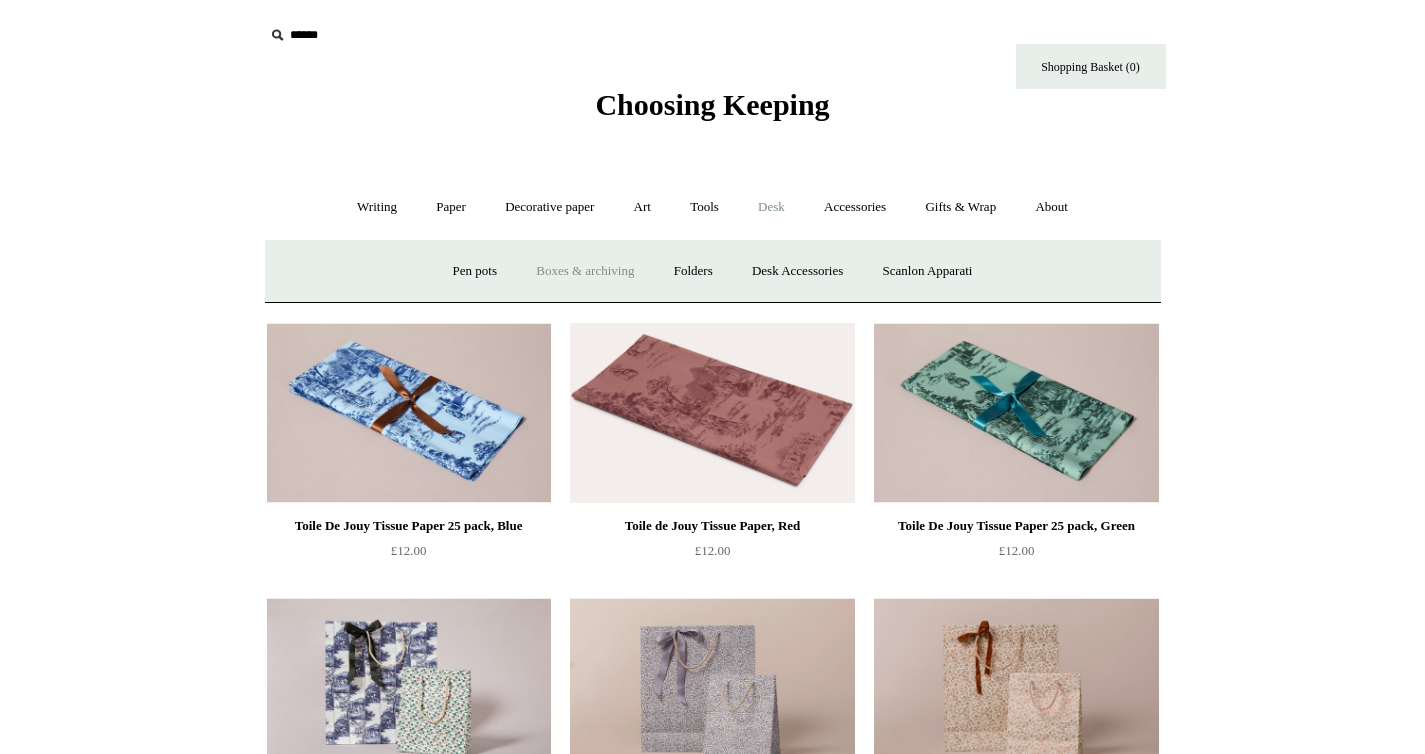 click on "Boxes & archiving" at bounding box center [585, 271] 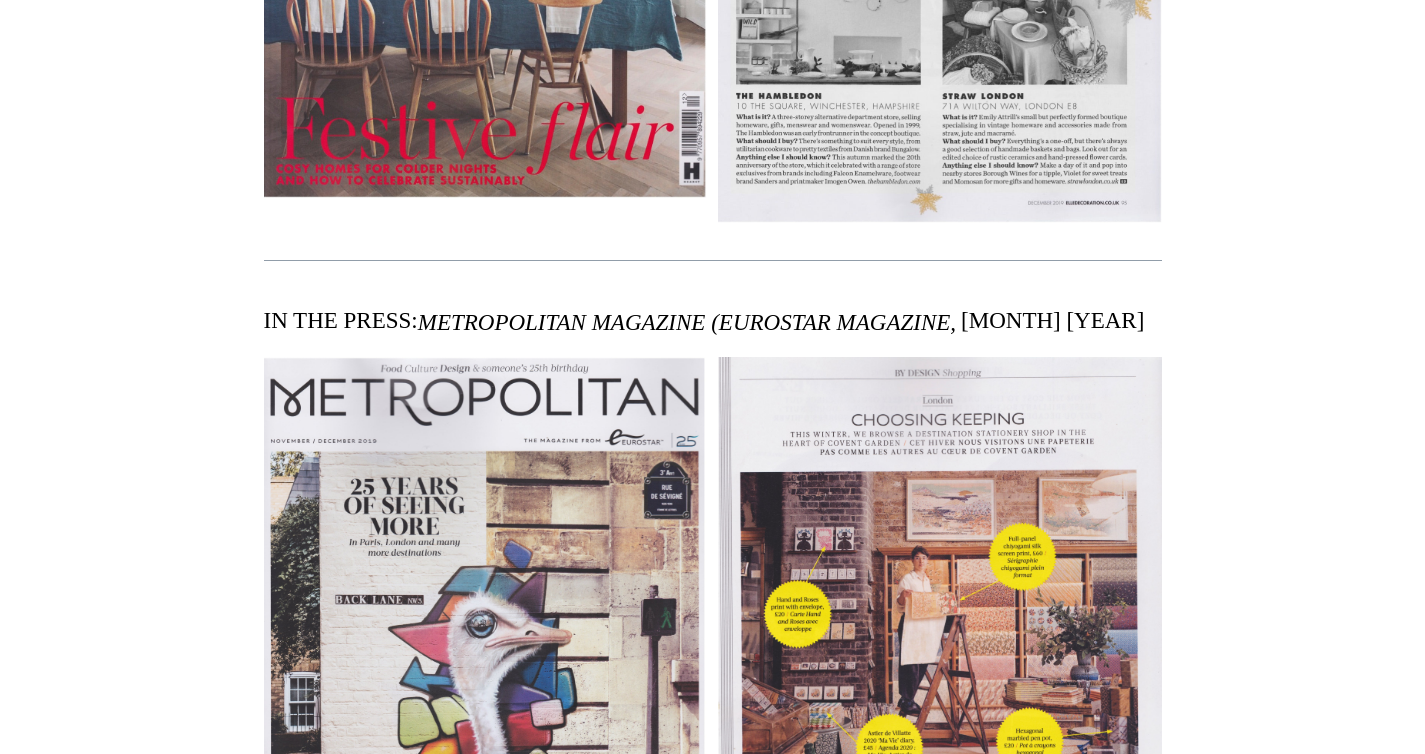 scroll, scrollTop: 11887, scrollLeft: 0, axis: vertical 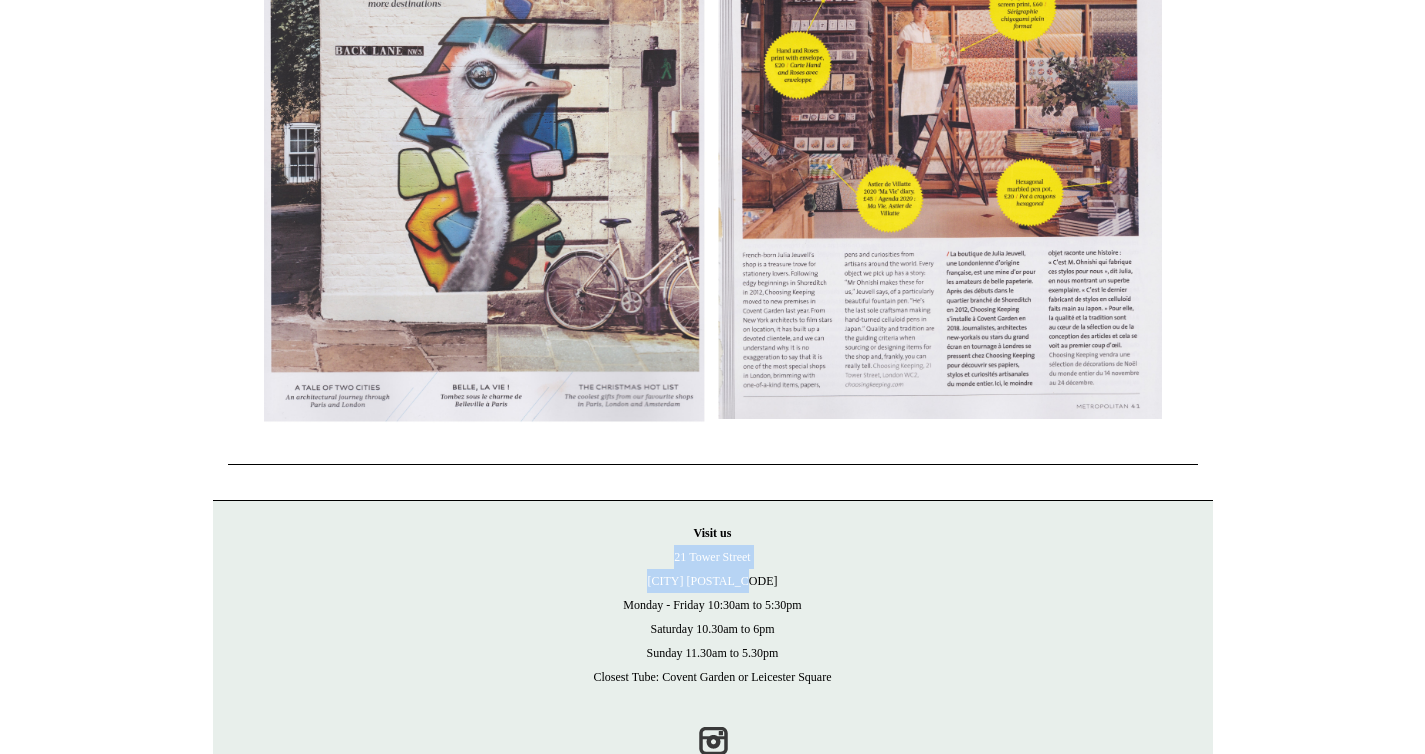drag, startPoint x: 778, startPoint y: 609, endPoint x: 650, endPoint y: 591, distance: 129.25943 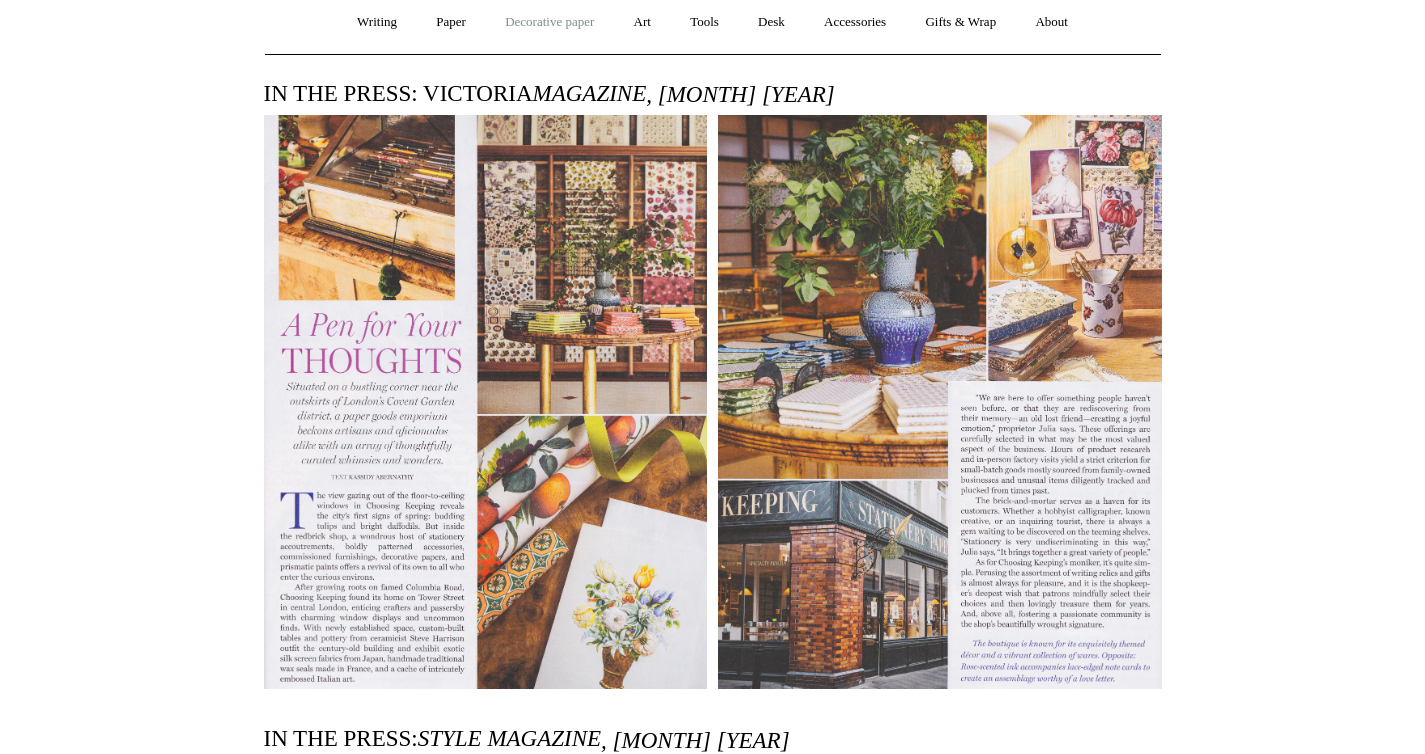 scroll, scrollTop: 0, scrollLeft: 0, axis: both 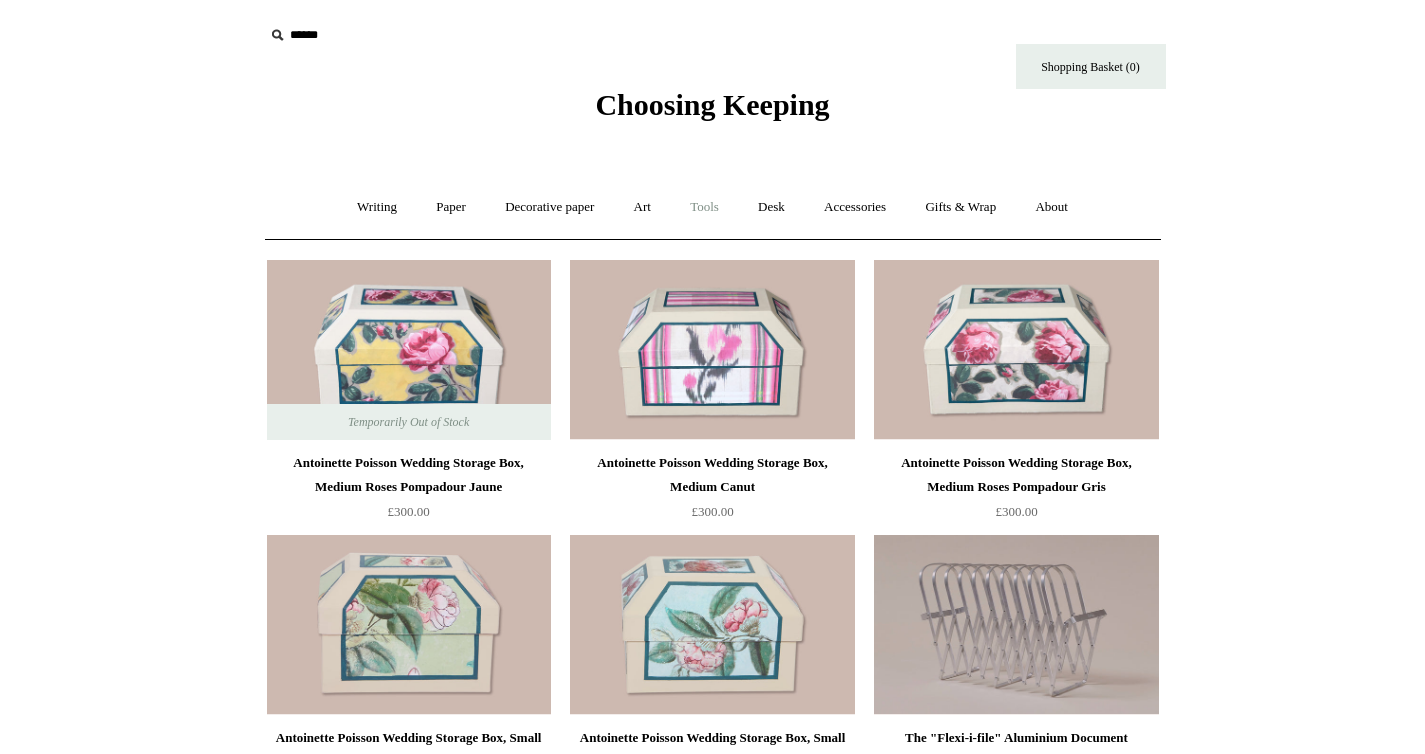 click on "Tools +" at bounding box center (704, 207) 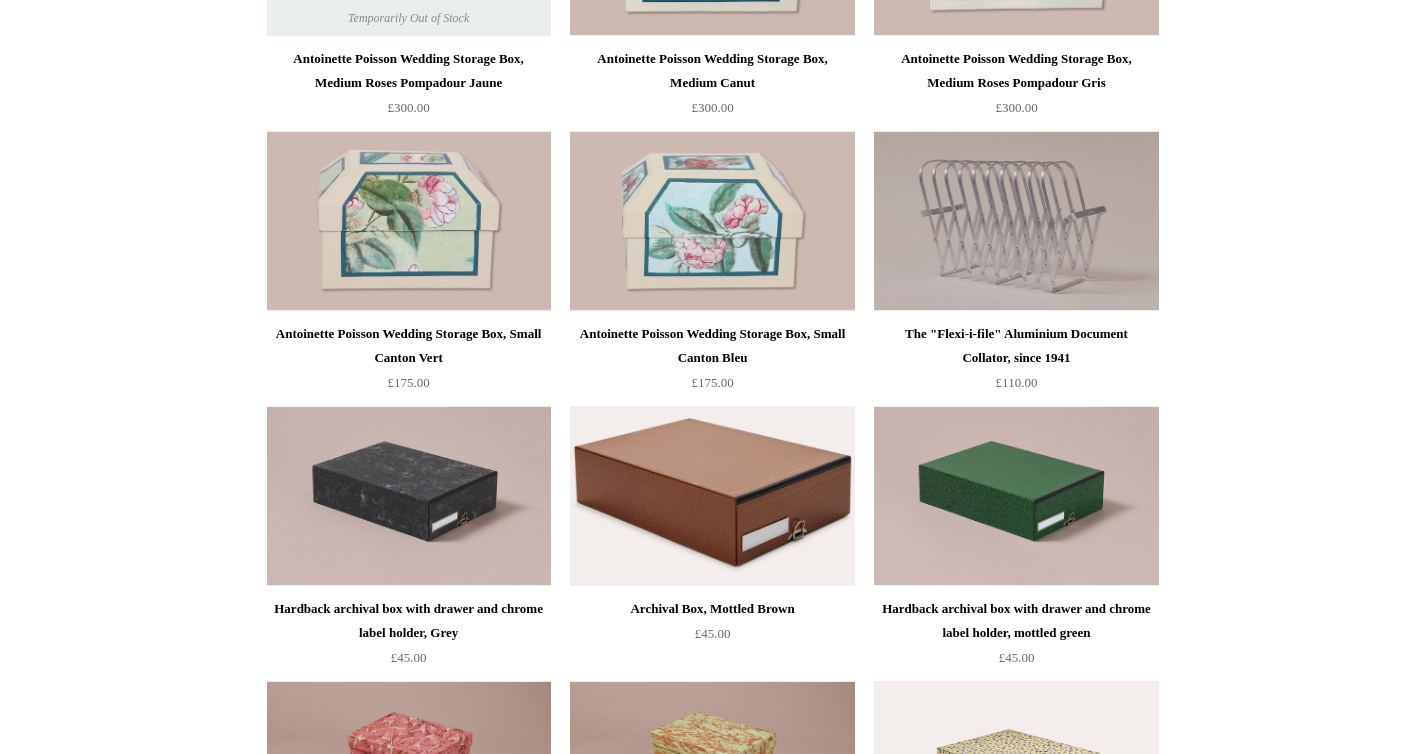 scroll, scrollTop: 86, scrollLeft: 0, axis: vertical 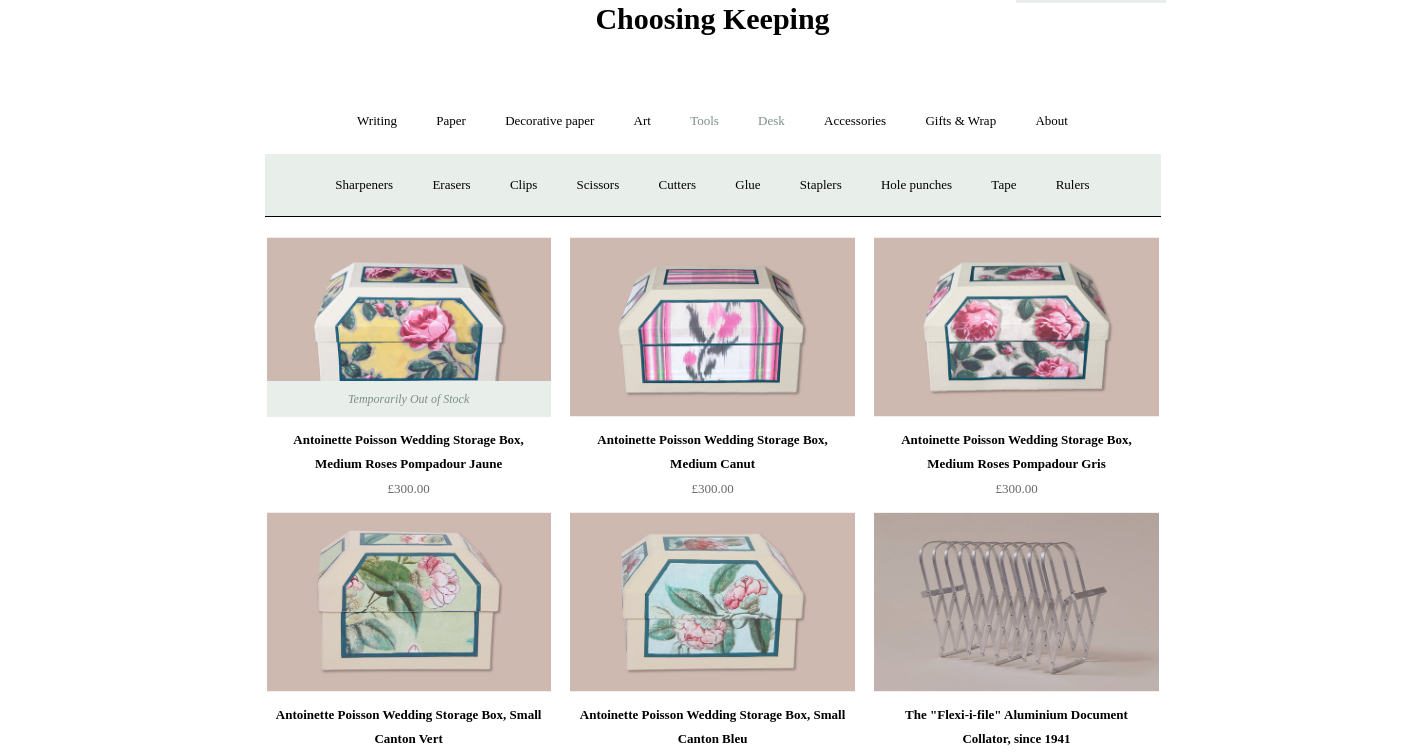 click on "Desk +" at bounding box center [771, 121] 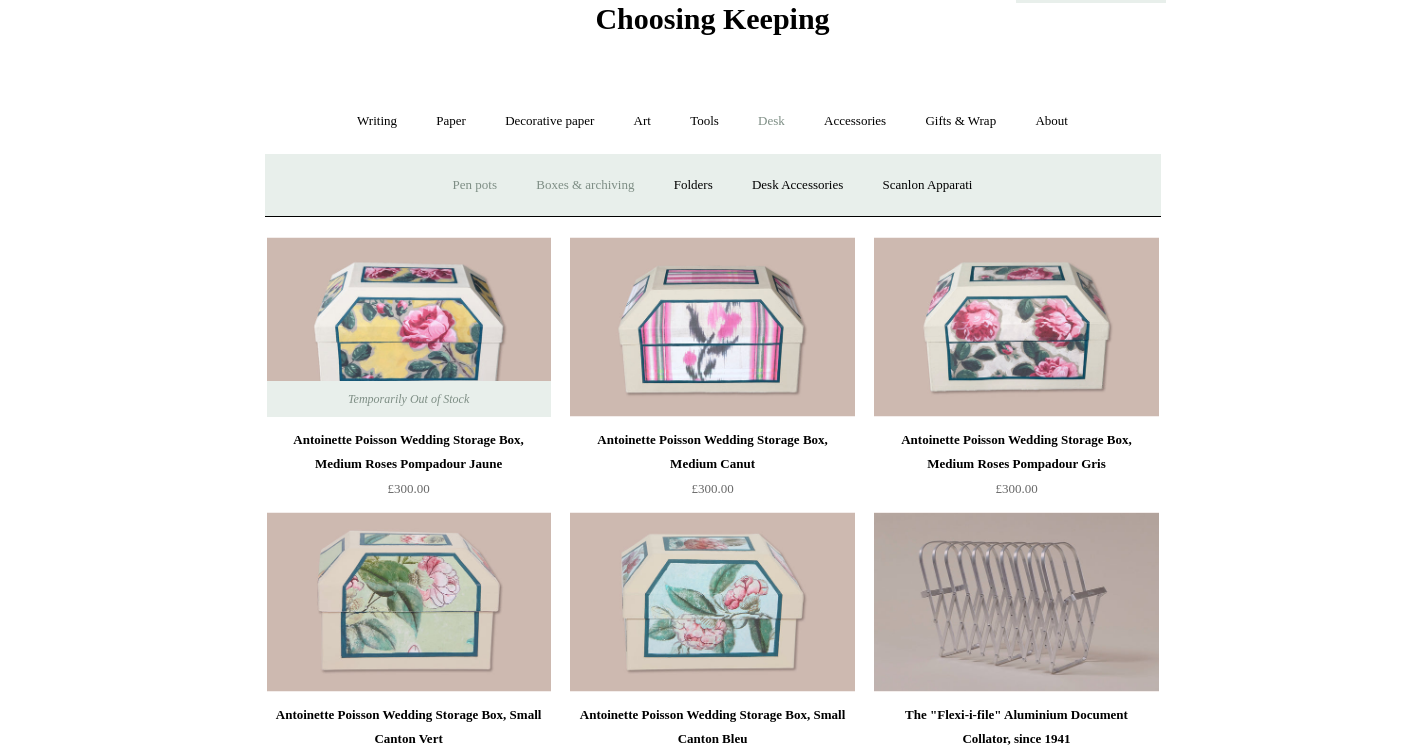 click on "Pen pots" at bounding box center (475, 185) 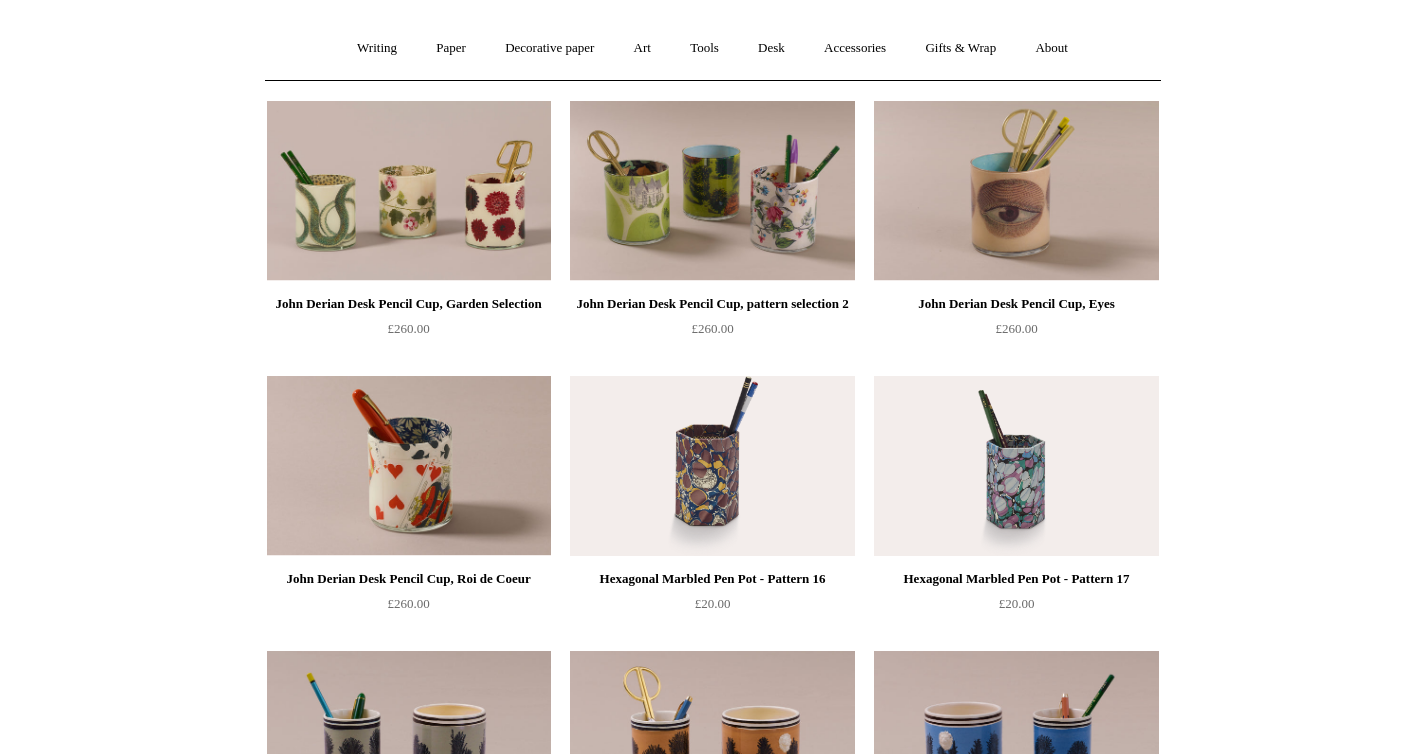 scroll, scrollTop: 0, scrollLeft: 0, axis: both 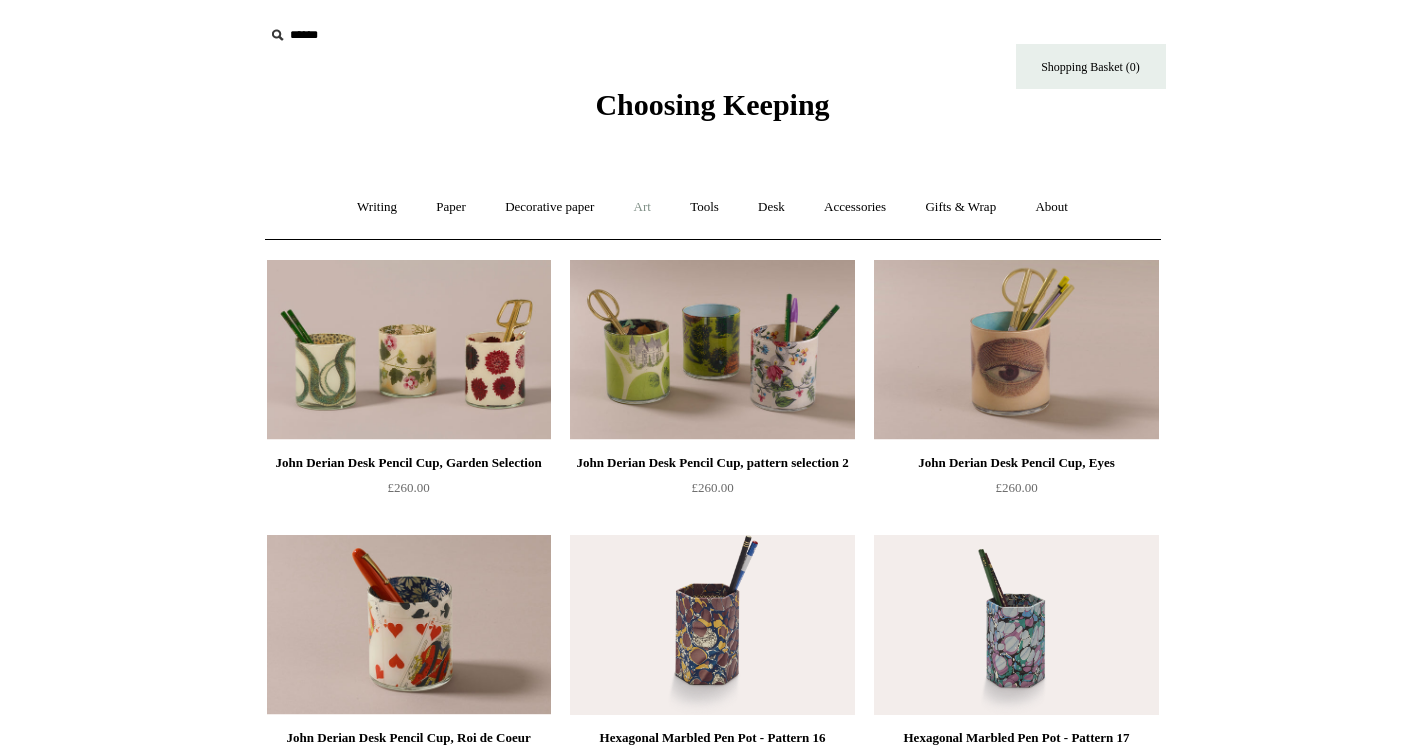 click on "Art +" at bounding box center (642, 207) 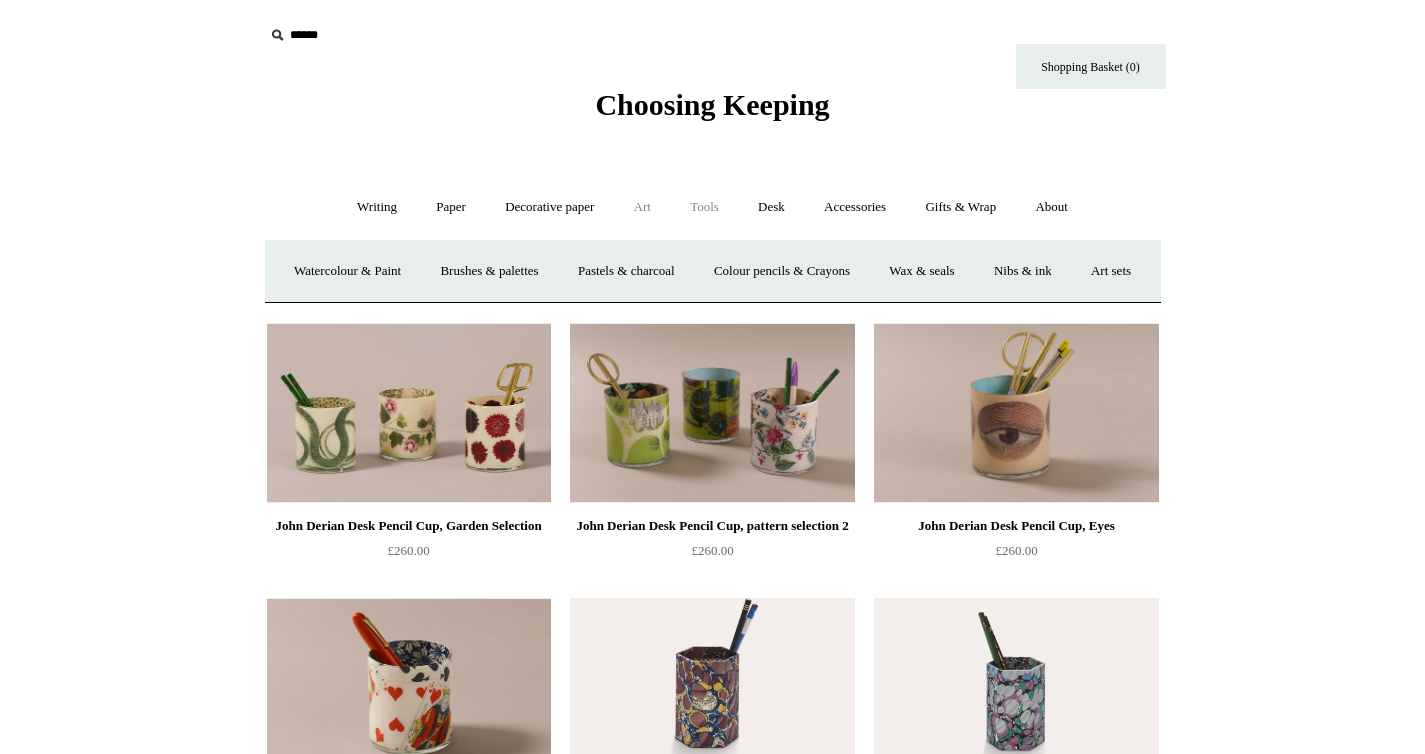 click on "Tools +" at bounding box center [704, 207] 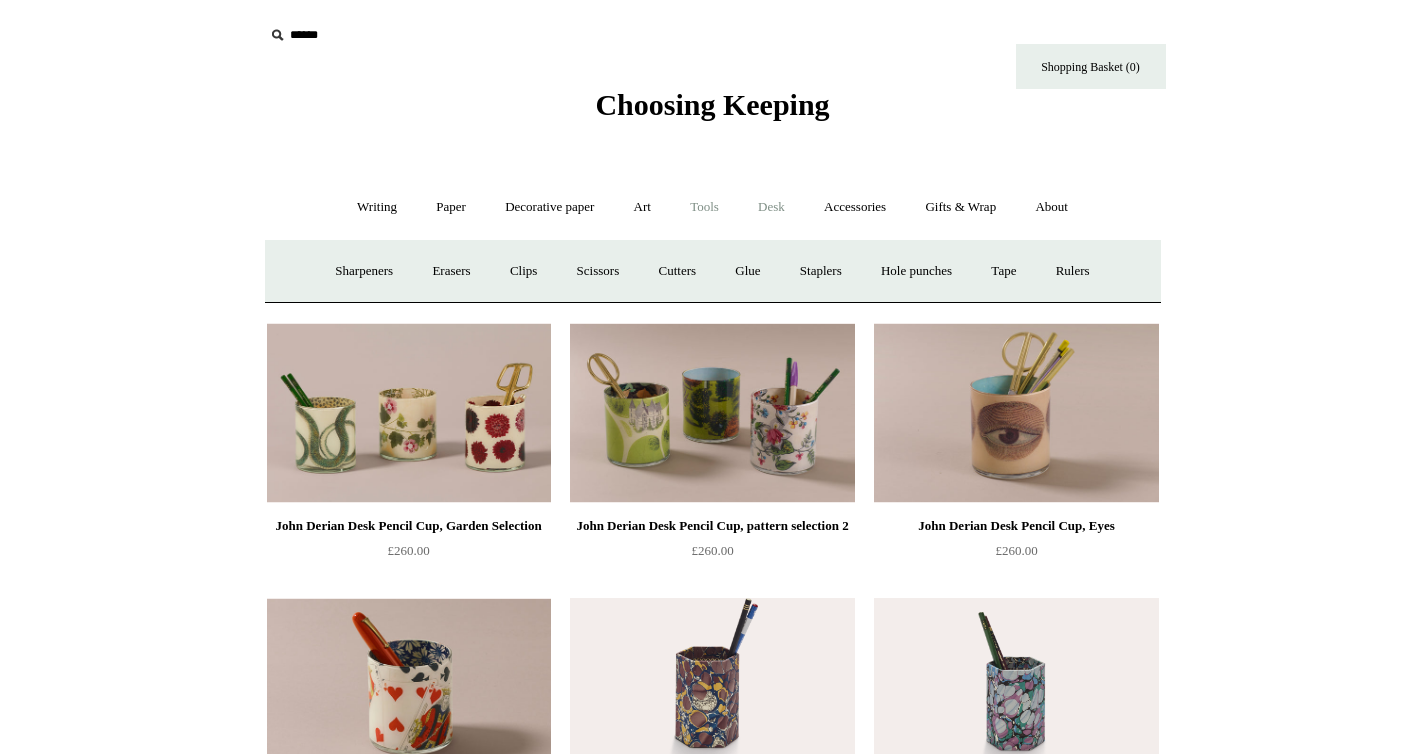 click on "Desk +" at bounding box center (771, 207) 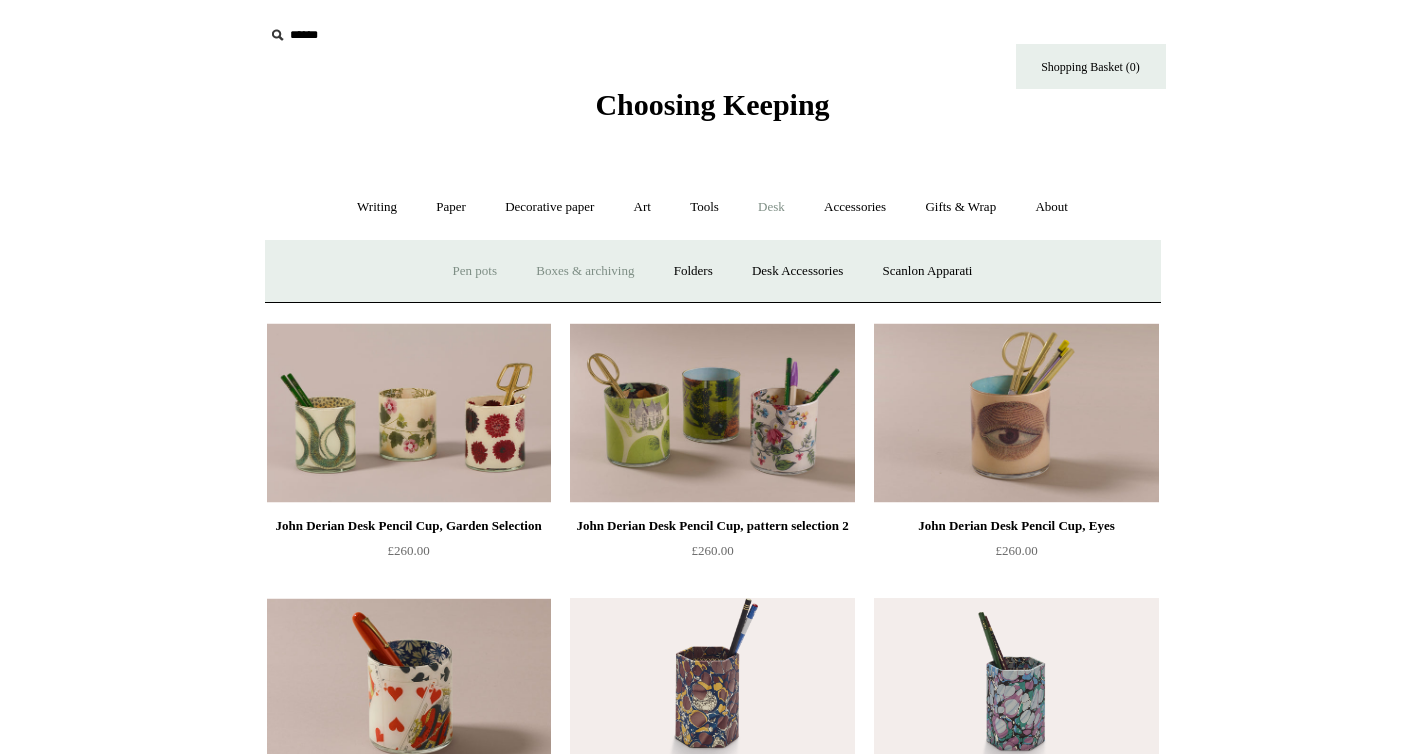 click on "Boxes & archiving" at bounding box center [585, 271] 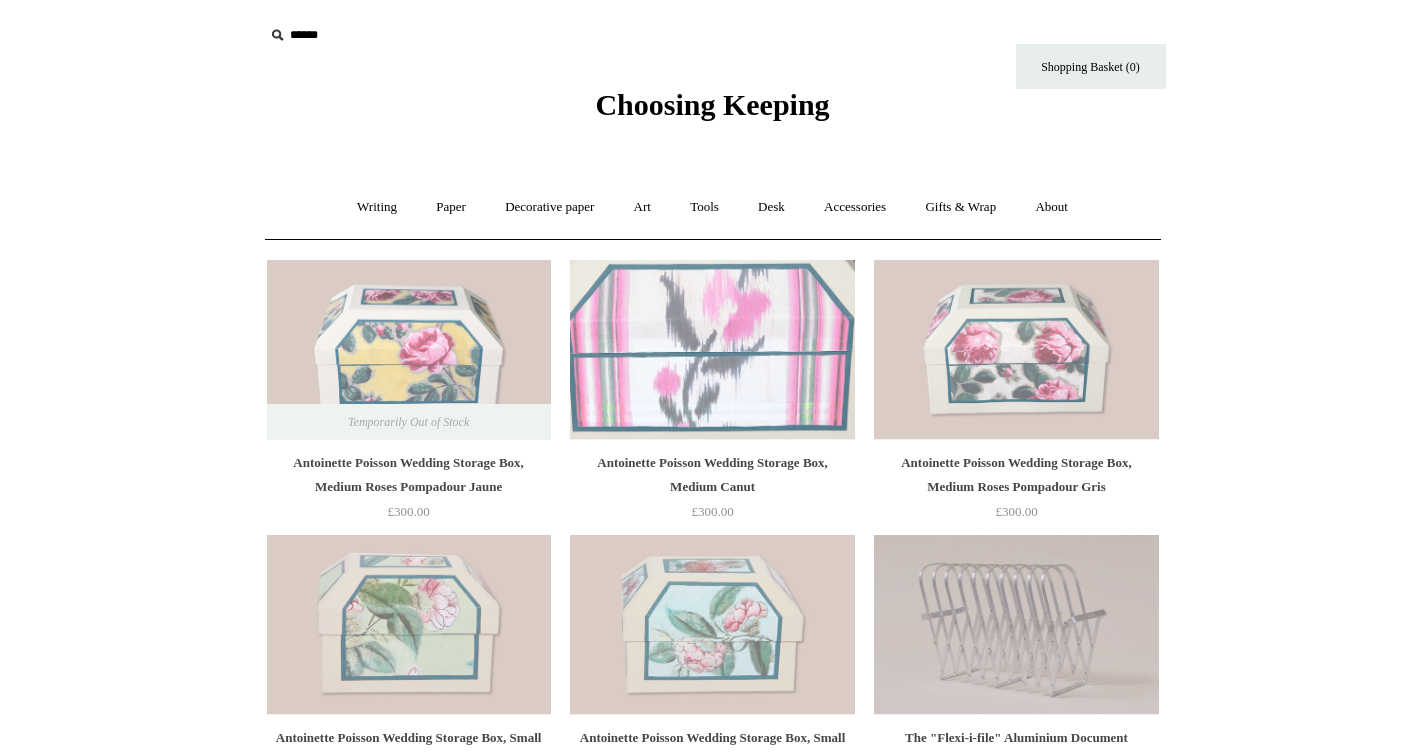 scroll, scrollTop: 0, scrollLeft: 0, axis: both 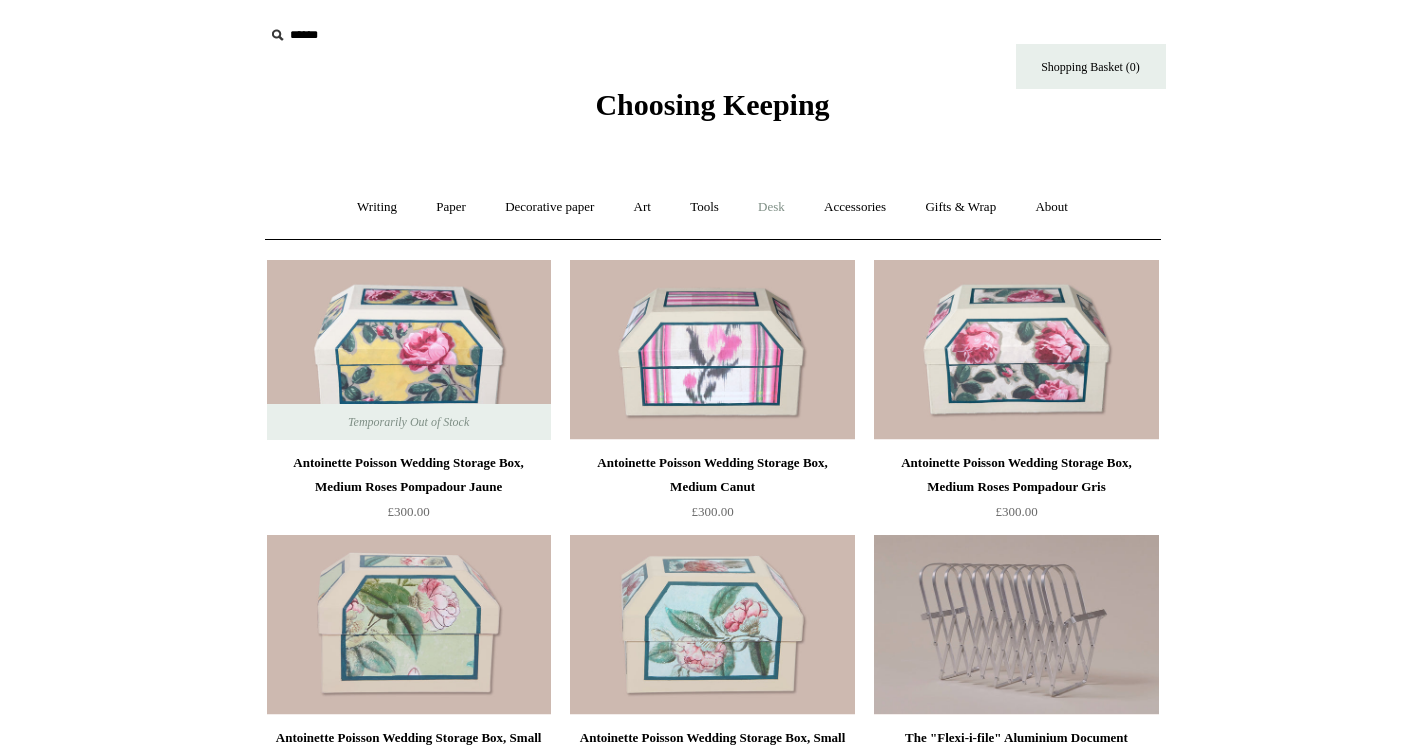 click on "Desk +" at bounding box center [771, 207] 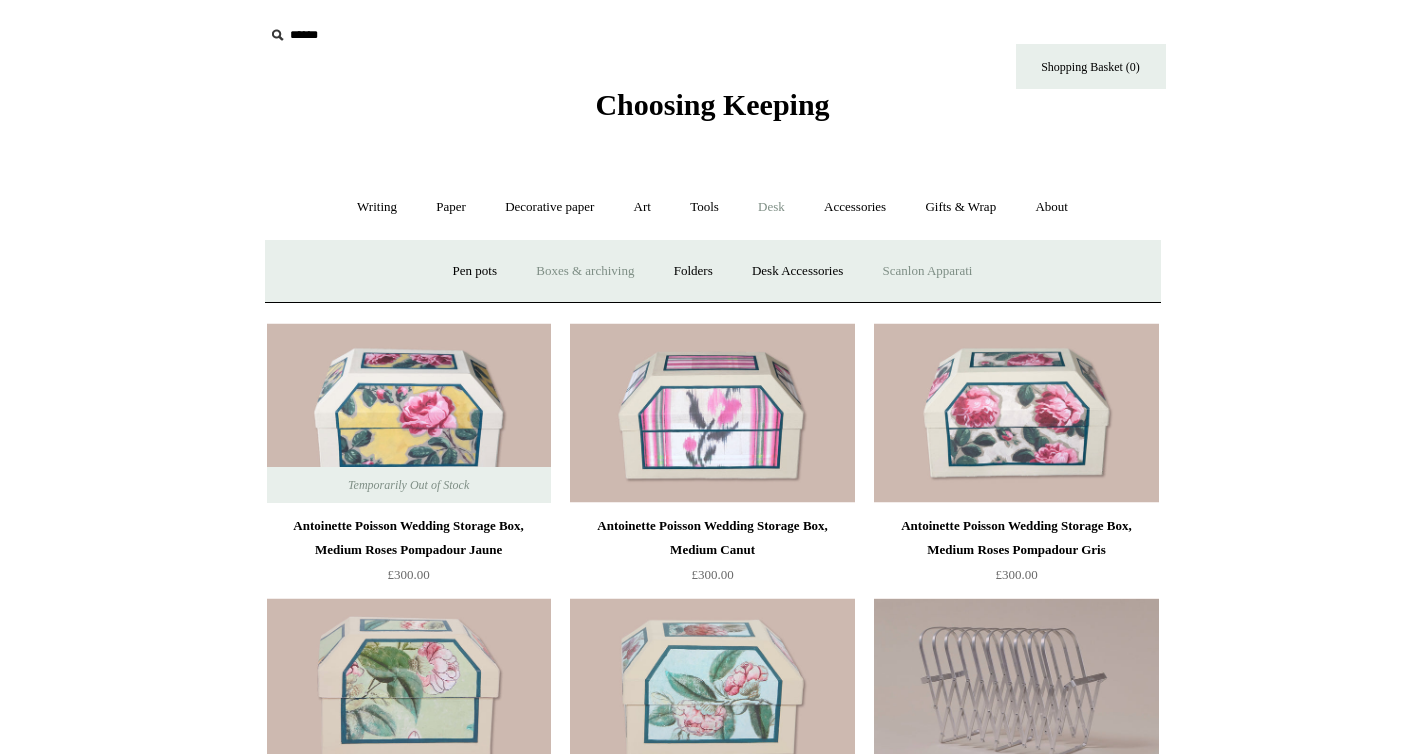 click on "Scanlon Apparati" at bounding box center (928, 271) 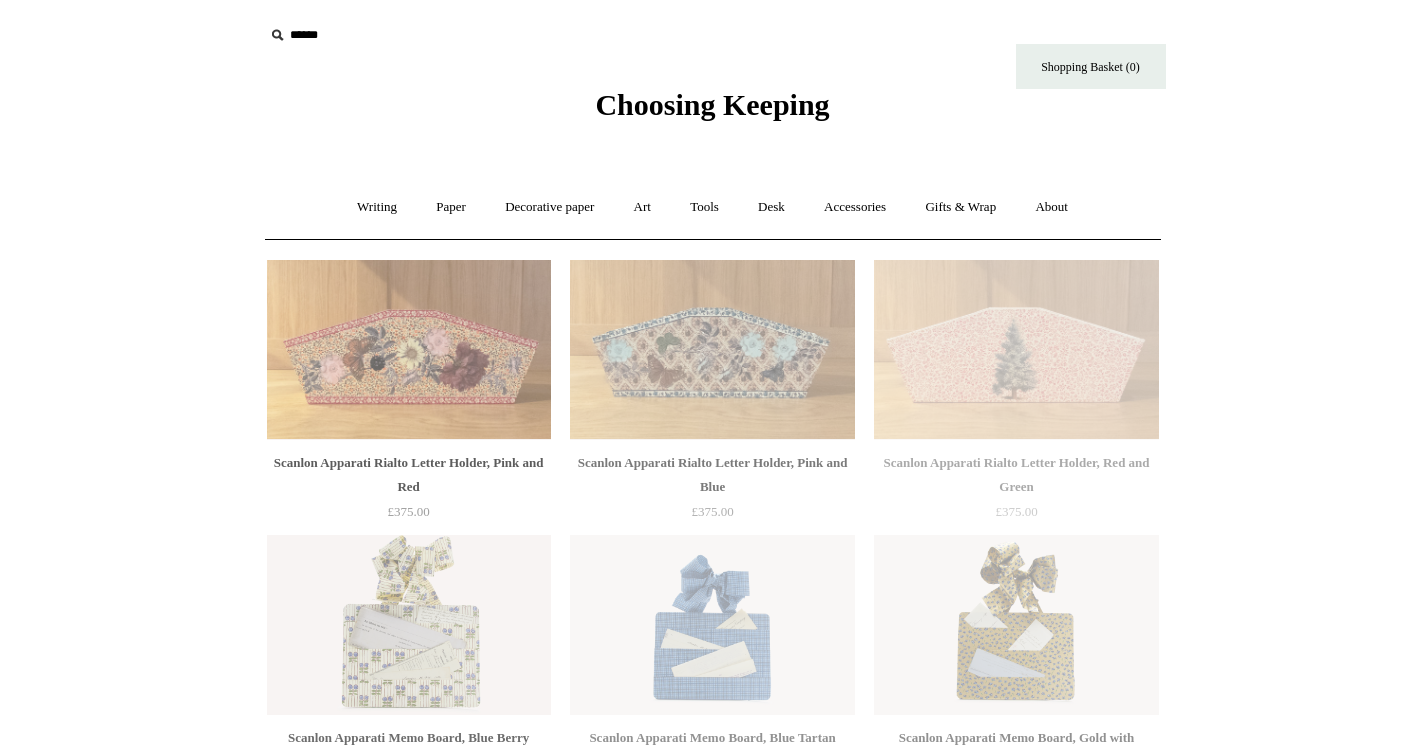 scroll, scrollTop: 0, scrollLeft: 0, axis: both 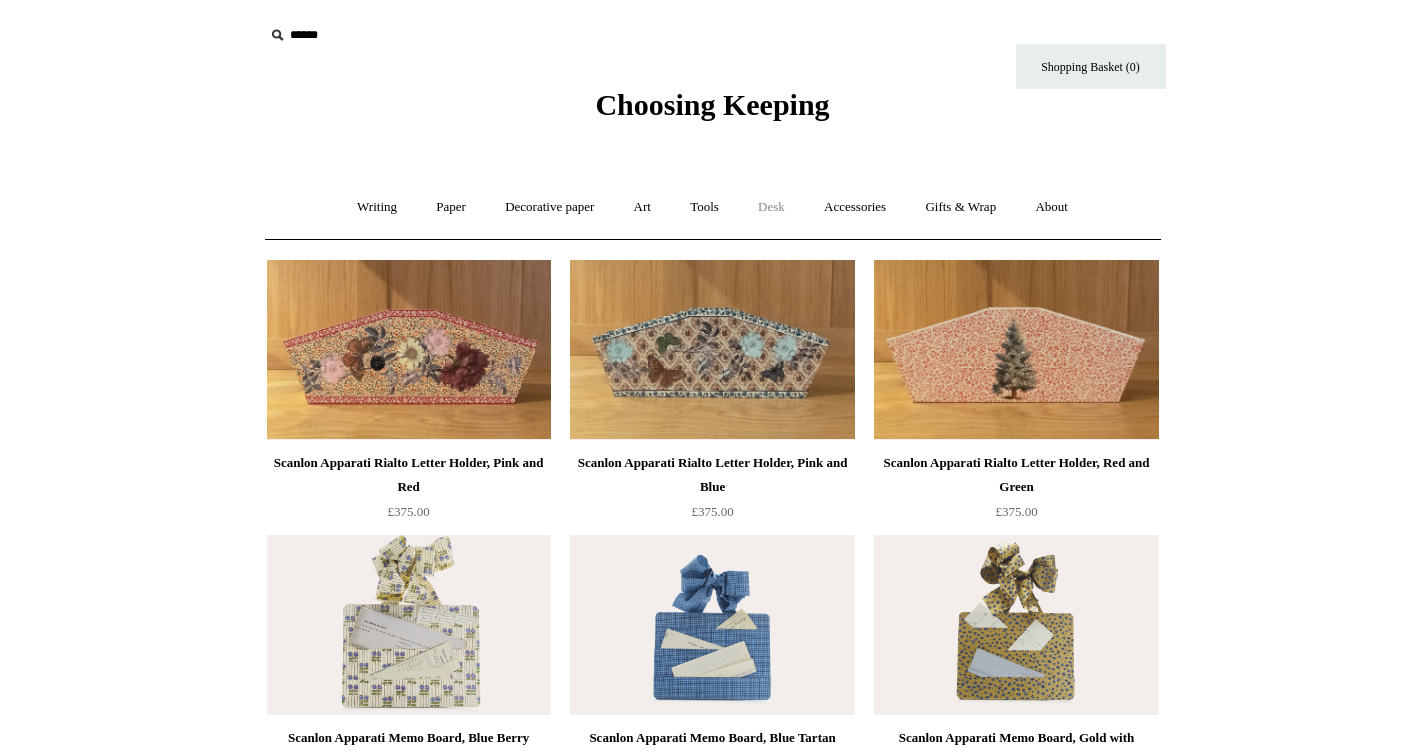 click on "Desk +" at bounding box center [771, 207] 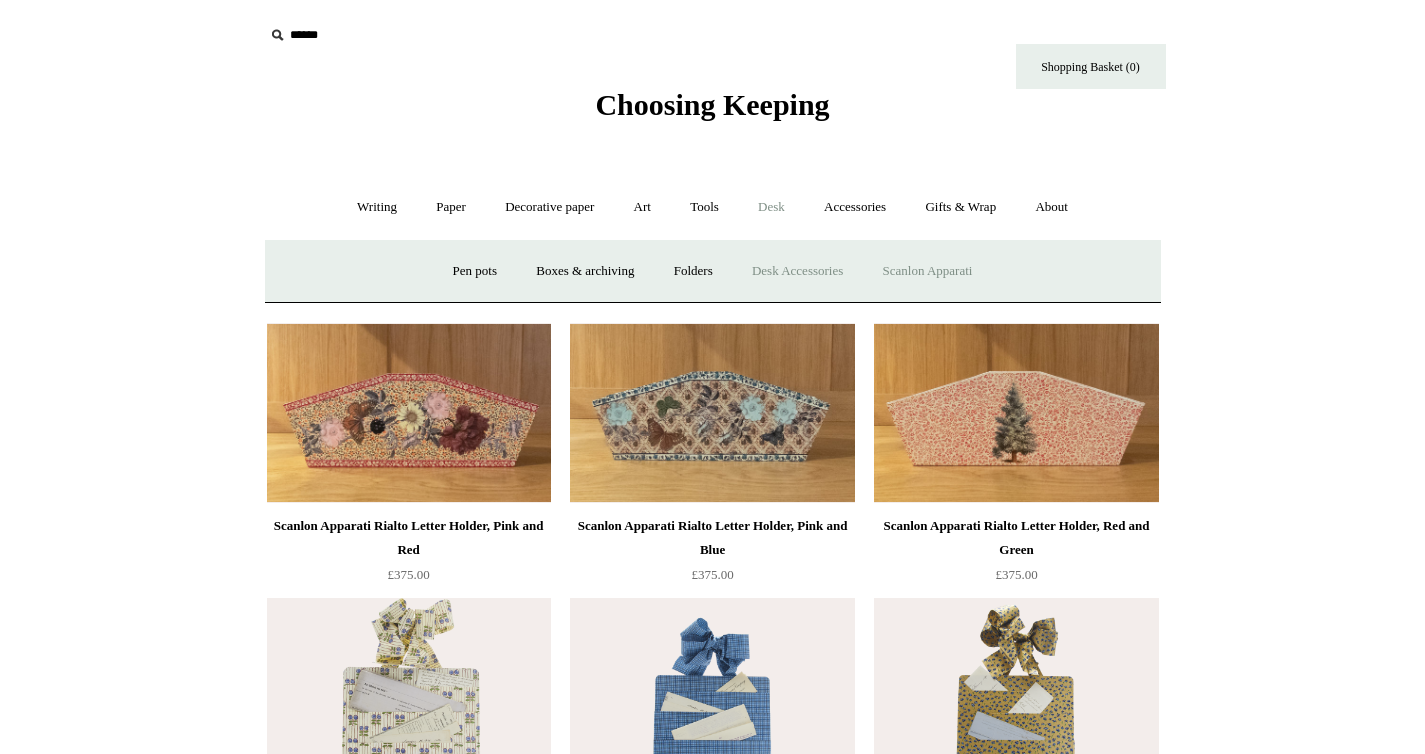 click on "Desk Accessories" at bounding box center [797, 271] 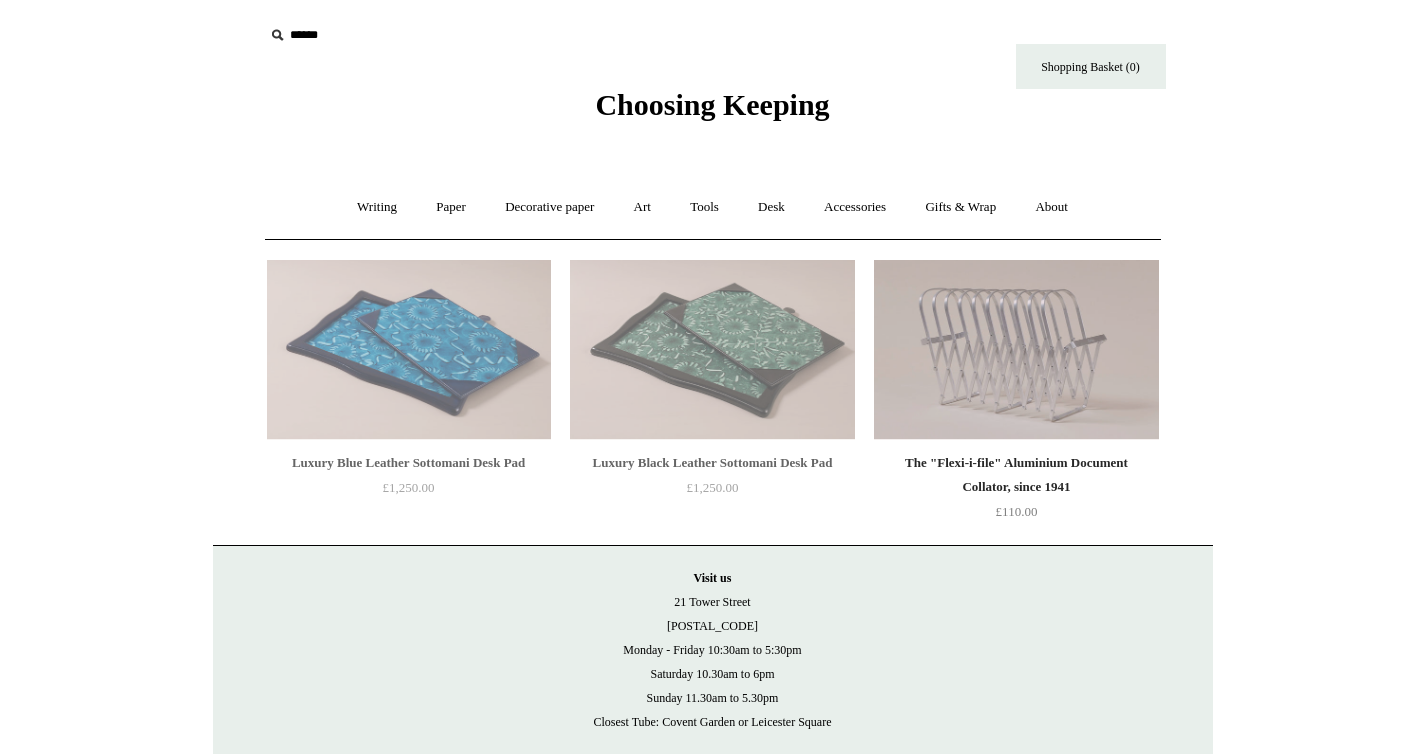 scroll, scrollTop: 0, scrollLeft: 0, axis: both 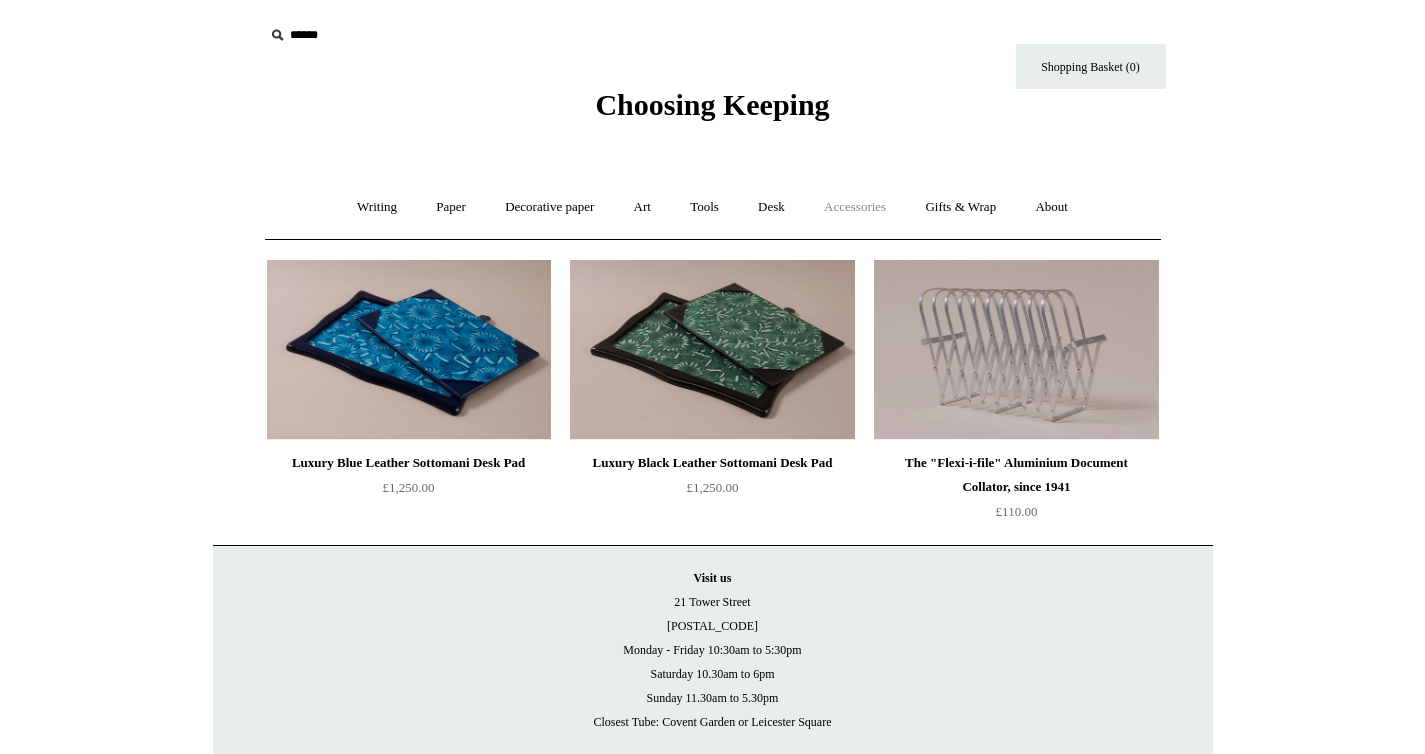 click on "Accessories +" at bounding box center [855, 207] 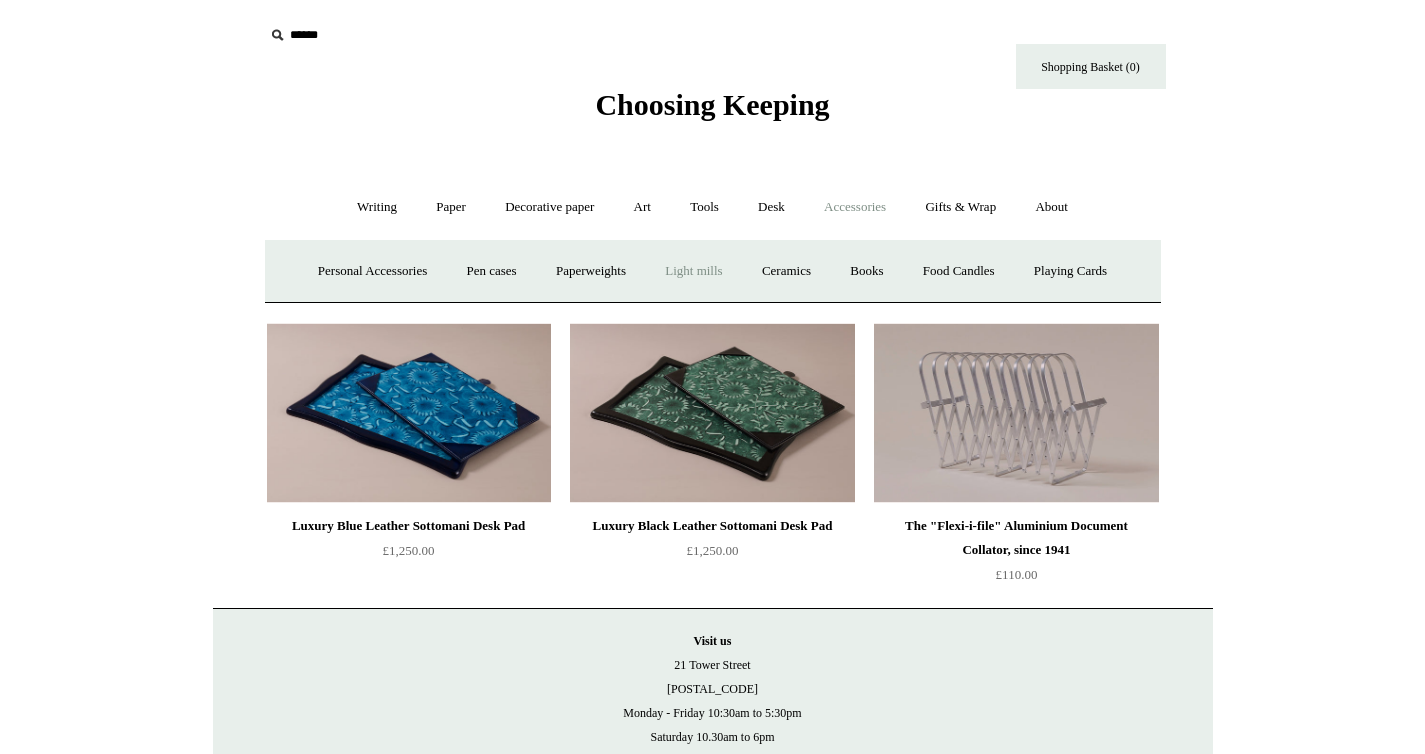 click on "Light mills" at bounding box center (693, 271) 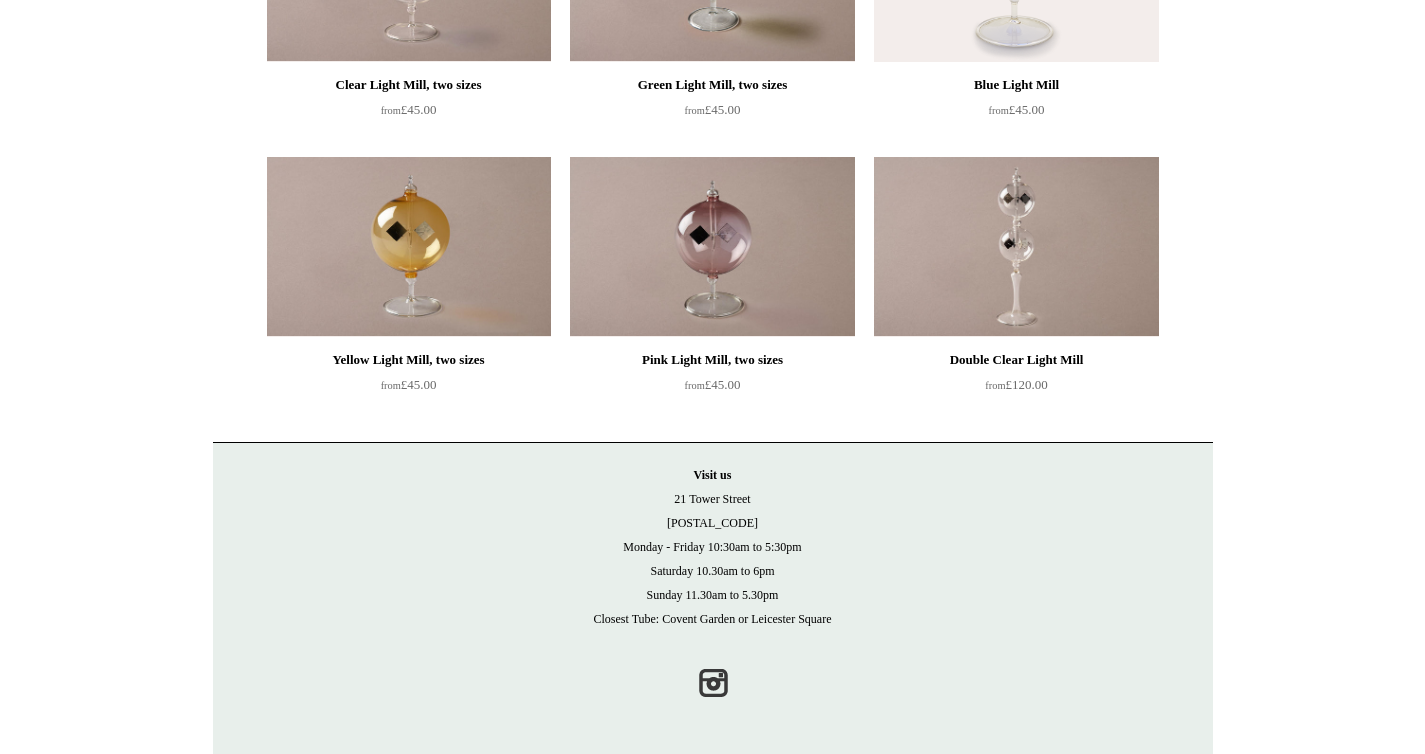 scroll, scrollTop: 0, scrollLeft: 0, axis: both 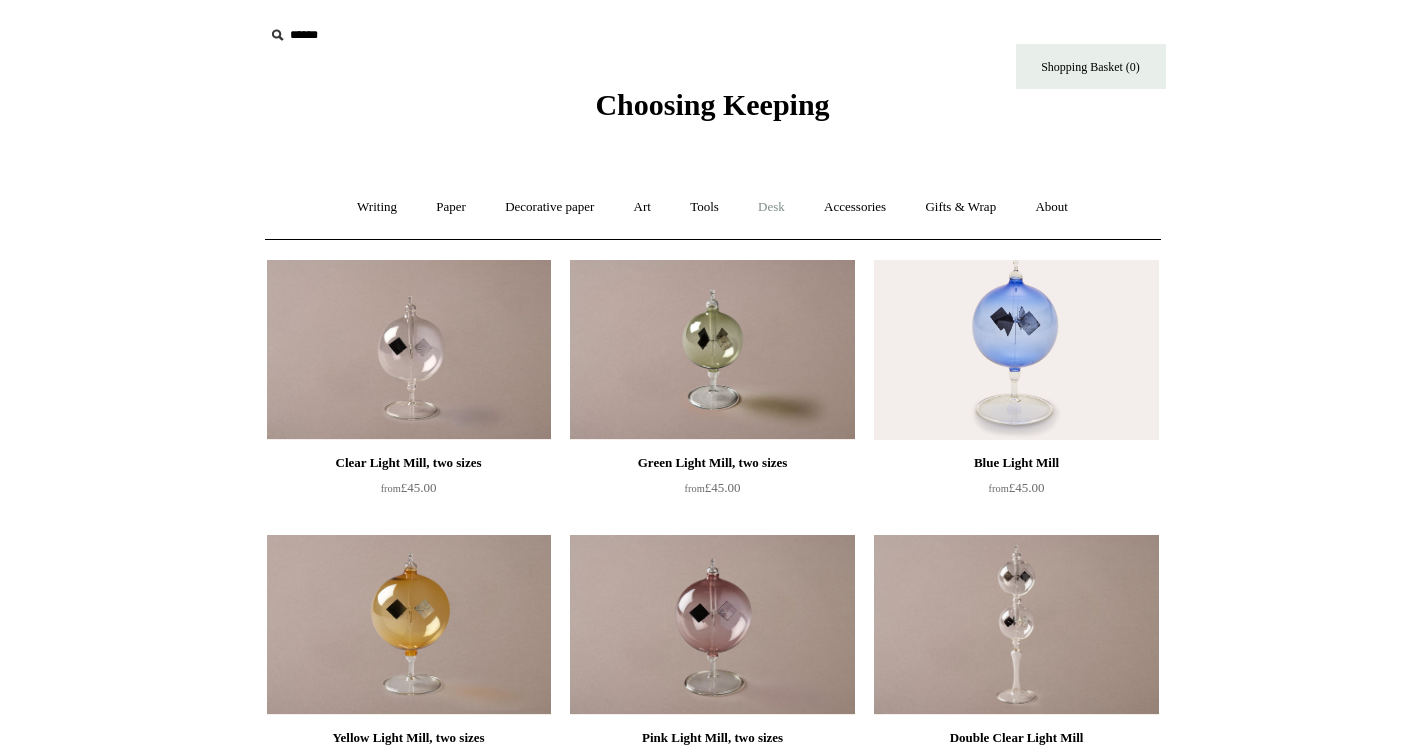 click on "Desk +" at bounding box center (771, 207) 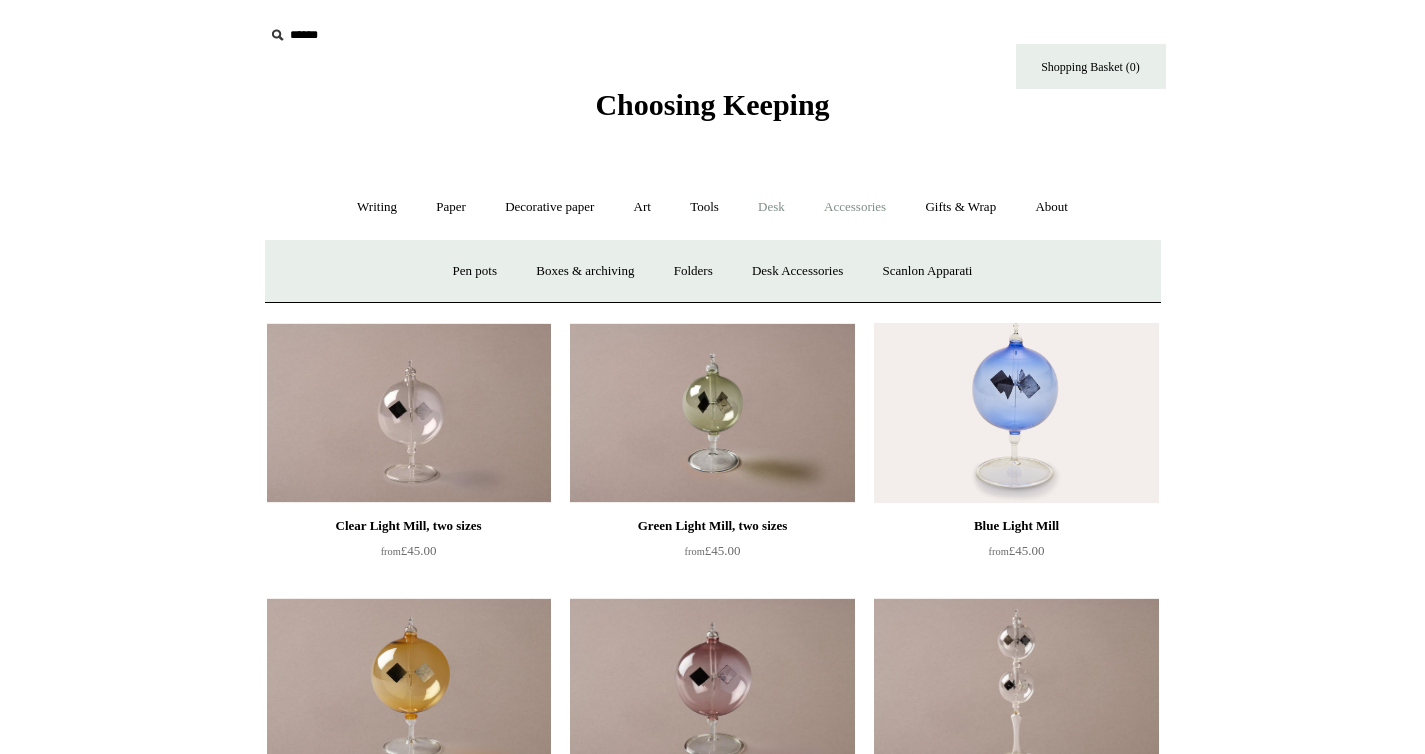 click on "Accessories +" at bounding box center [855, 207] 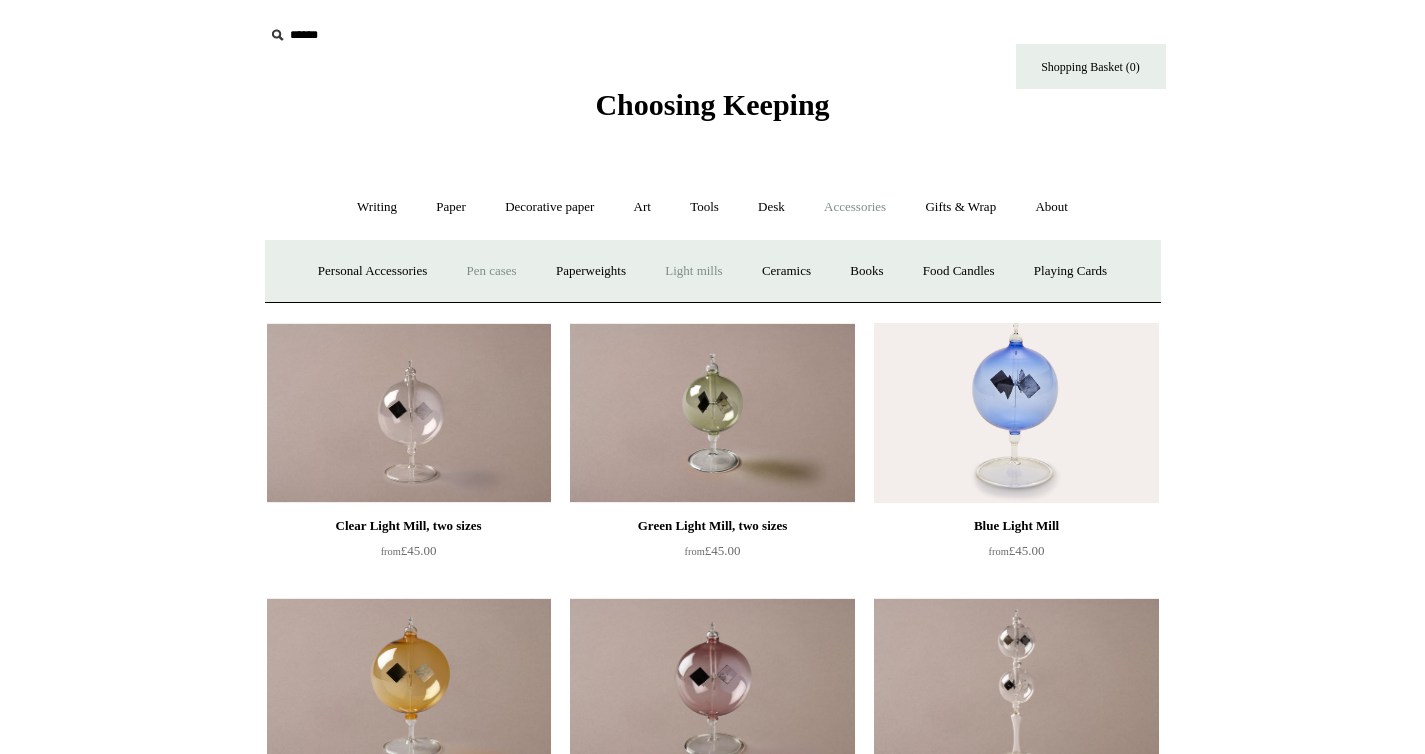 click on "Pen cases" at bounding box center [491, 271] 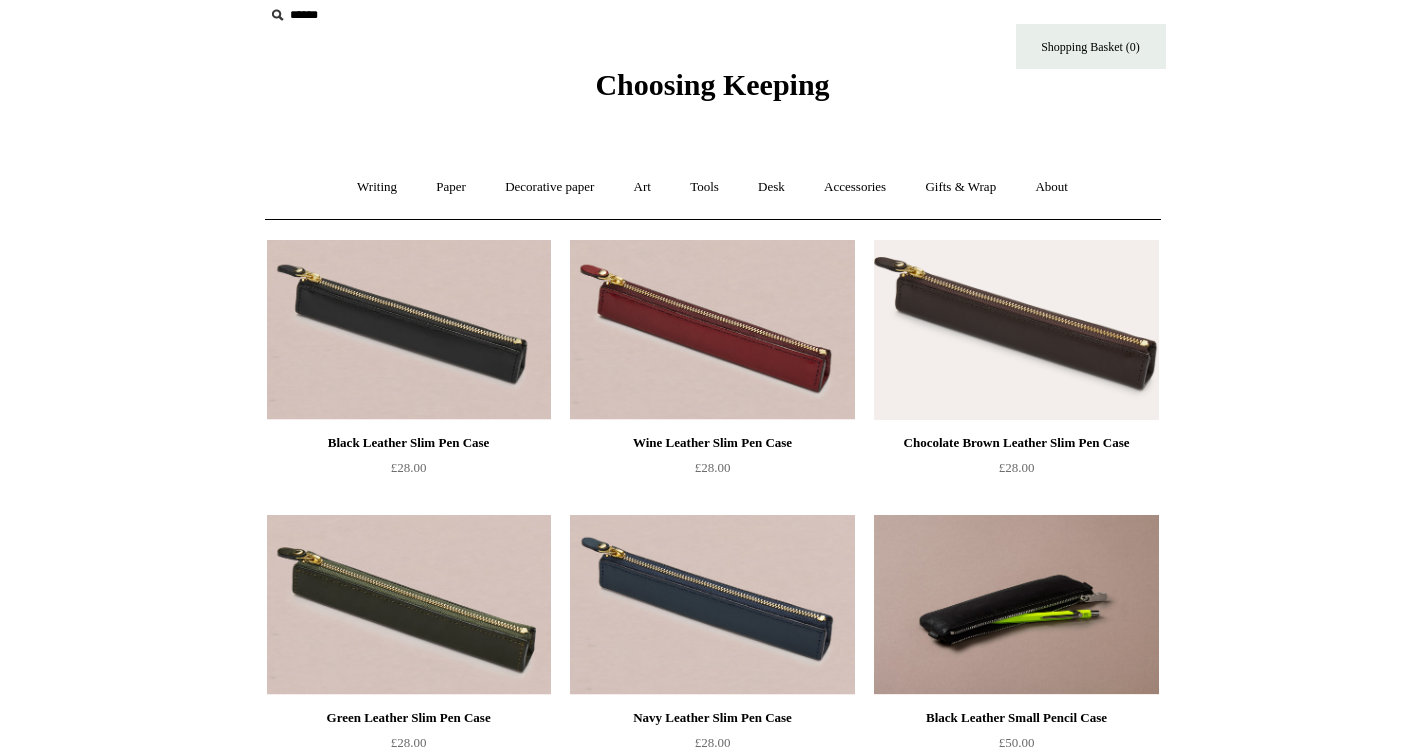 scroll, scrollTop: 0, scrollLeft: 0, axis: both 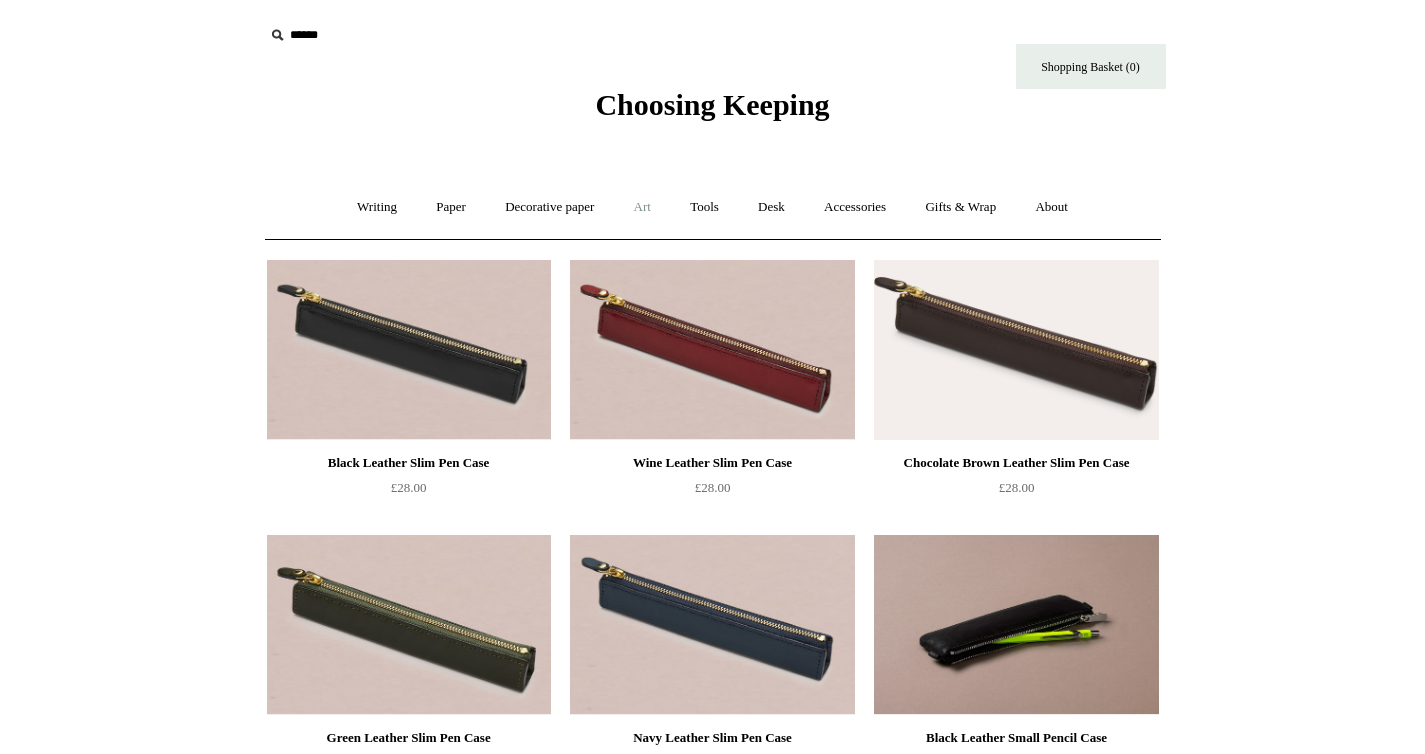 click on "Art +" at bounding box center (642, 207) 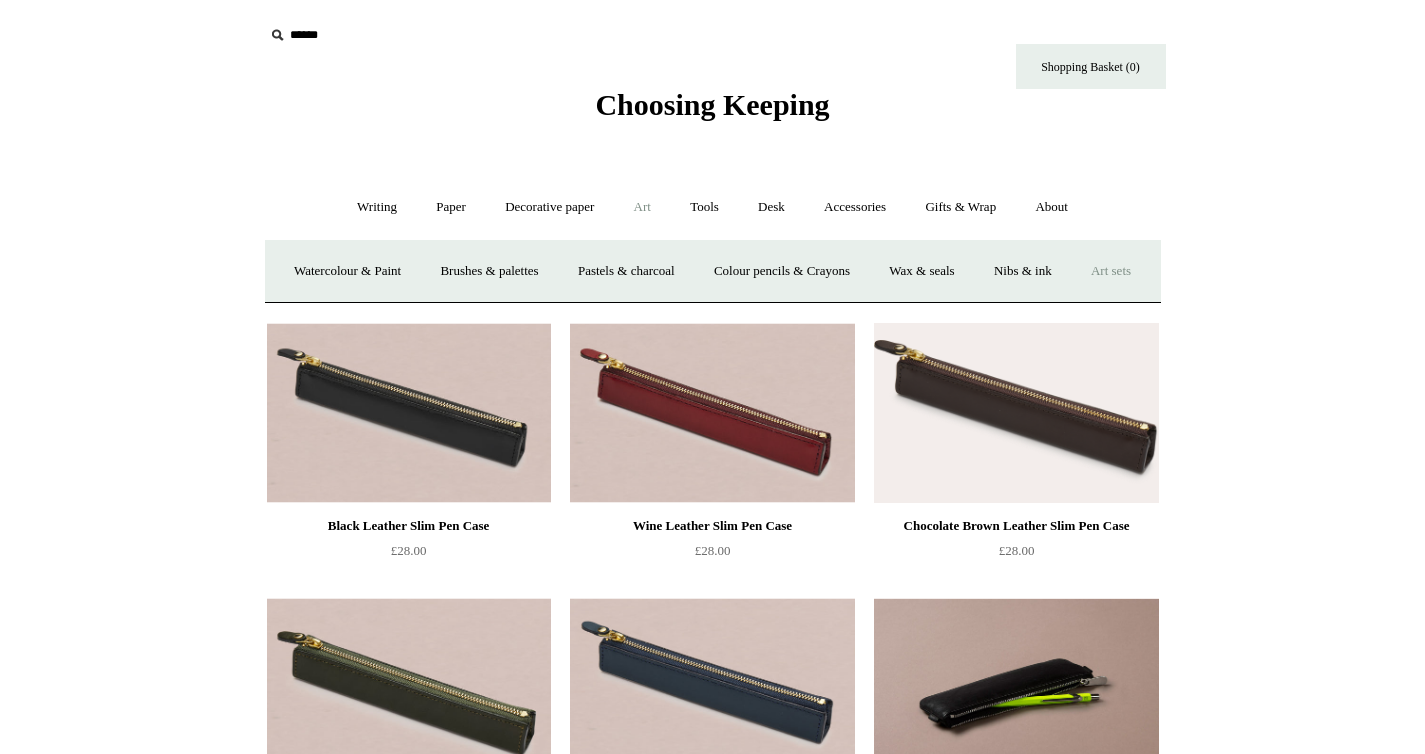 click on "Art sets" at bounding box center (1111, 271) 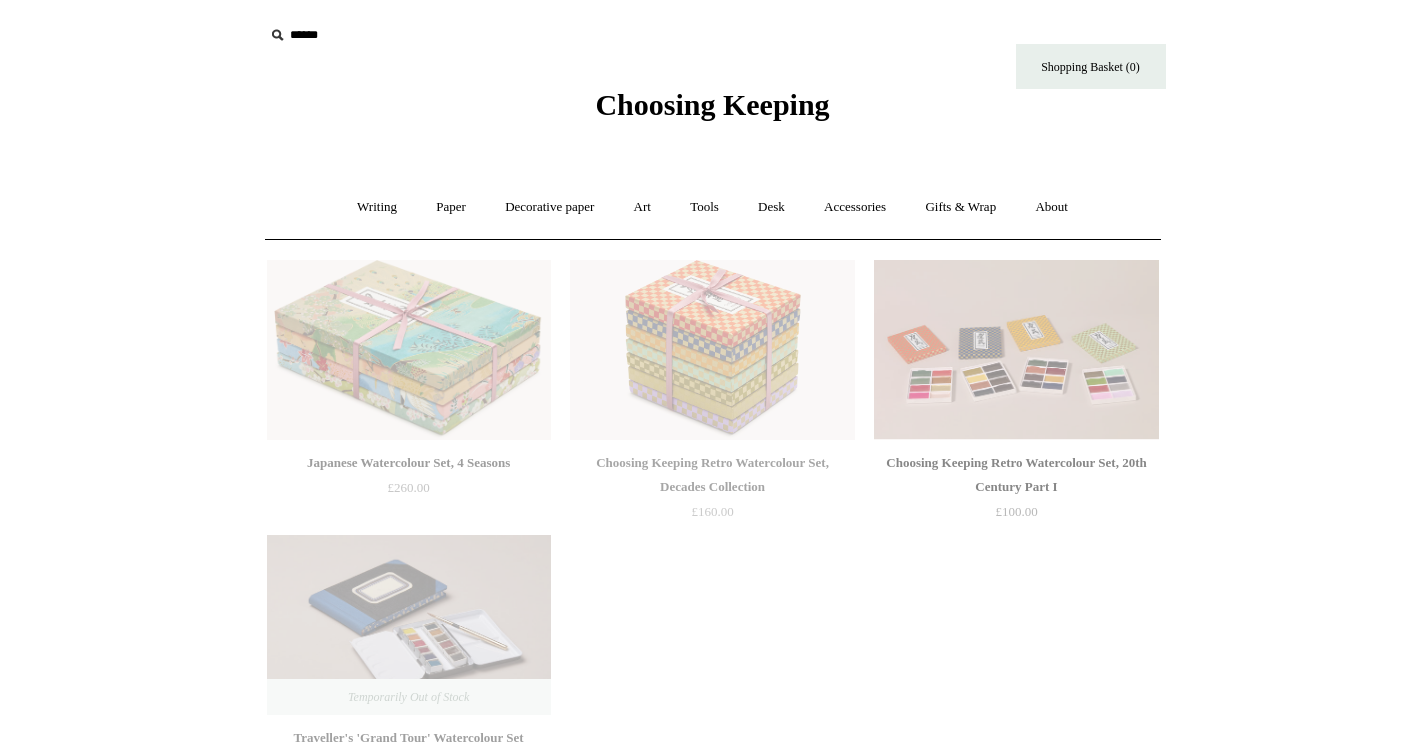 scroll, scrollTop: 0, scrollLeft: 0, axis: both 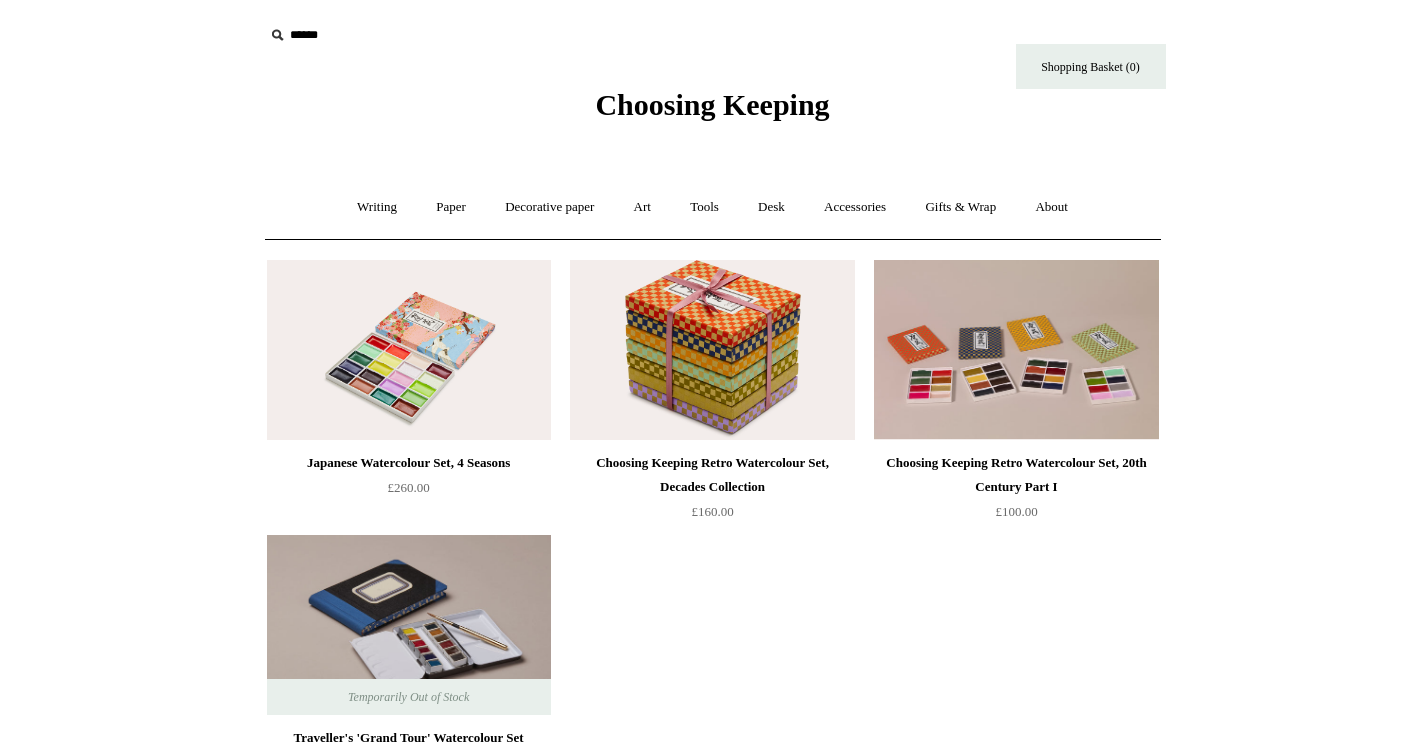 click at bounding box center [409, 350] 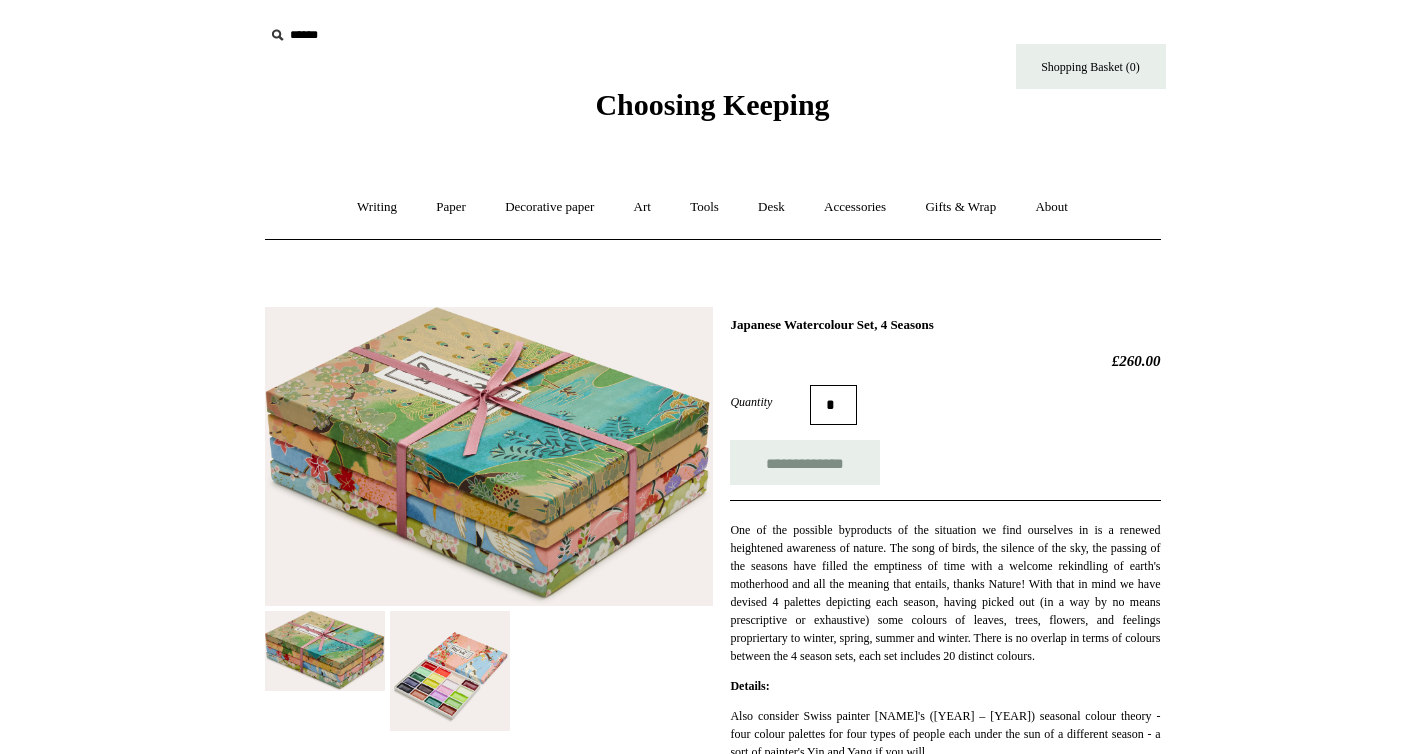 scroll, scrollTop: 0, scrollLeft: 0, axis: both 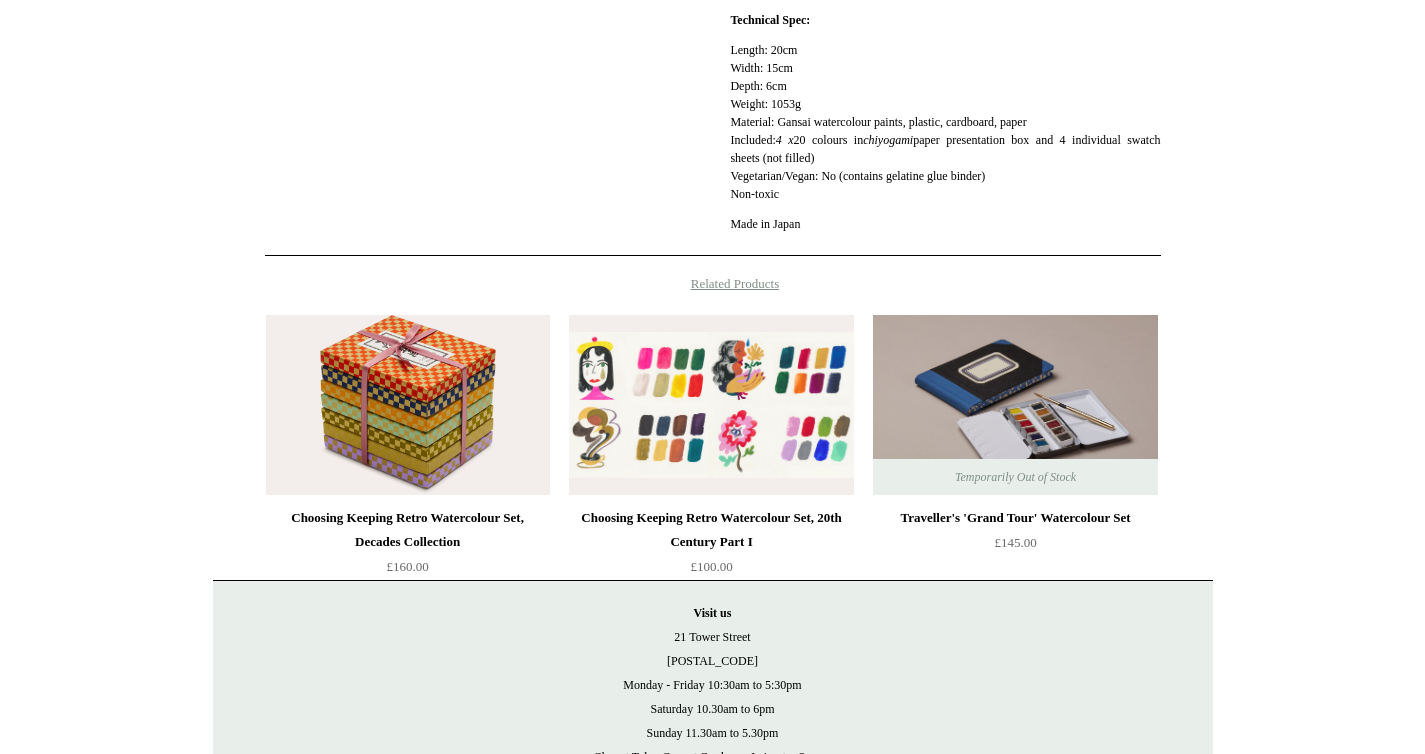 click at bounding box center (711, 405) 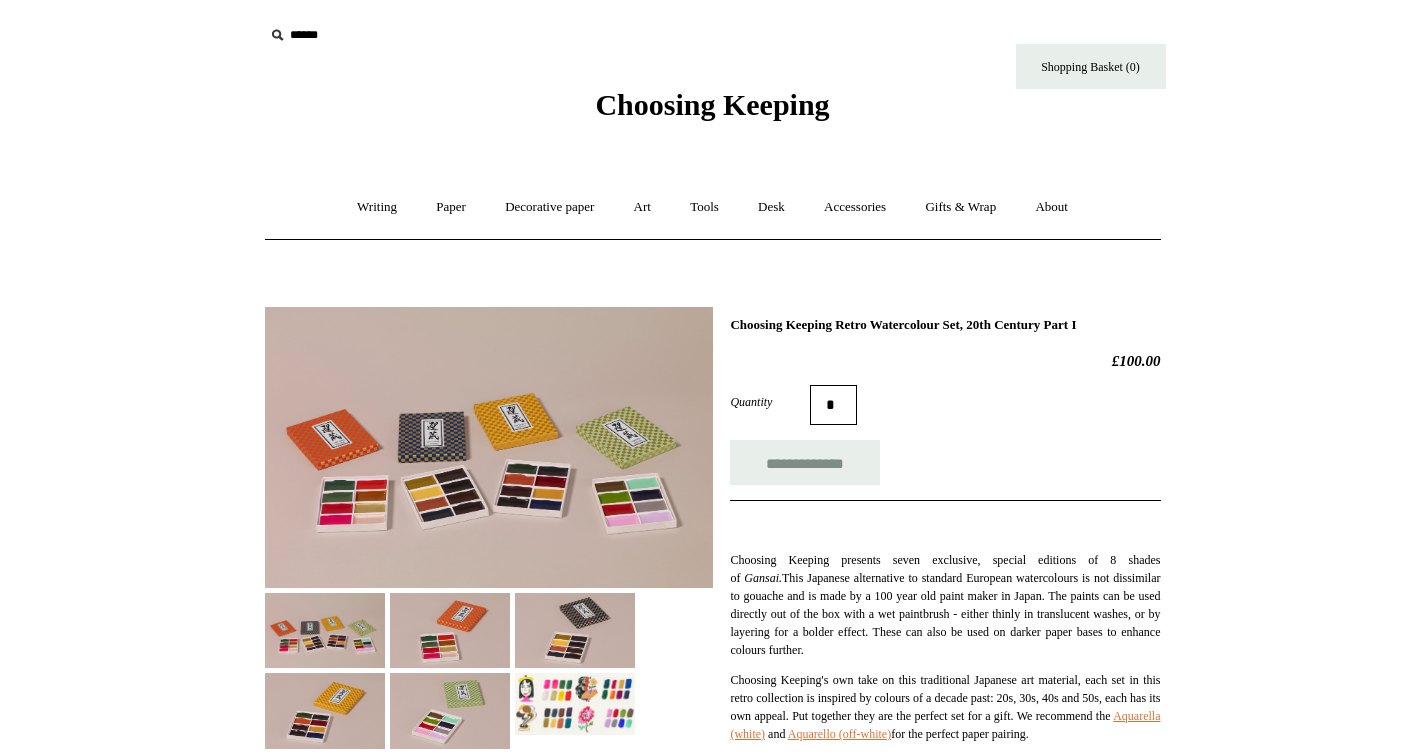 scroll, scrollTop: 357, scrollLeft: 0, axis: vertical 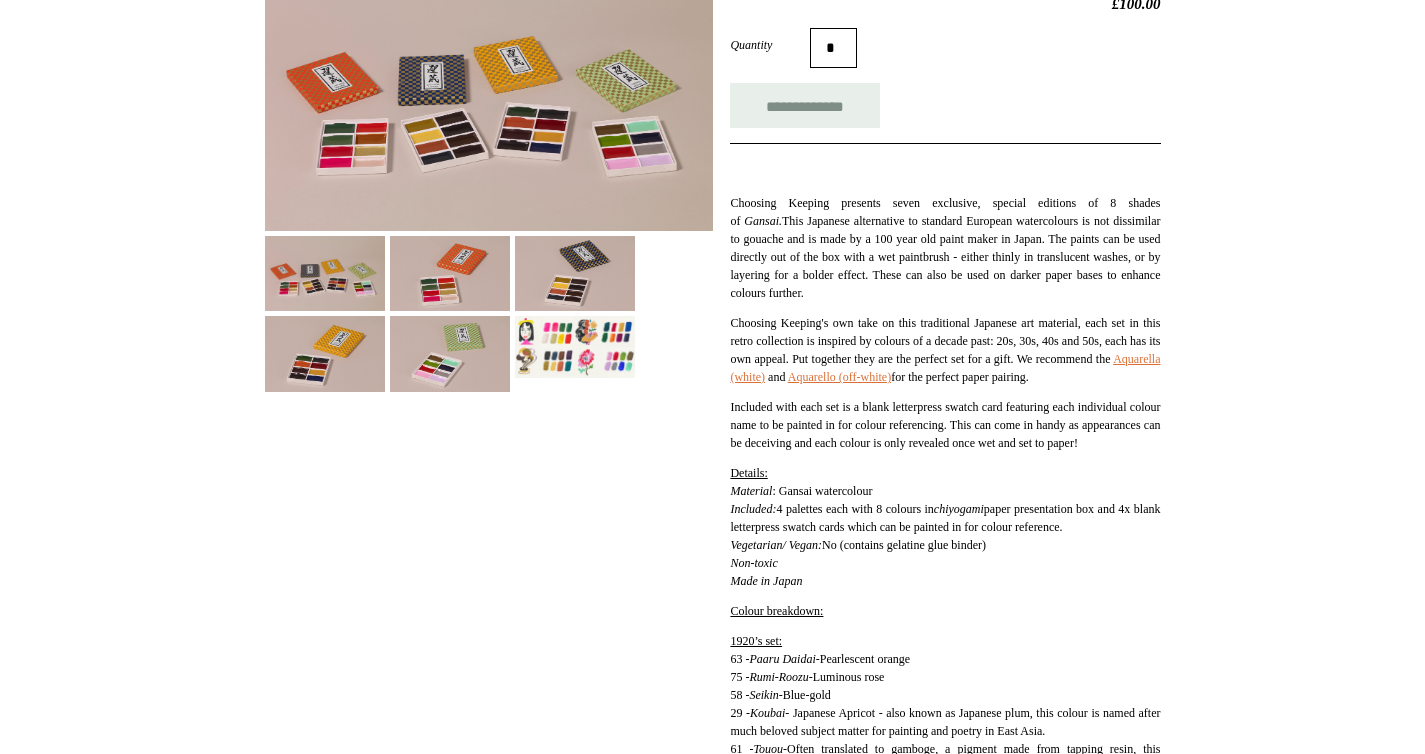 click at bounding box center (575, 347) 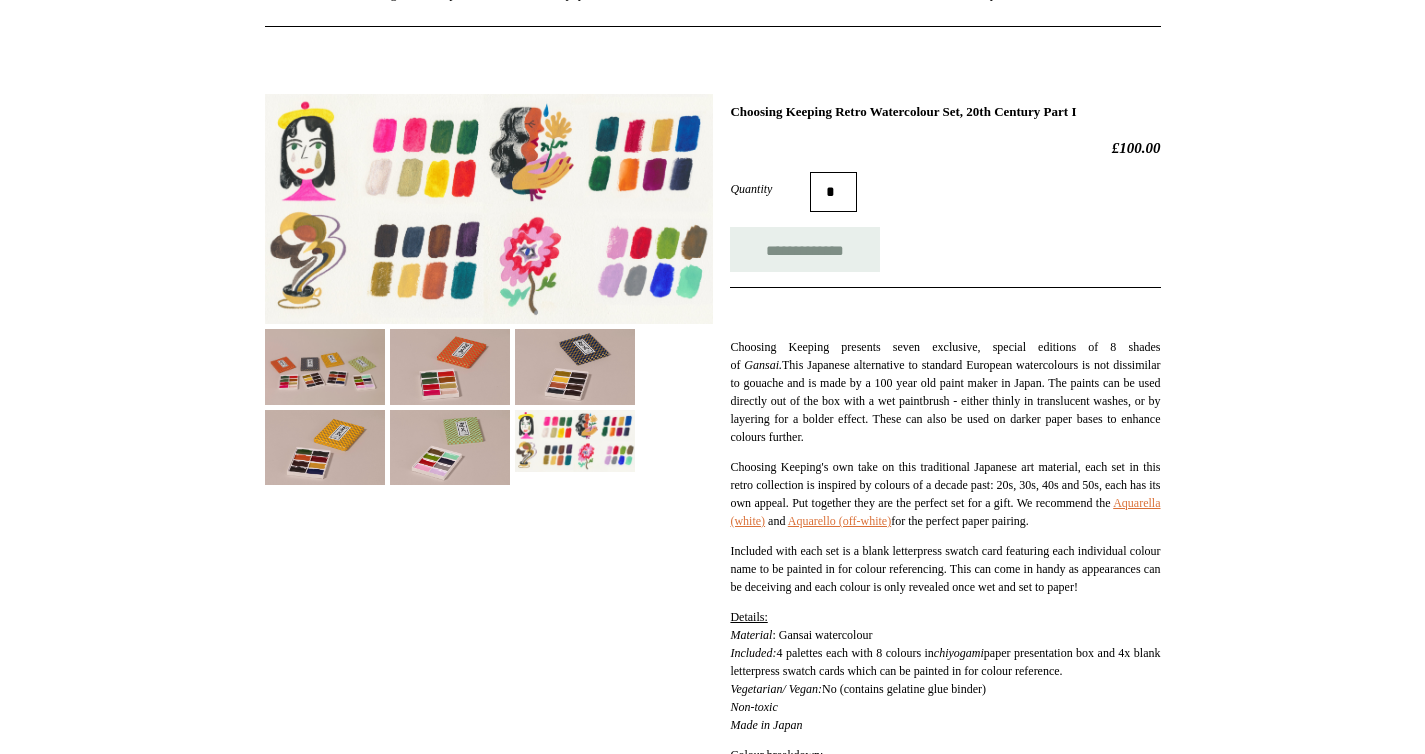 scroll, scrollTop: 0, scrollLeft: 0, axis: both 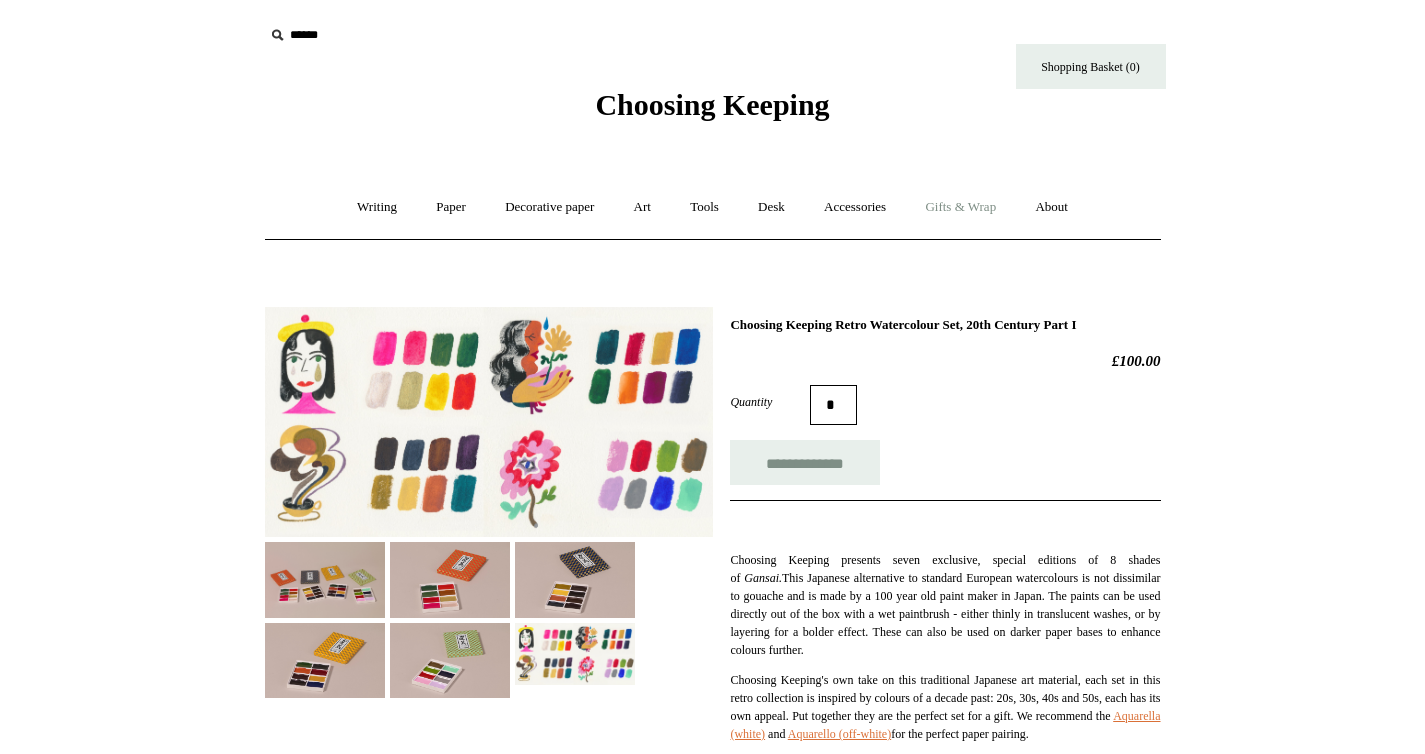 click on "Gifts & Wrap +" at bounding box center [960, 207] 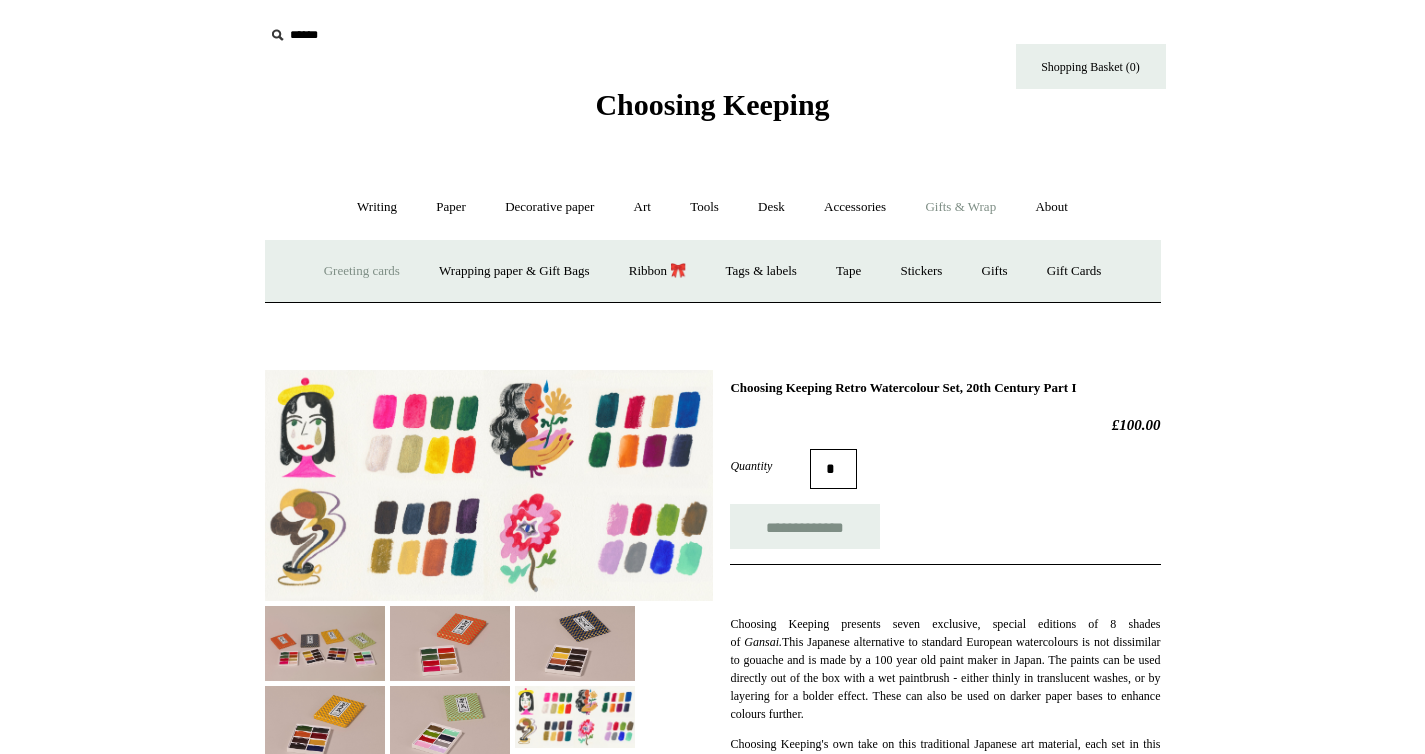 click on "Greeting cards +" at bounding box center [362, 271] 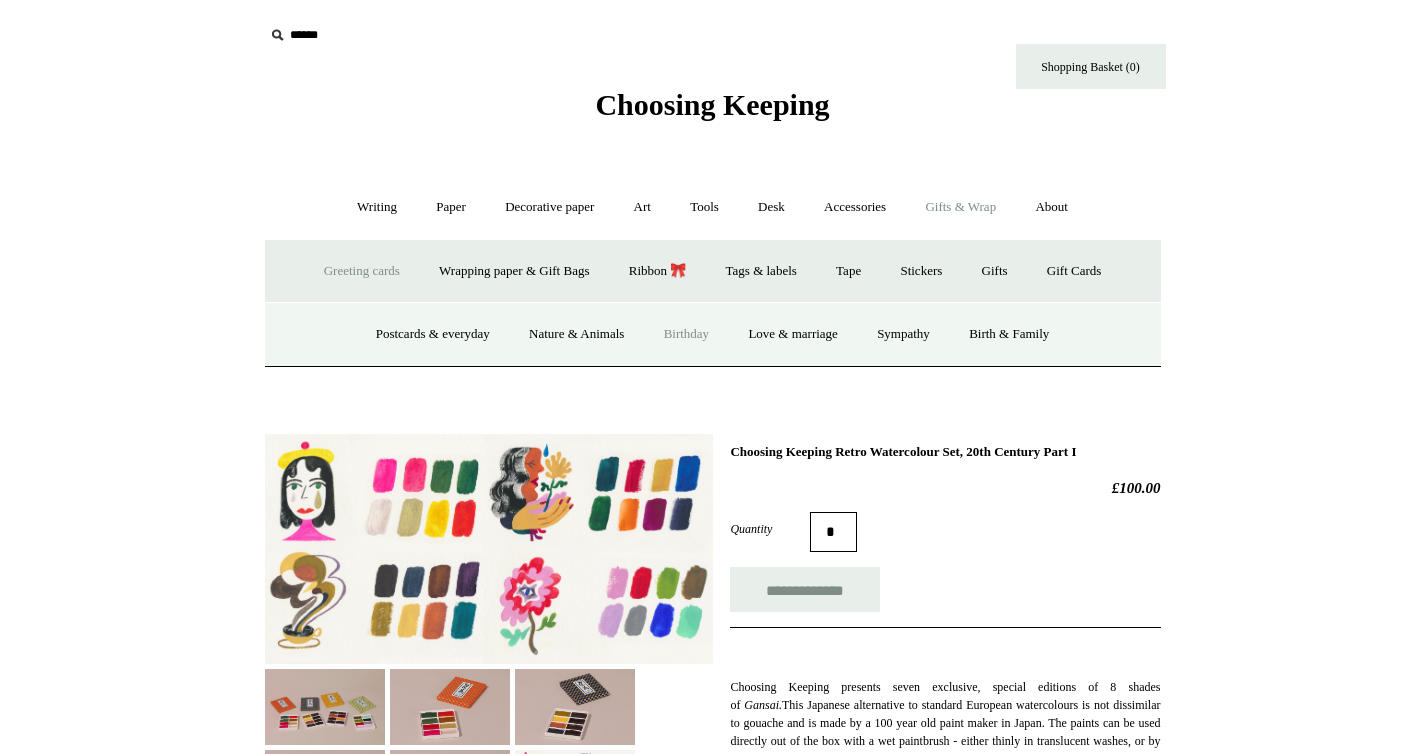 click on "Birthday" at bounding box center (687, 334) 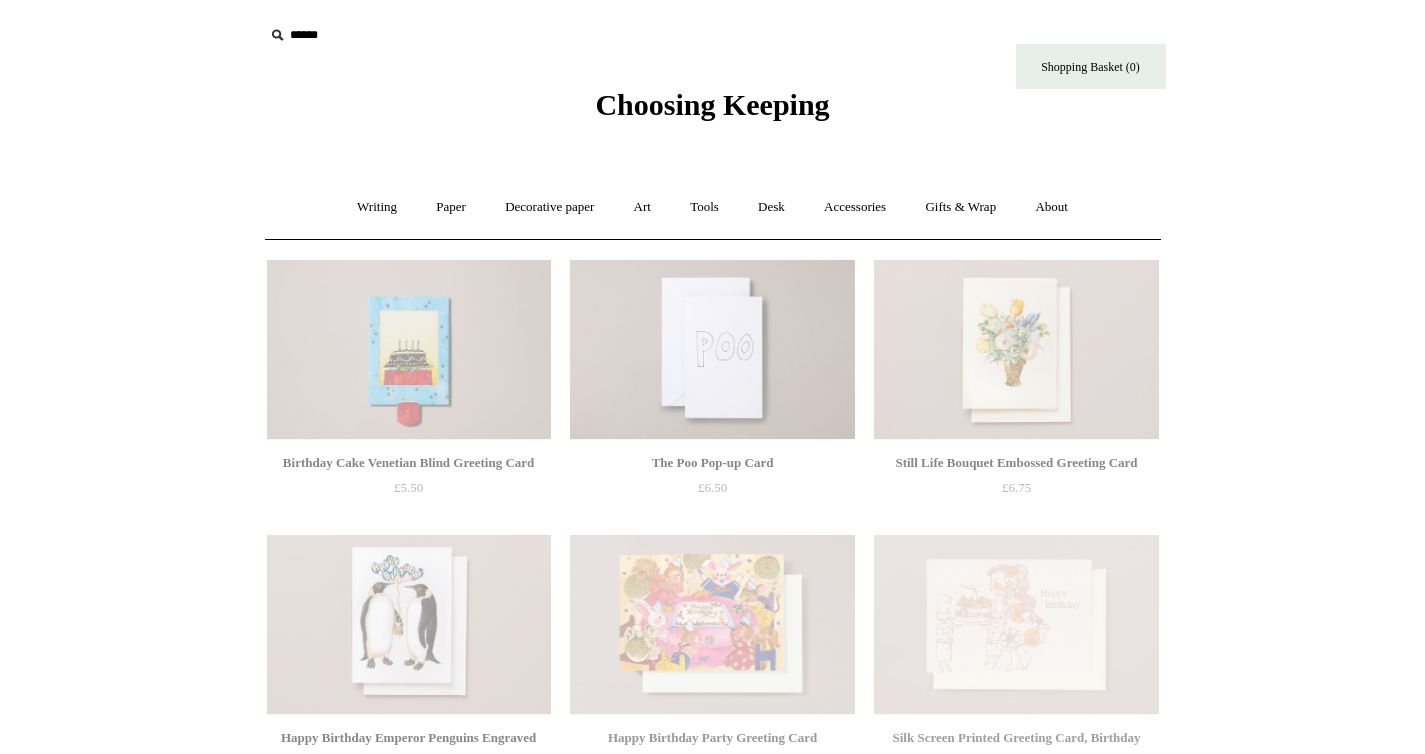scroll, scrollTop: 0, scrollLeft: 0, axis: both 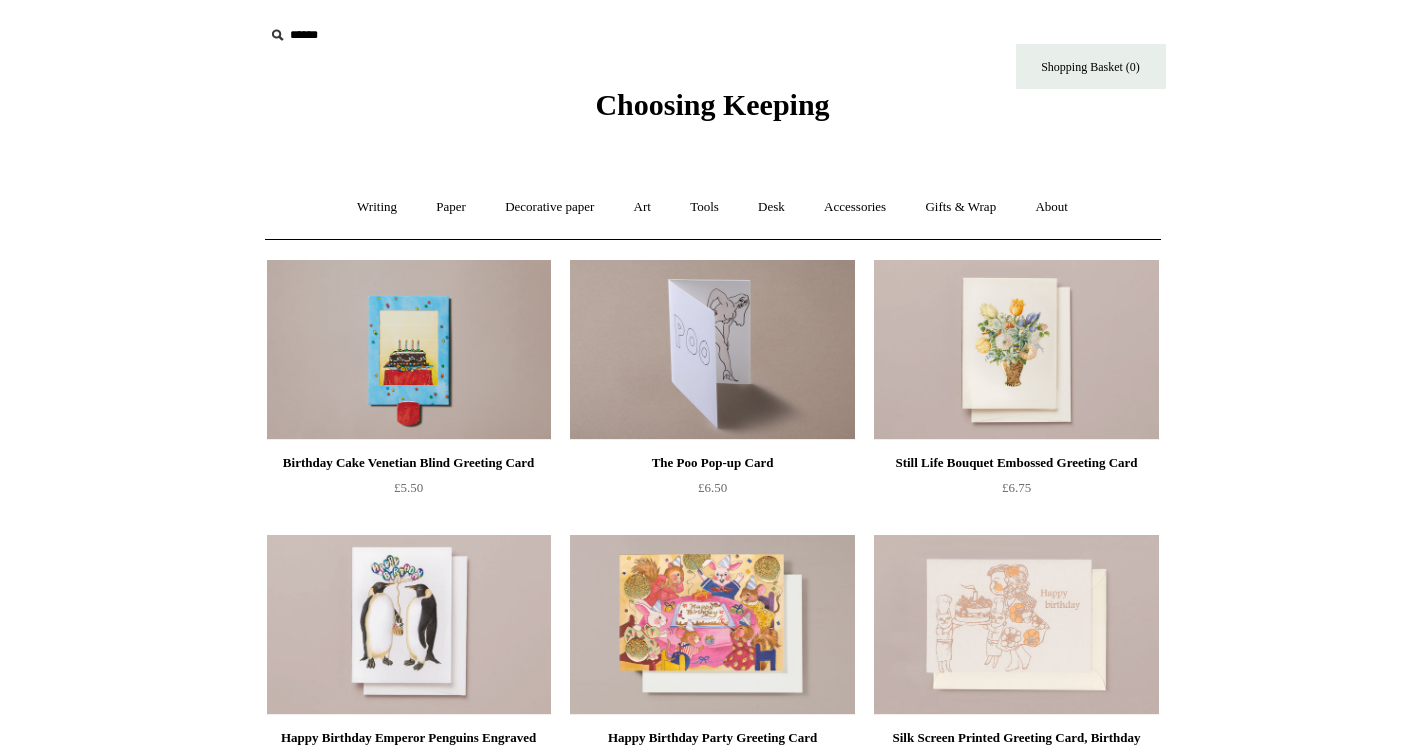 click at bounding box center (712, 350) 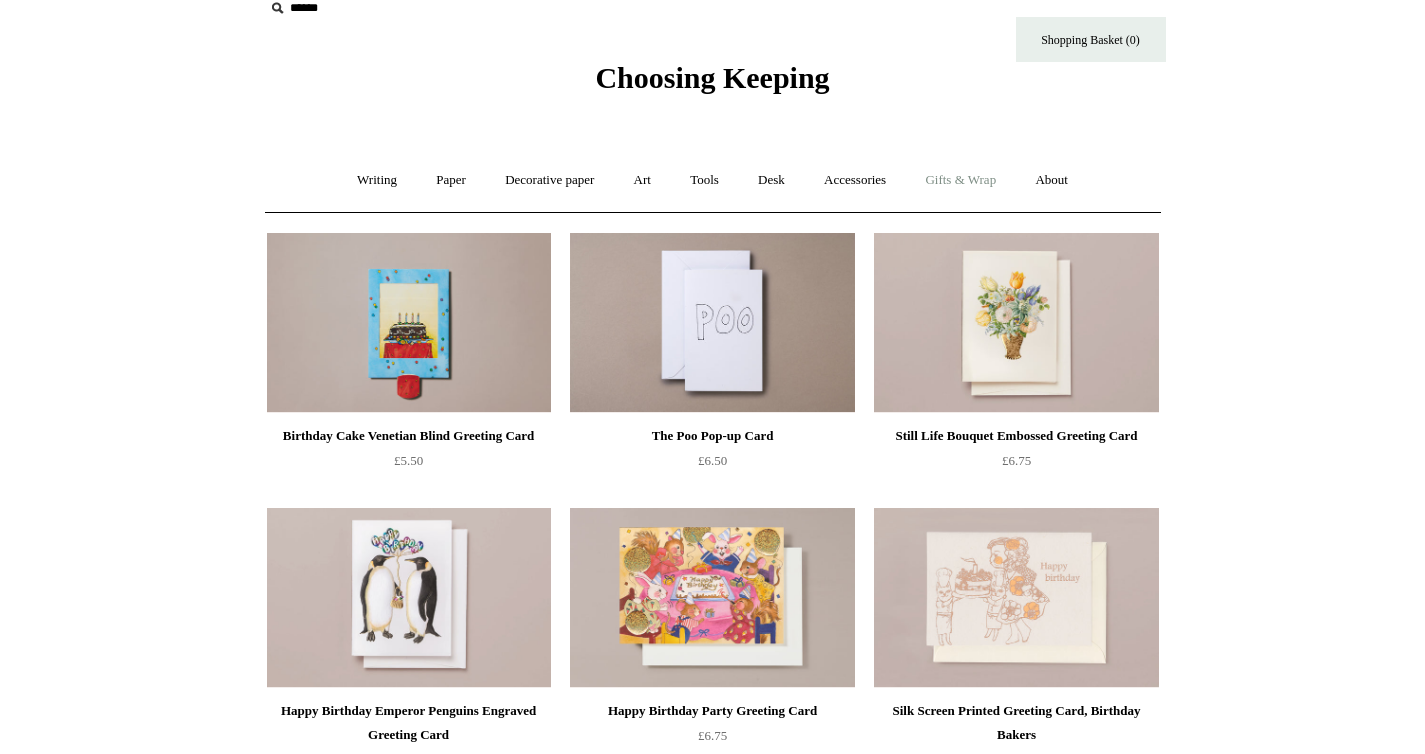 scroll, scrollTop: 0, scrollLeft: 0, axis: both 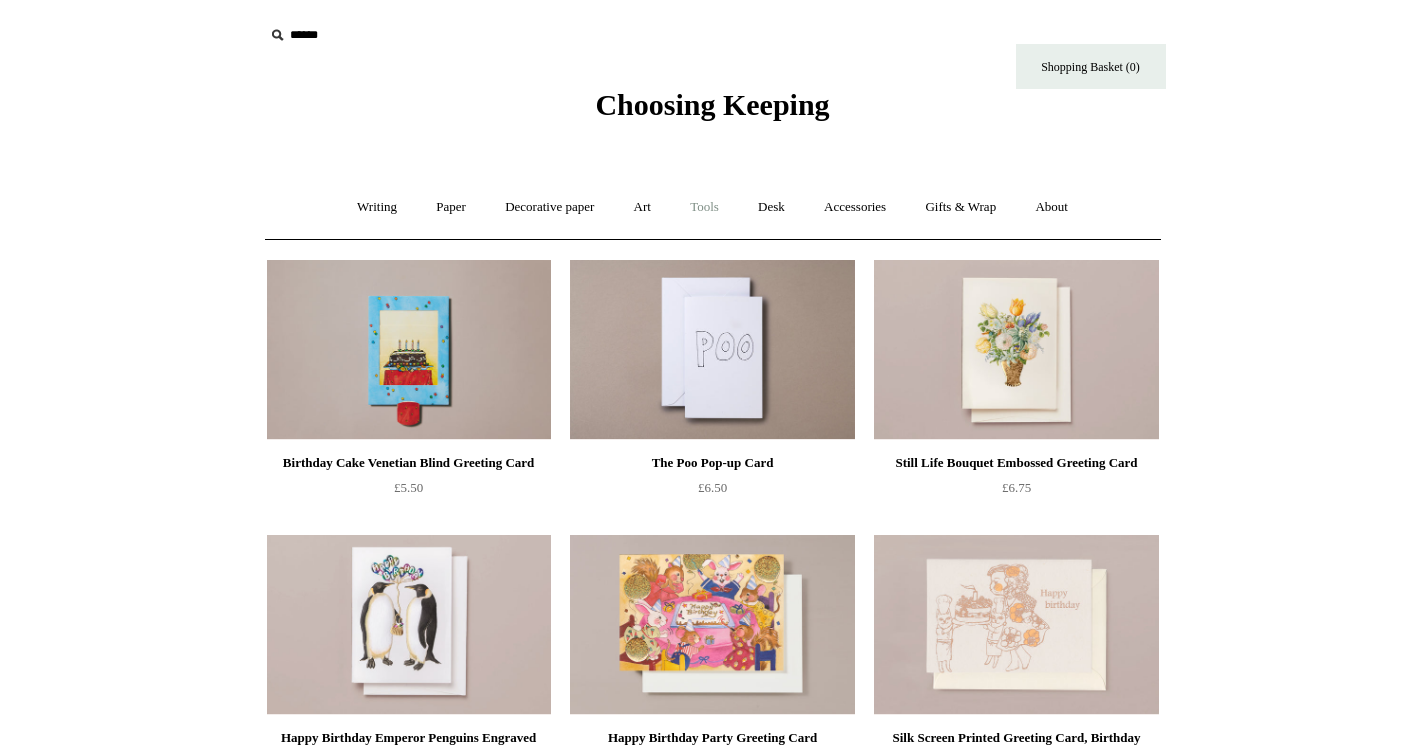 click on "Tools +" at bounding box center (704, 207) 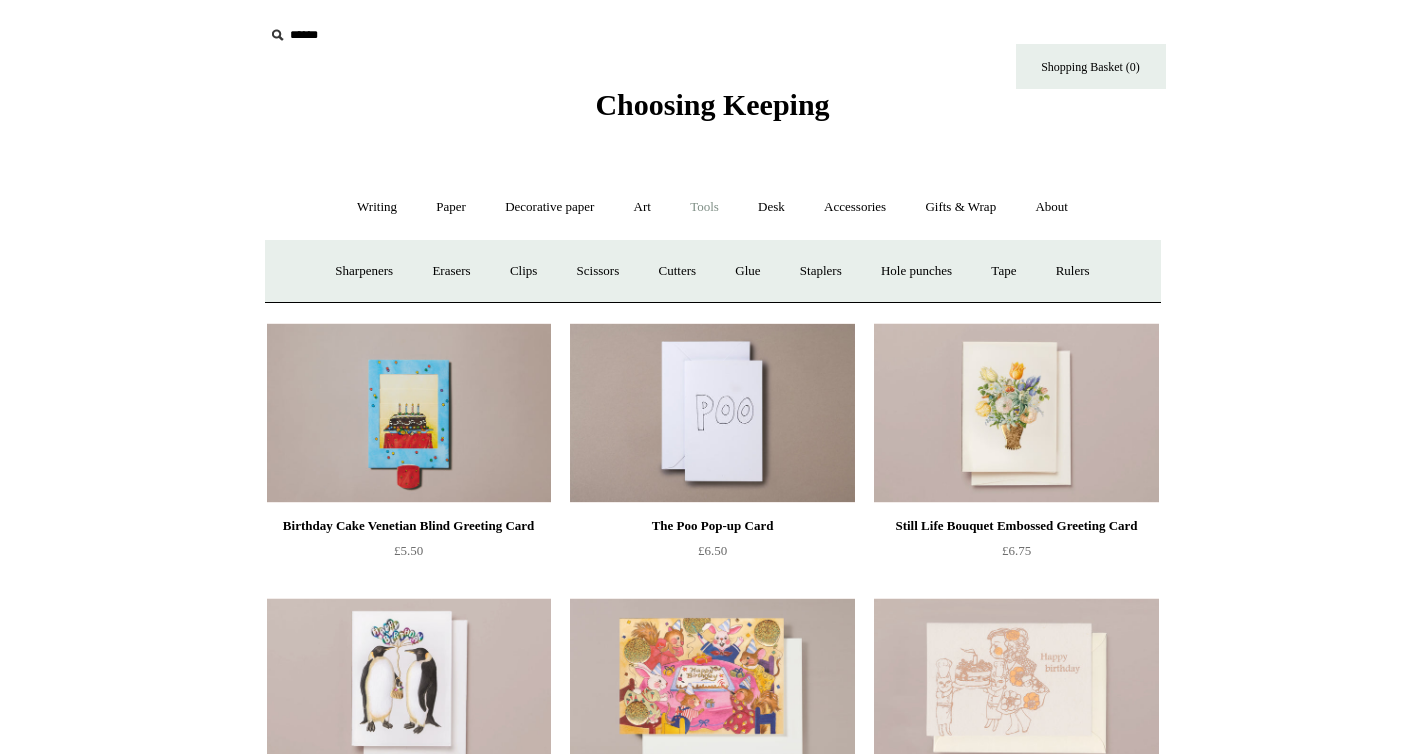 click on "Tools -" at bounding box center [704, 207] 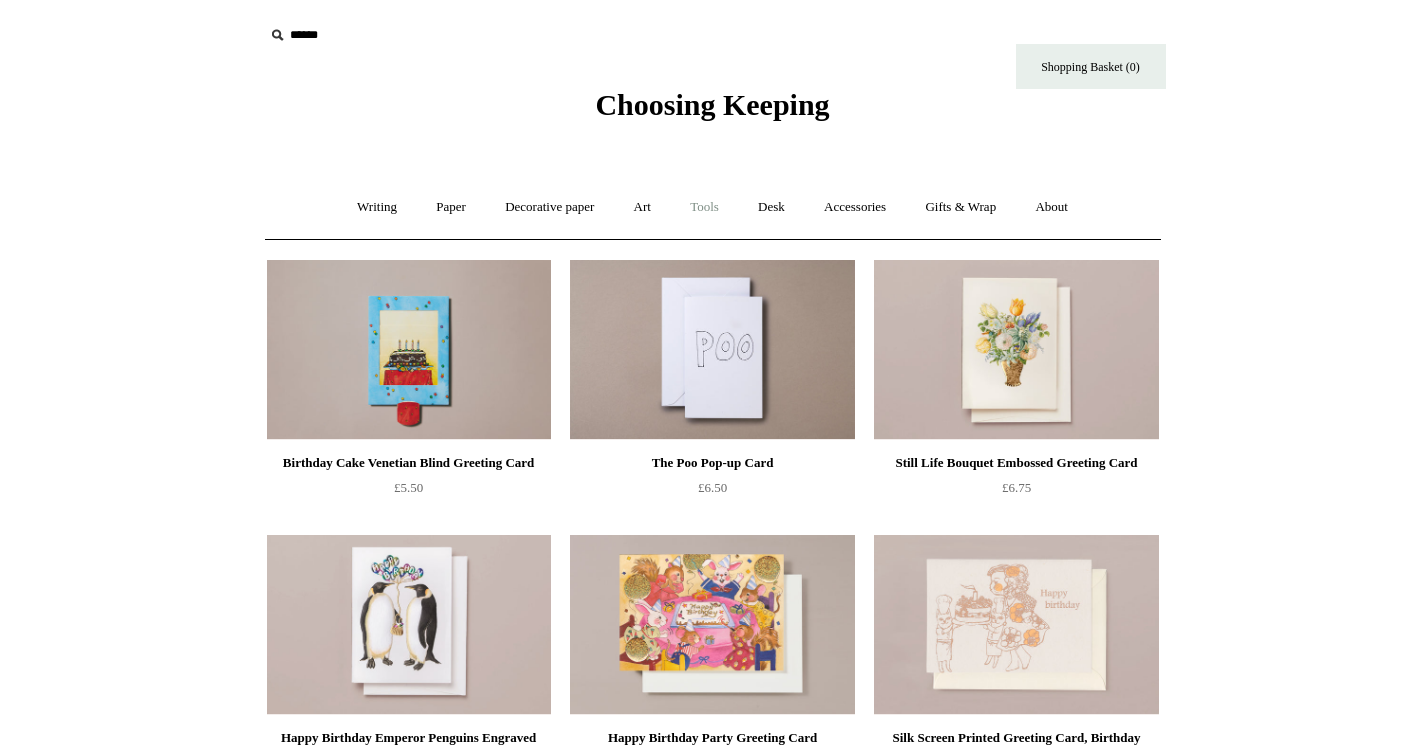 click on "Tools +" at bounding box center [704, 207] 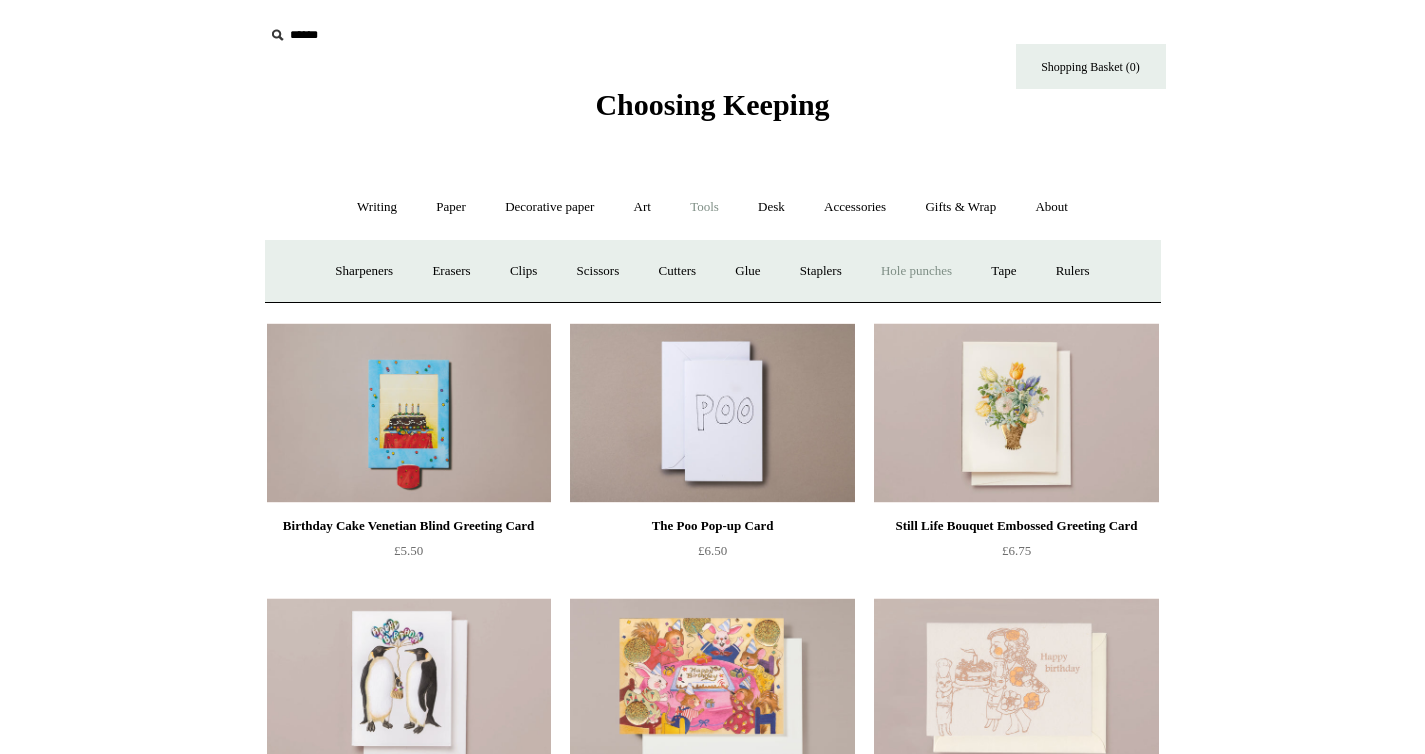 click on "Hole punches" at bounding box center [916, 271] 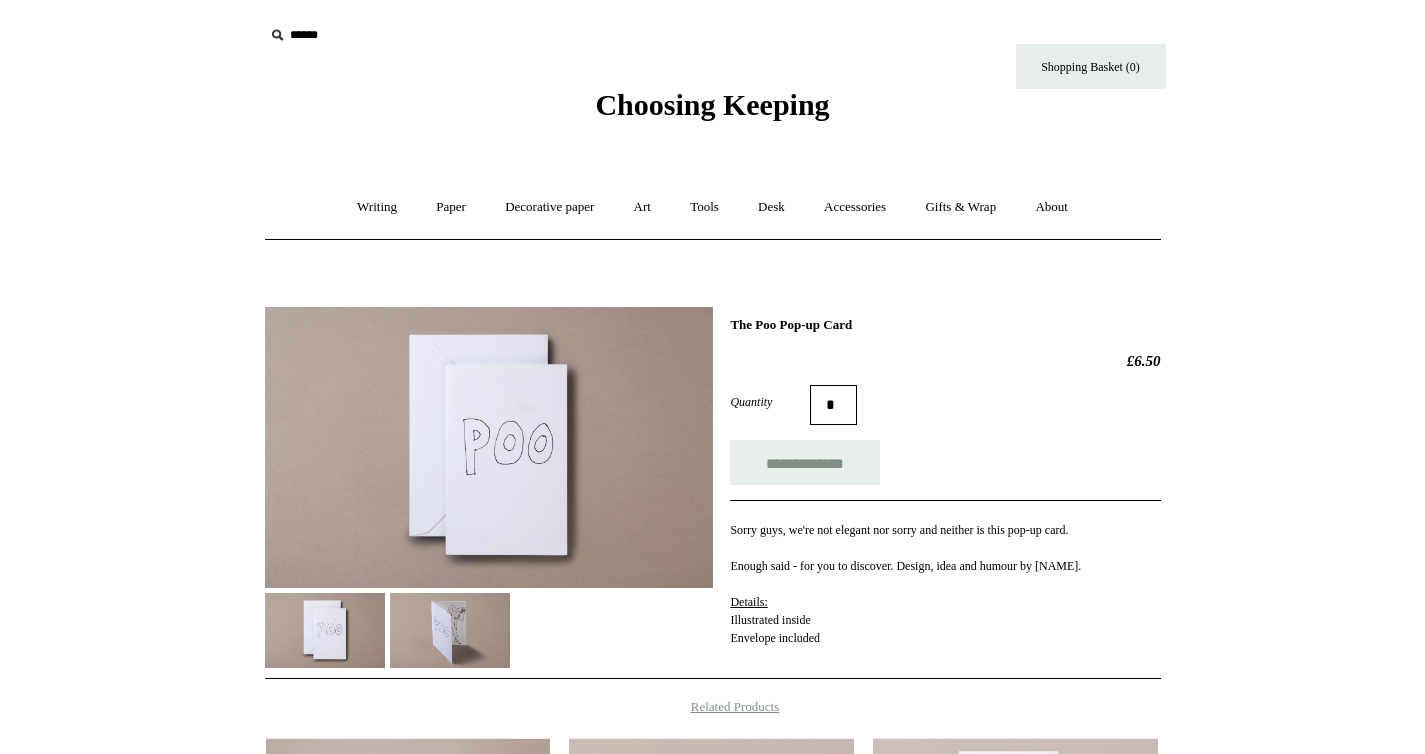 scroll, scrollTop: 0, scrollLeft: 0, axis: both 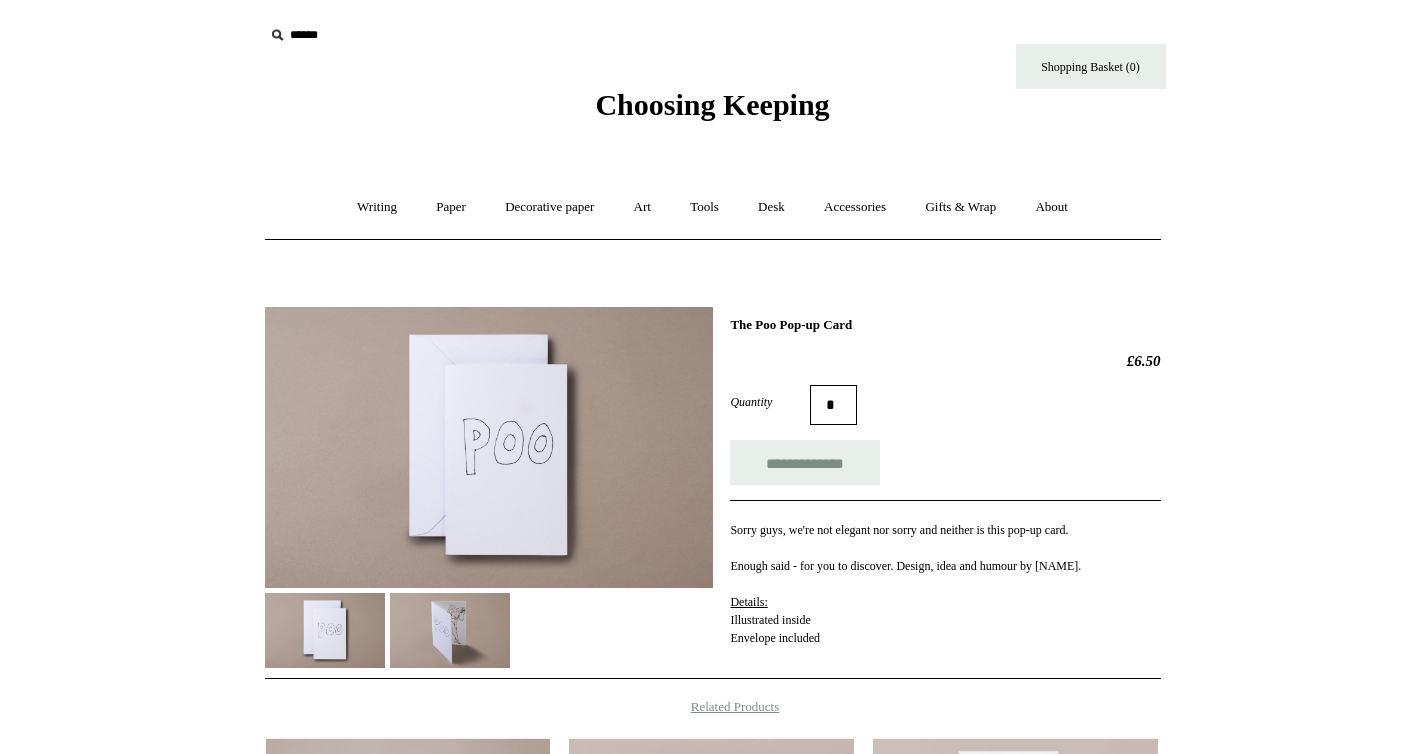click at bounding box center [450, 630] 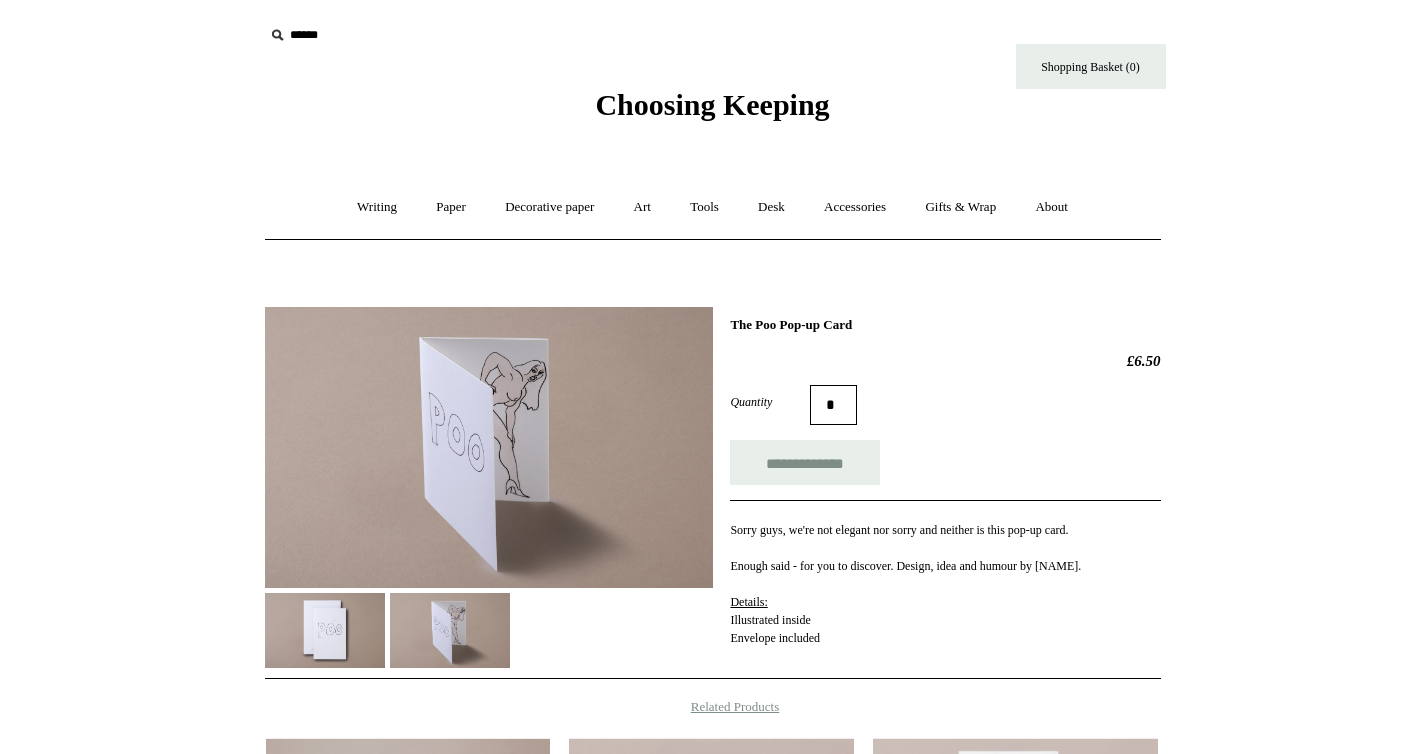 click at bounding box center (489, 447) 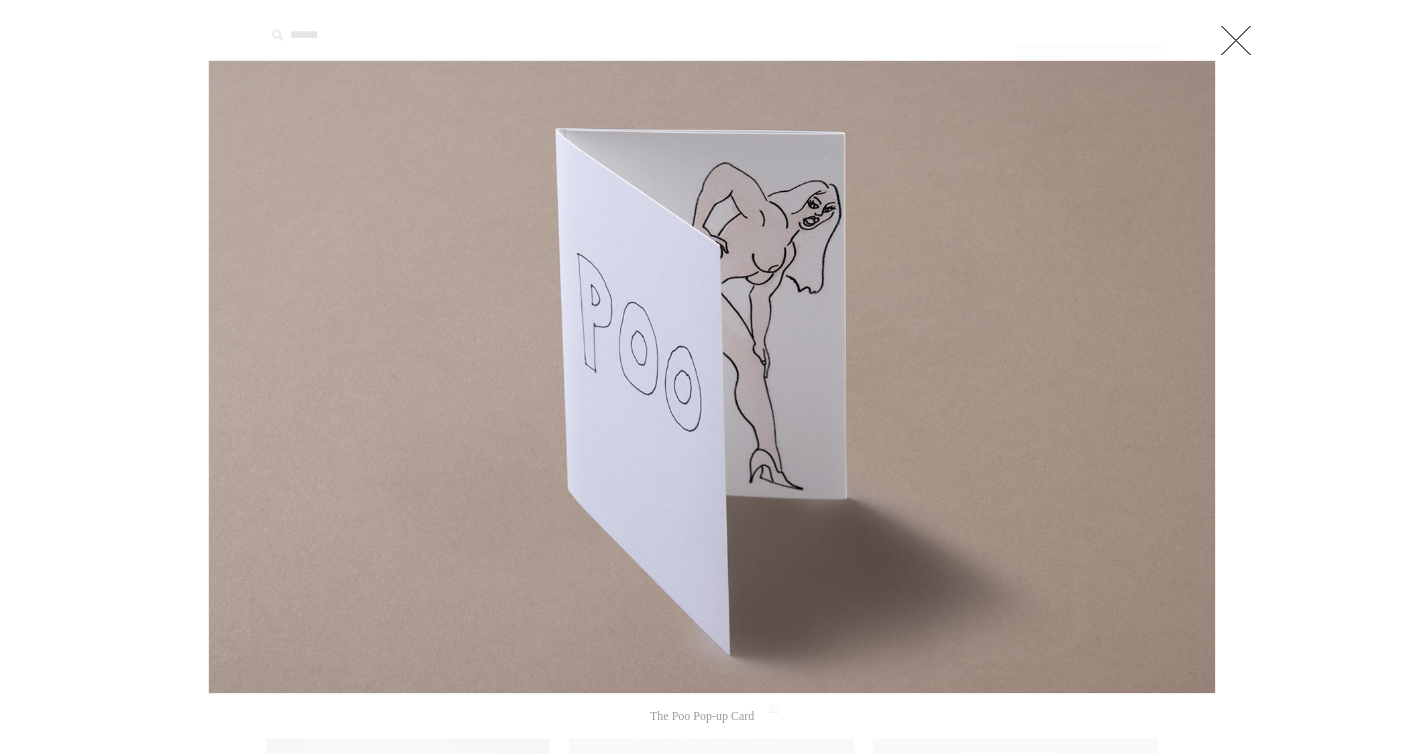 click at bounding box center [1236, 40] 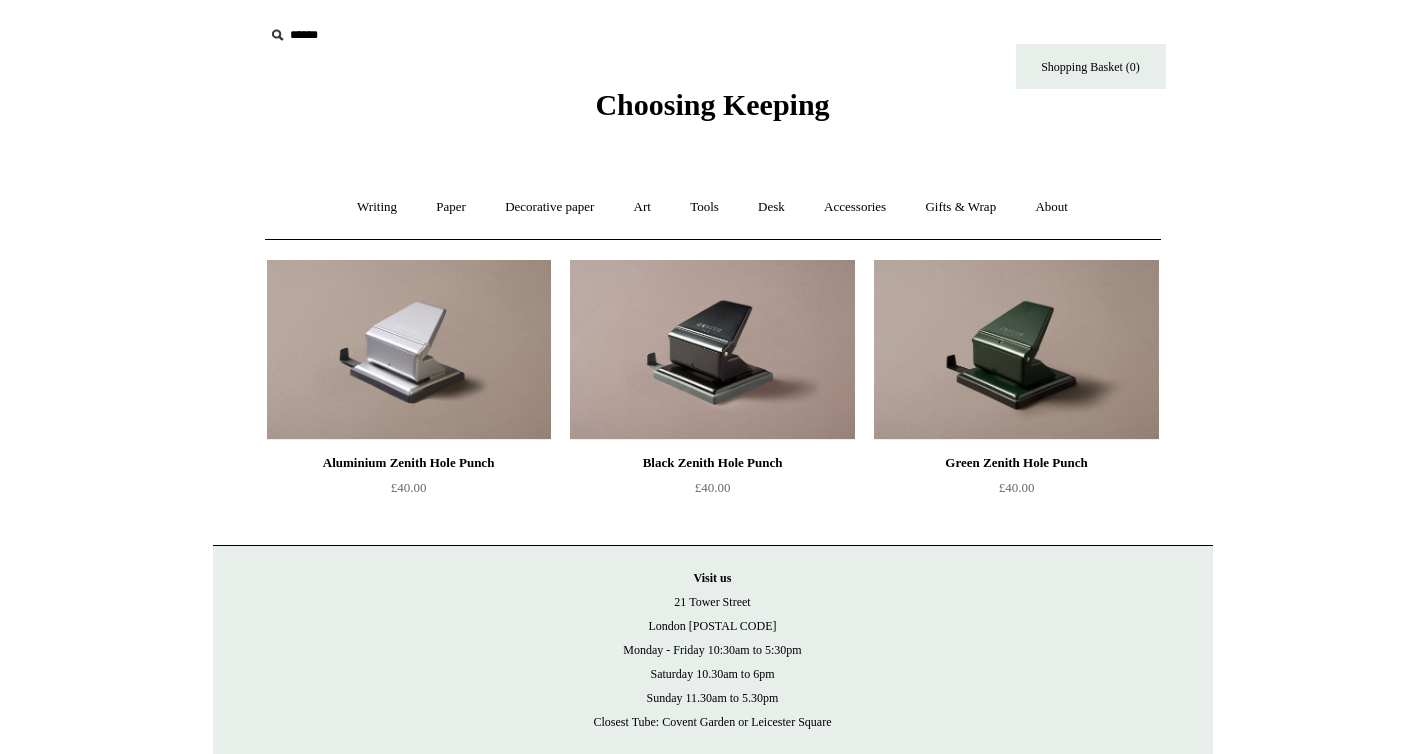scroll, scrollTop: 36, scrollLeft: 0, axis: vertical 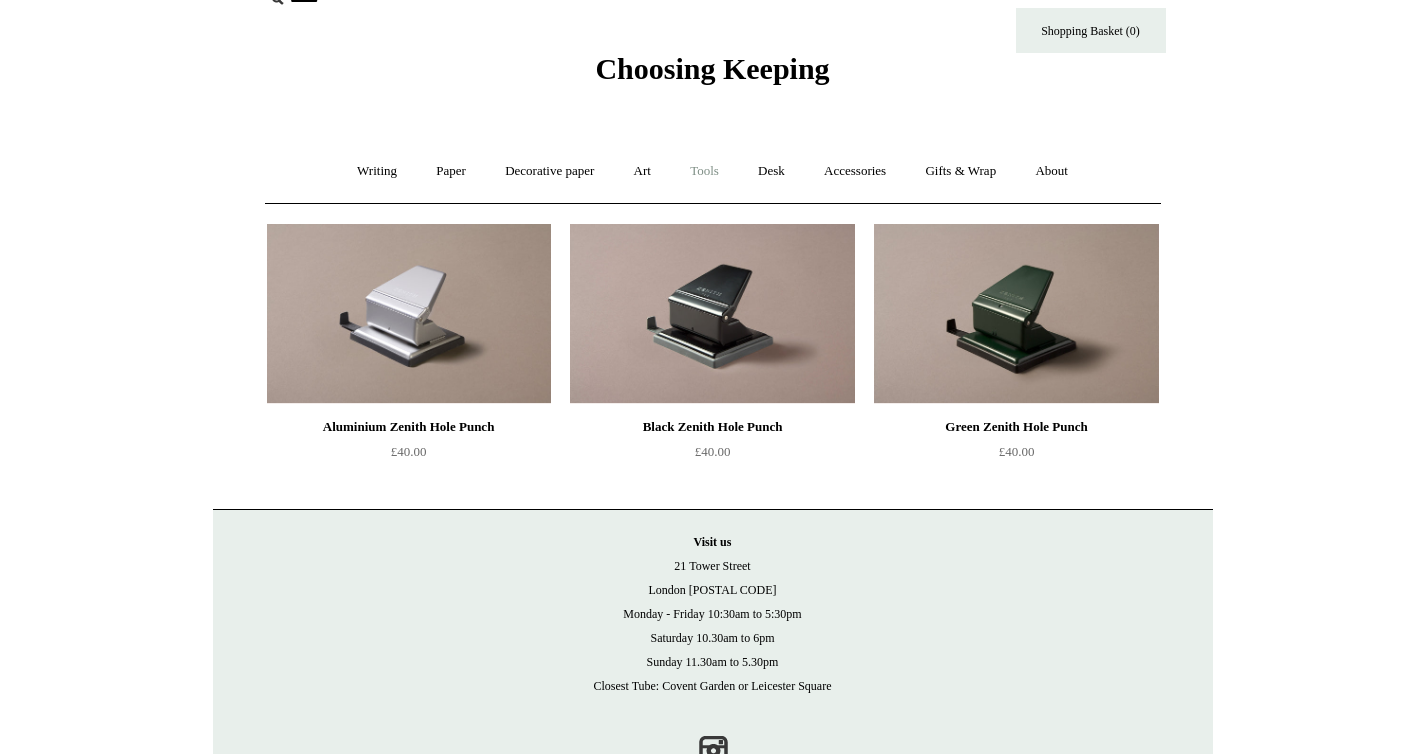 click on "Tools +" at bounding box center (704, 171) 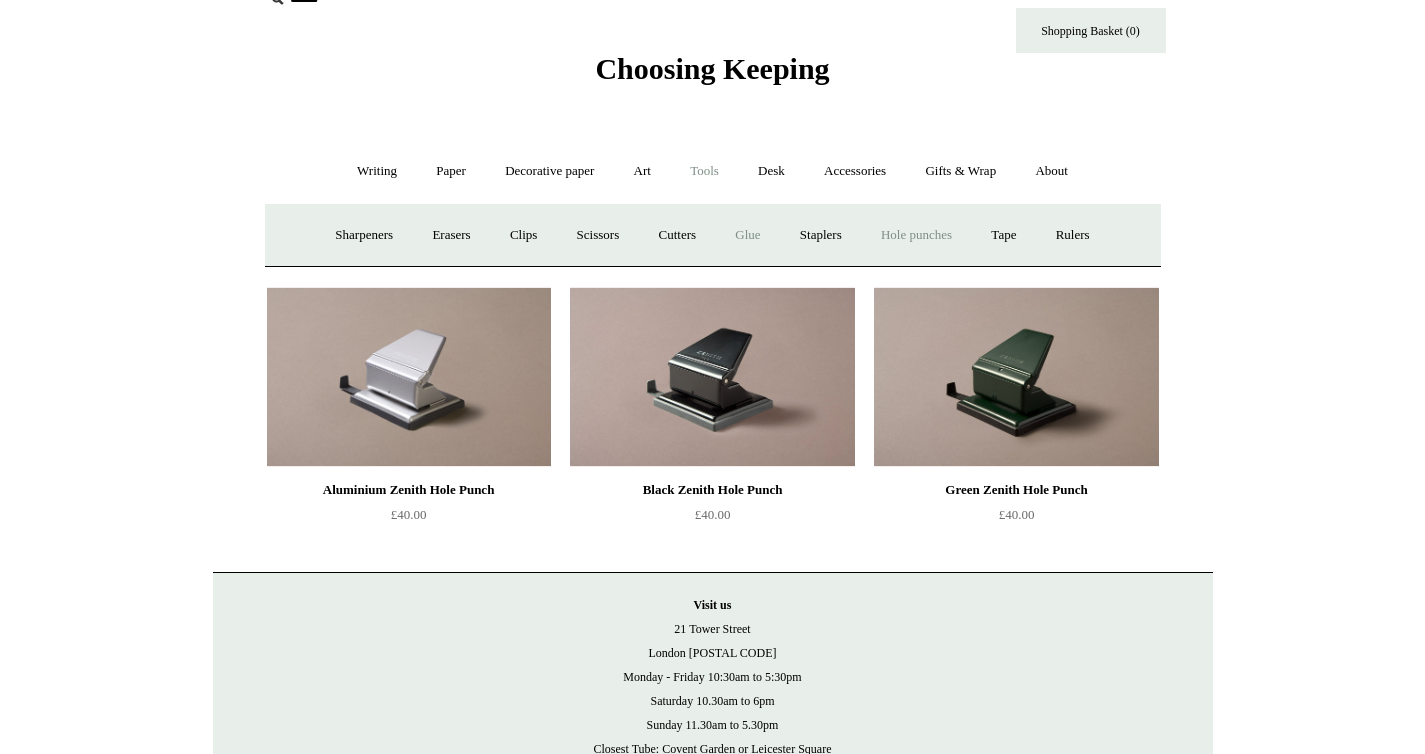 click on "Glue" at bounding box center (747, 235) 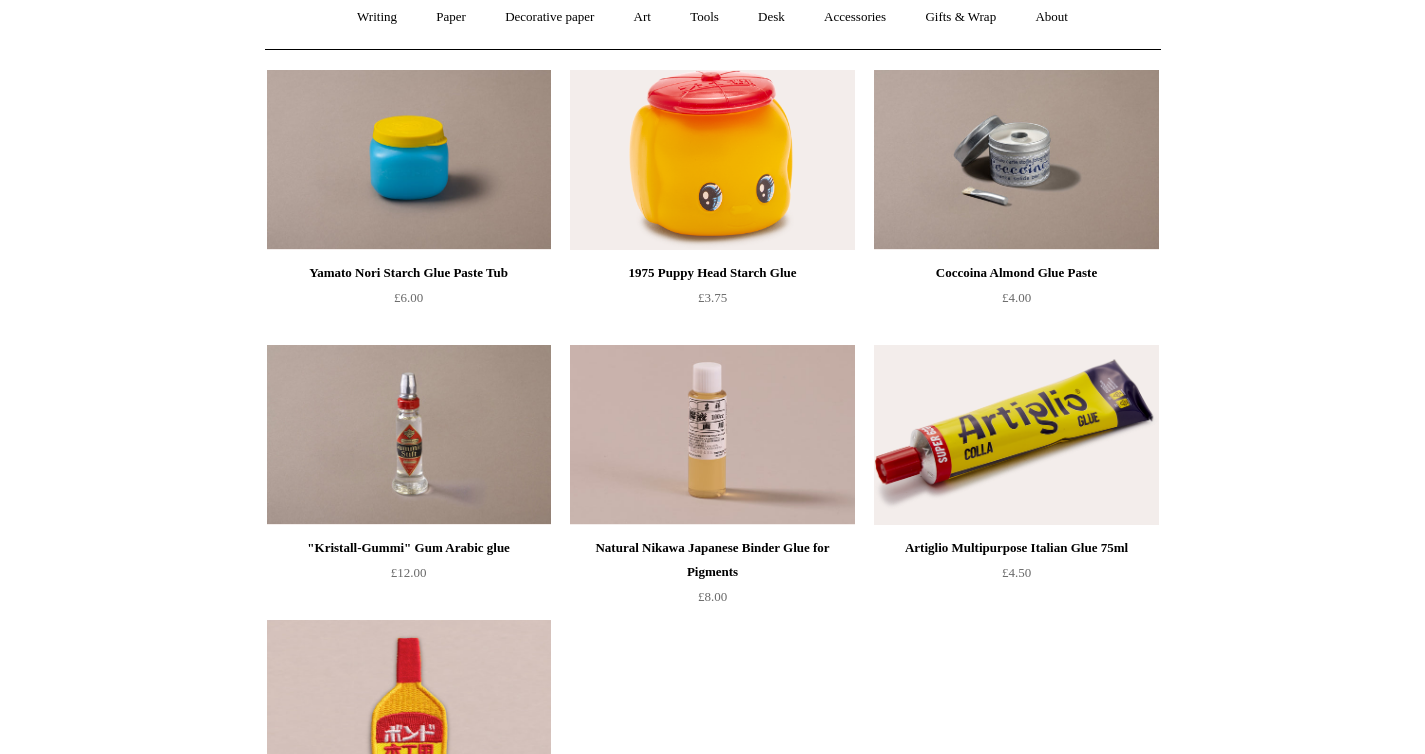 scroll, scrollTop: 0, scrollLeft: 0, axis: both 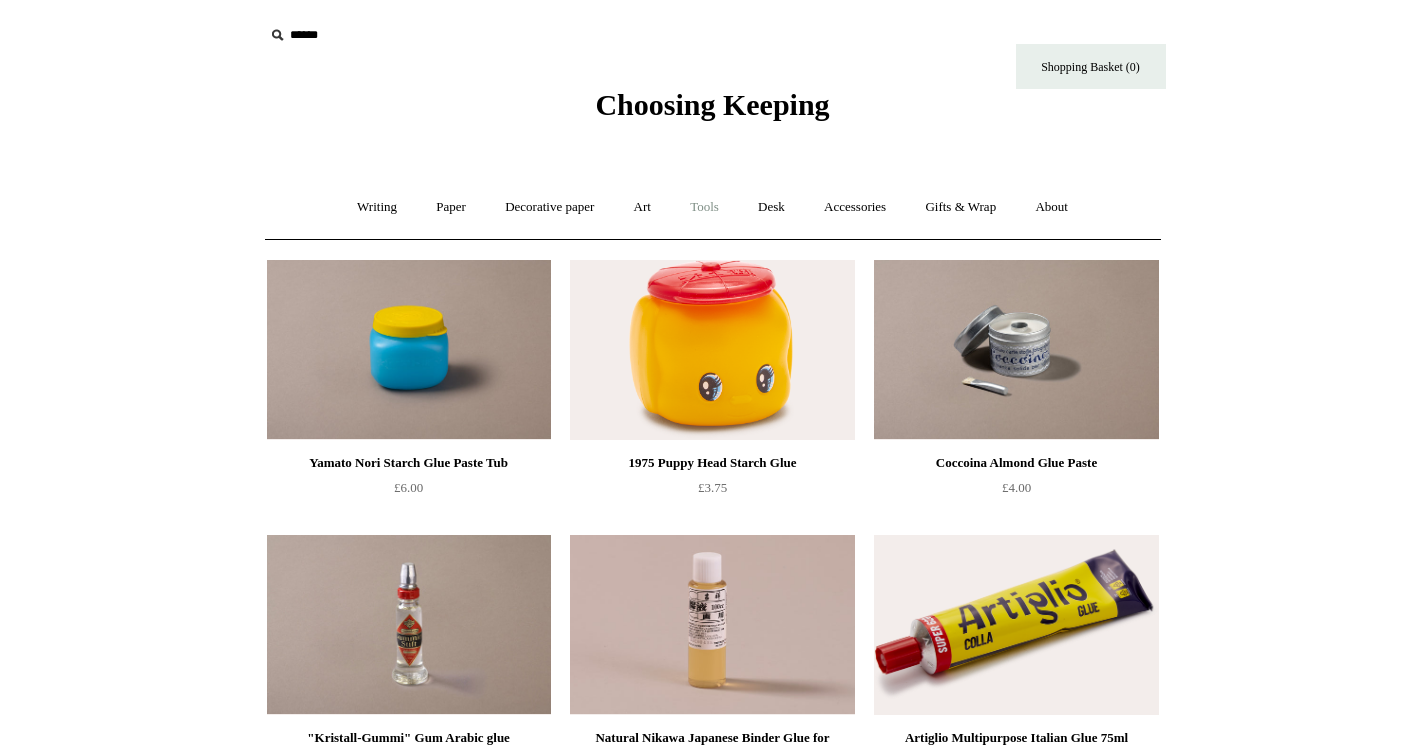click on "Tools +" at bounding box center (704, 207) 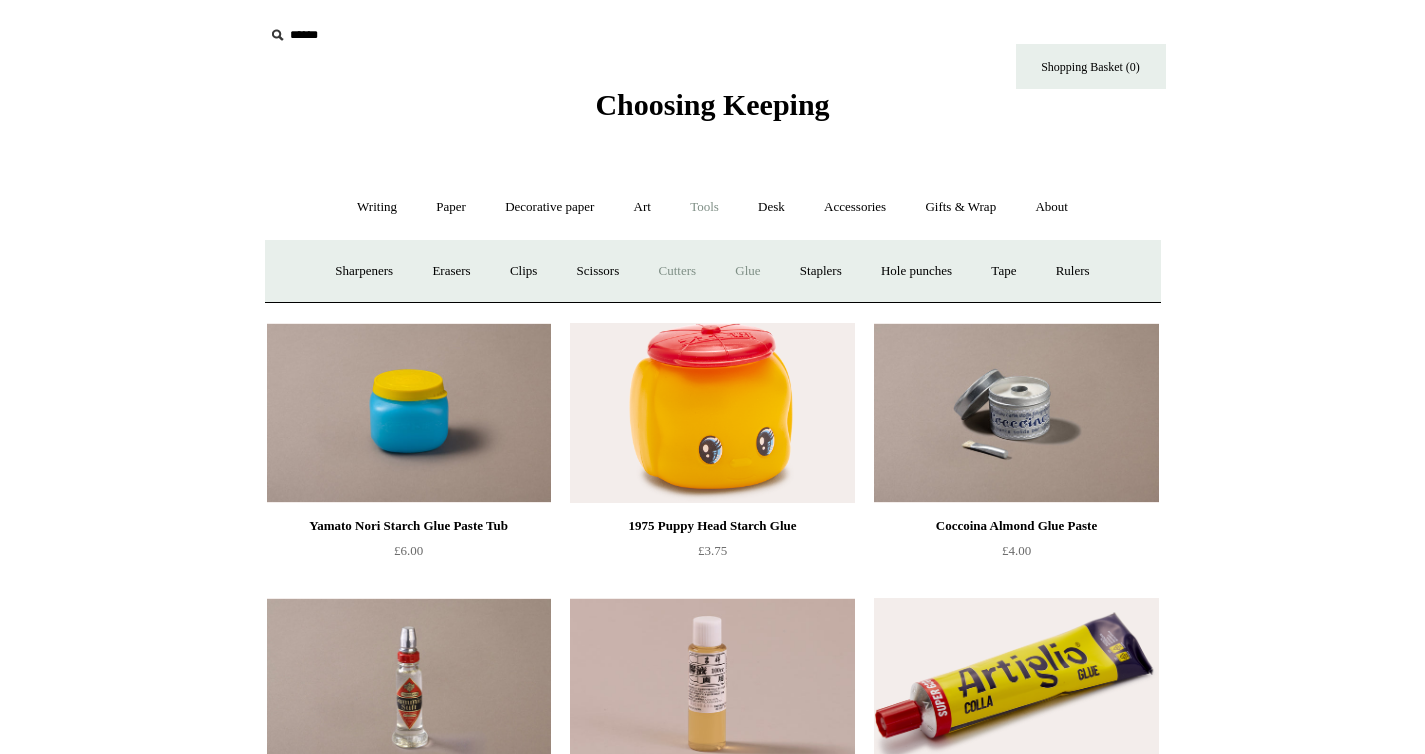 click on "Cutters" at bounding box center [677, 271] 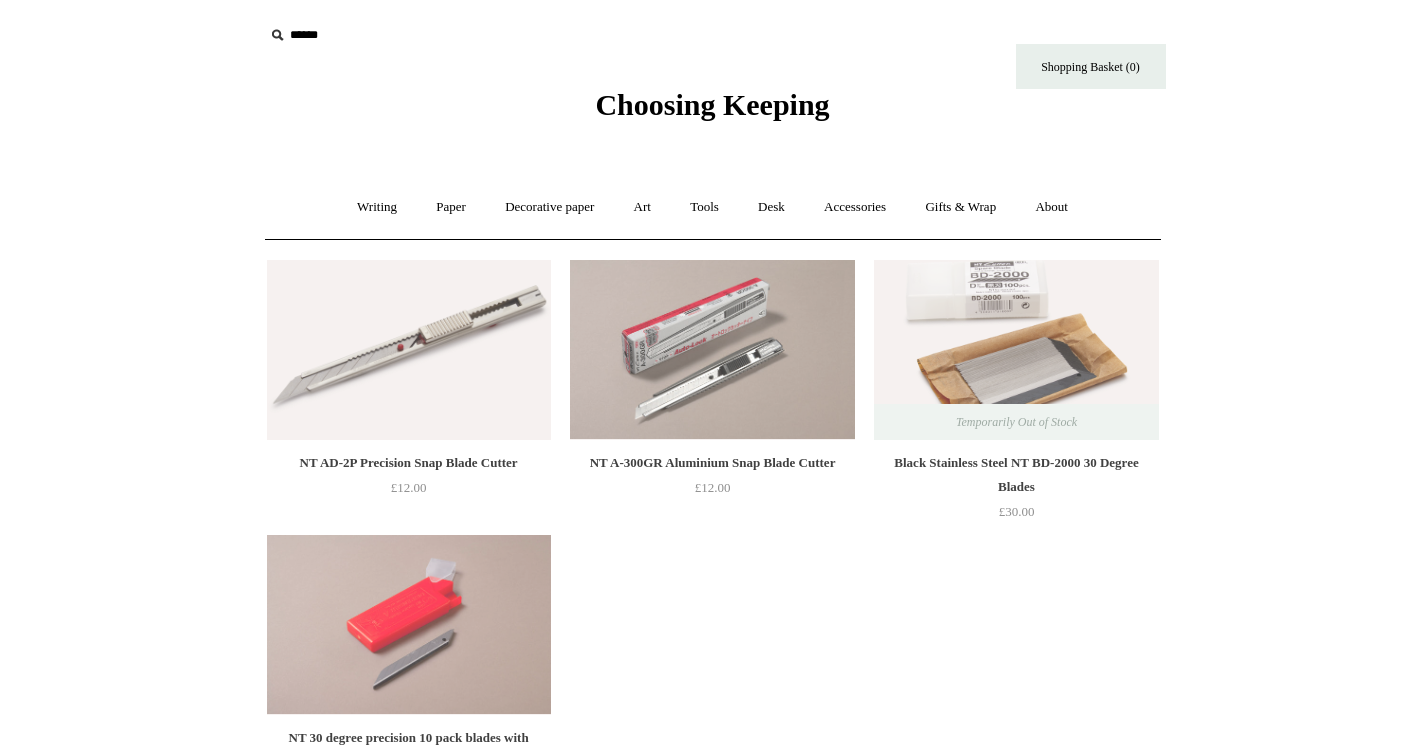 scroll, scrollTop: 0, scrollLeft: 0, axis: both 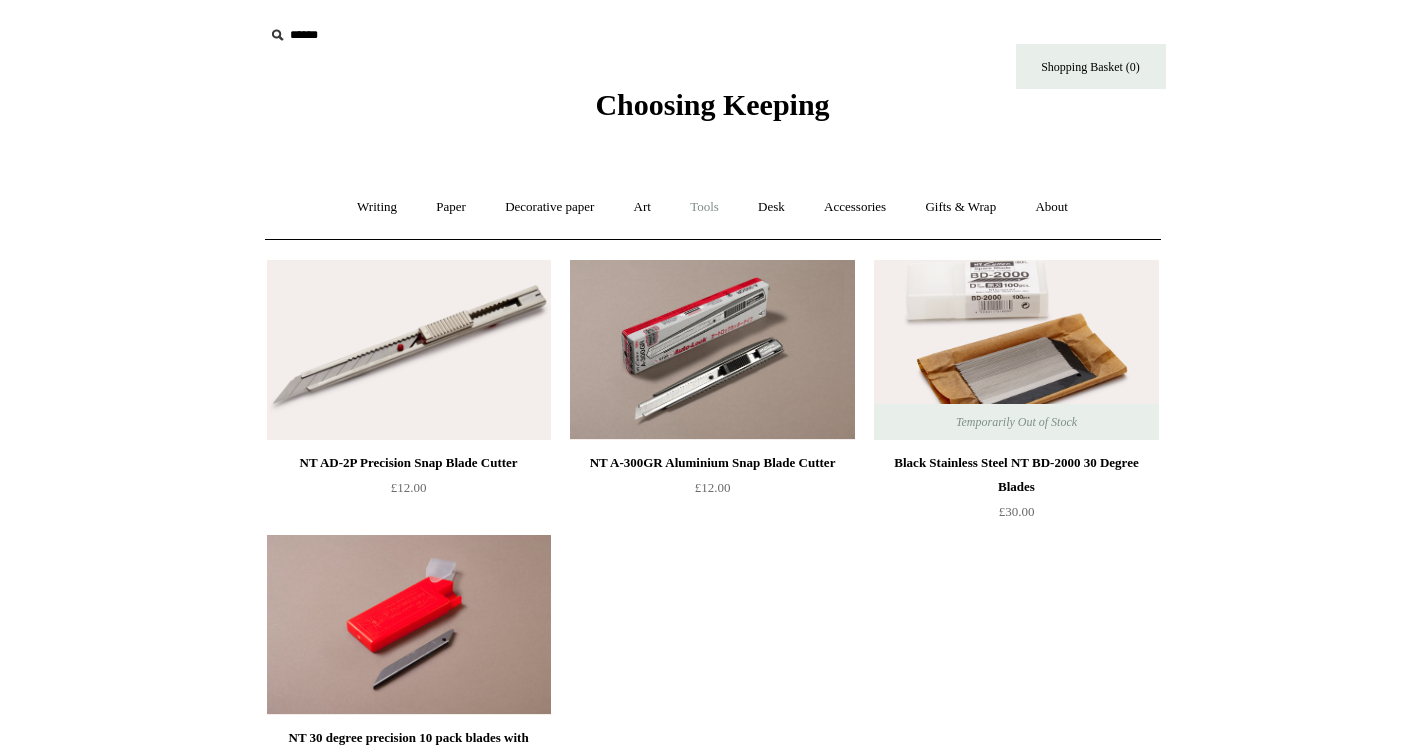 click on "Tools +" at bounding box center [704, 207] 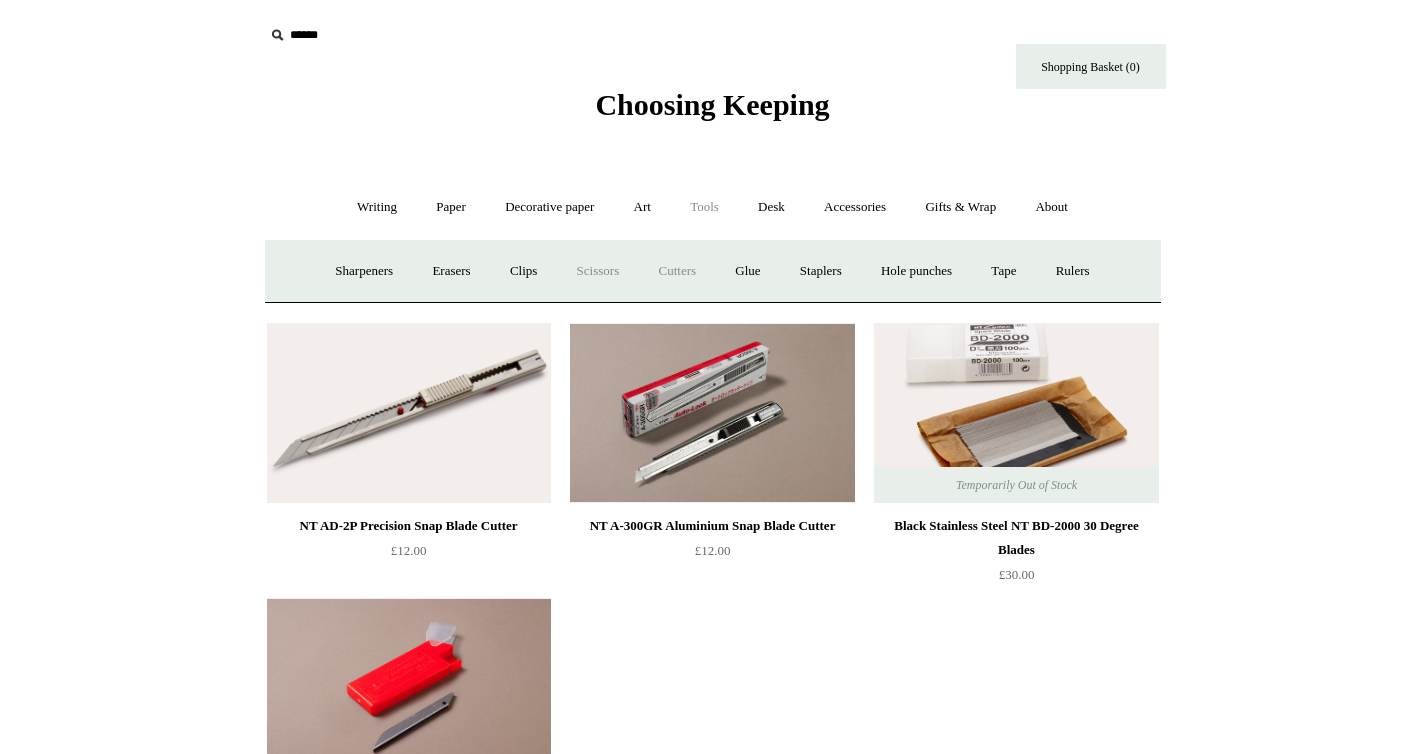 click on "Scissors" at bounding box center [598, 271] 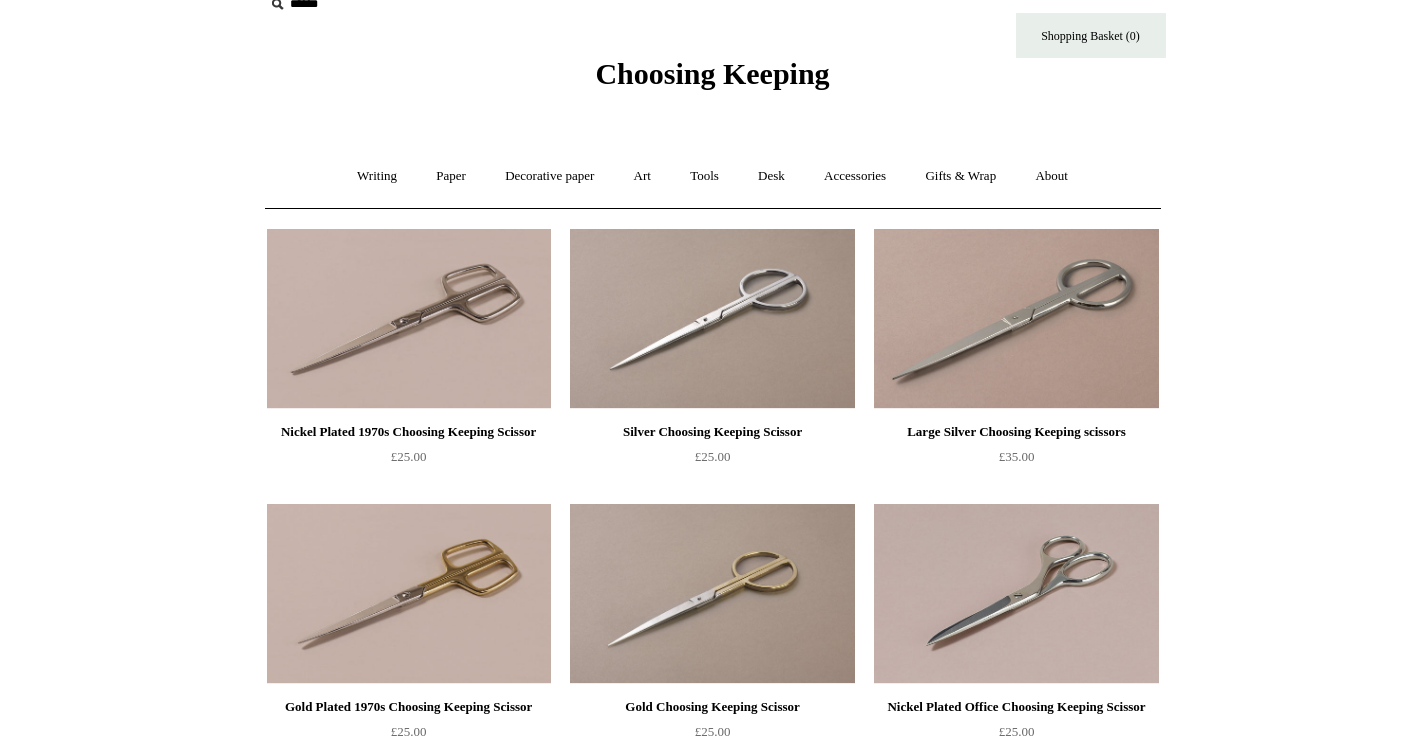 scroll, scrollTop: 0, scrollLeft: 0, axis: both 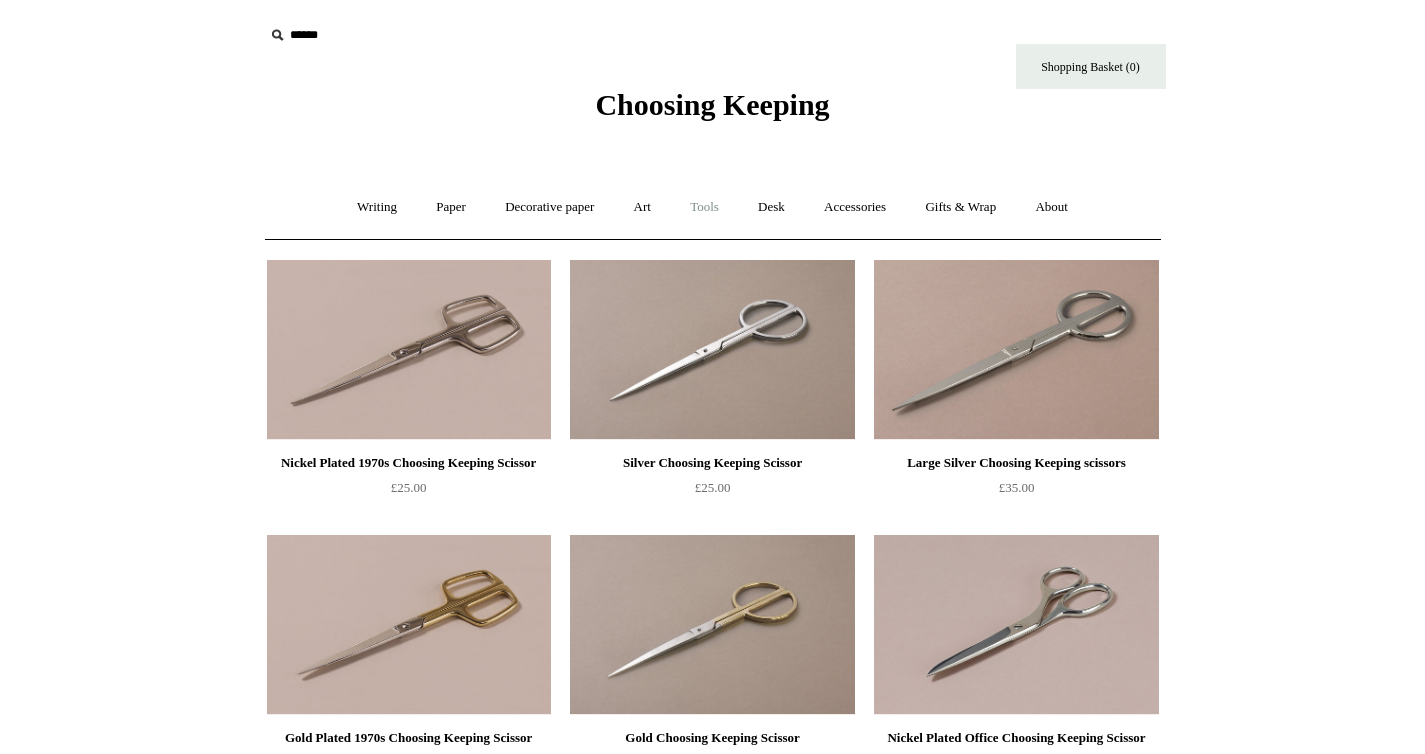 click on "Tools +" at bounding box center (704, 207) 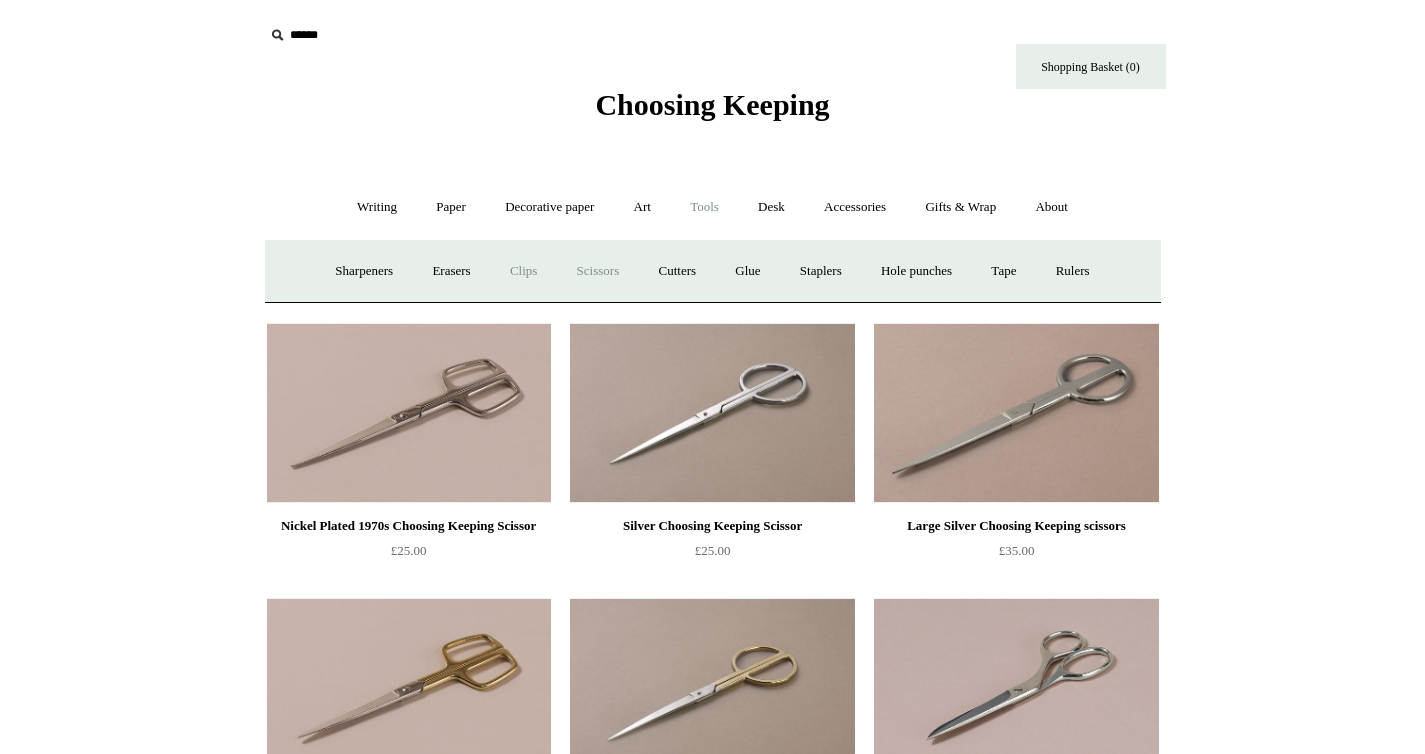 click on "Clips +" at bounding box center (523, 271) 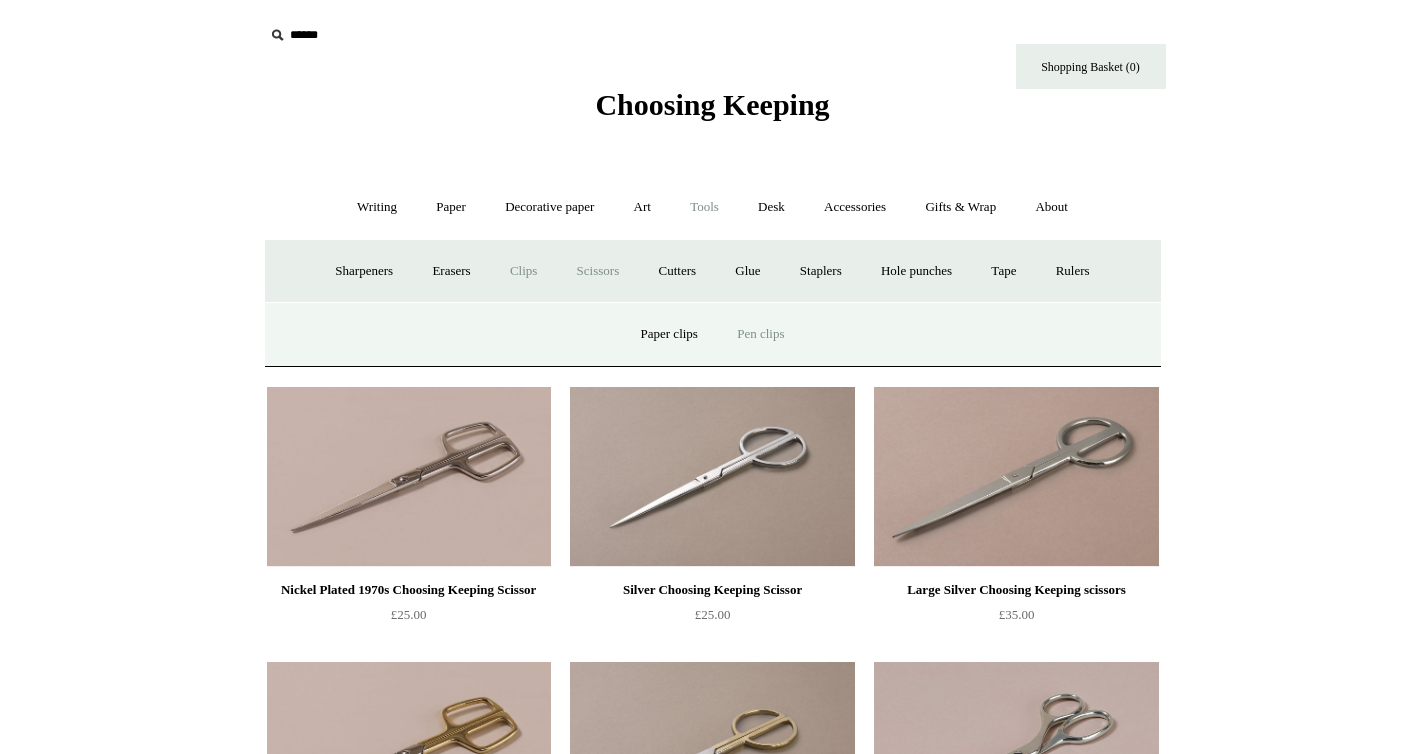 click on "Pen clips" at bounding box center [760, 334] 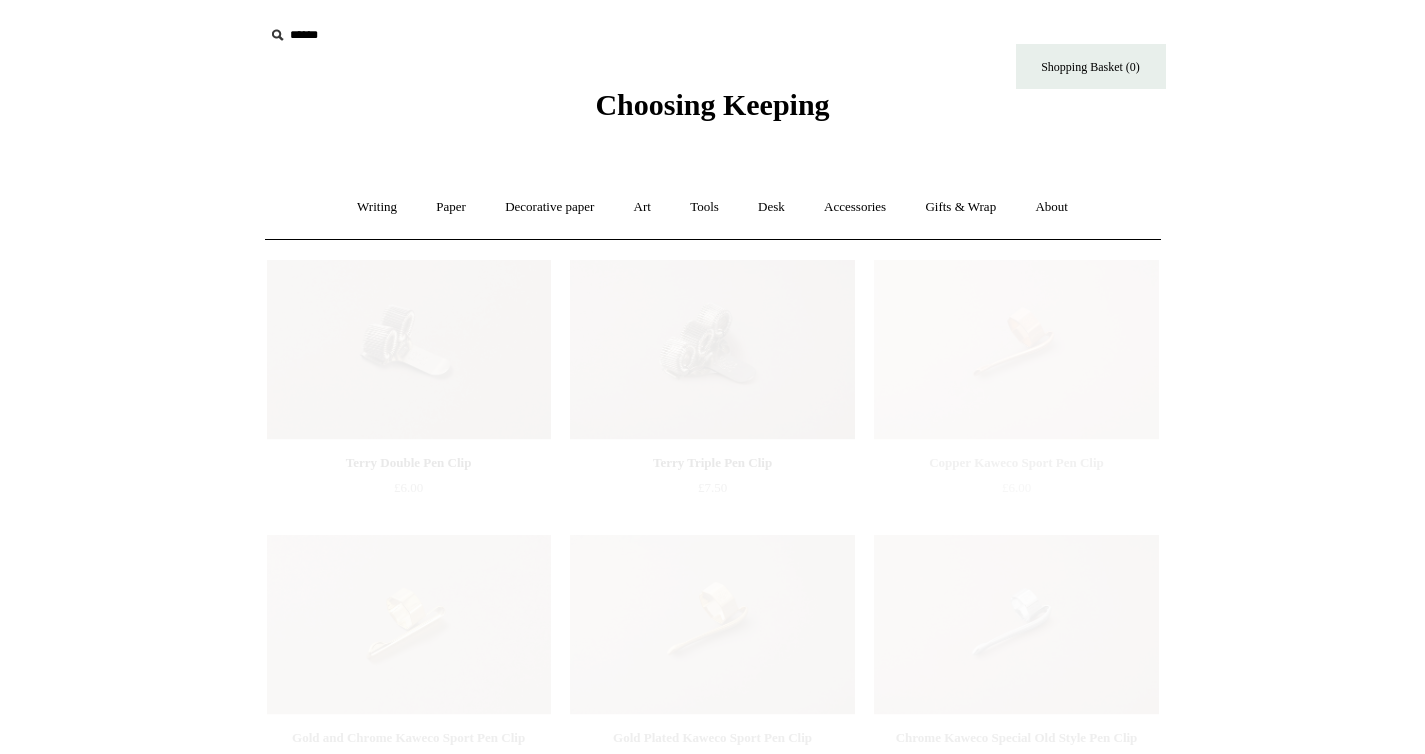 scroll, scrollTop: 0, scrollLeft: 0, axis: both 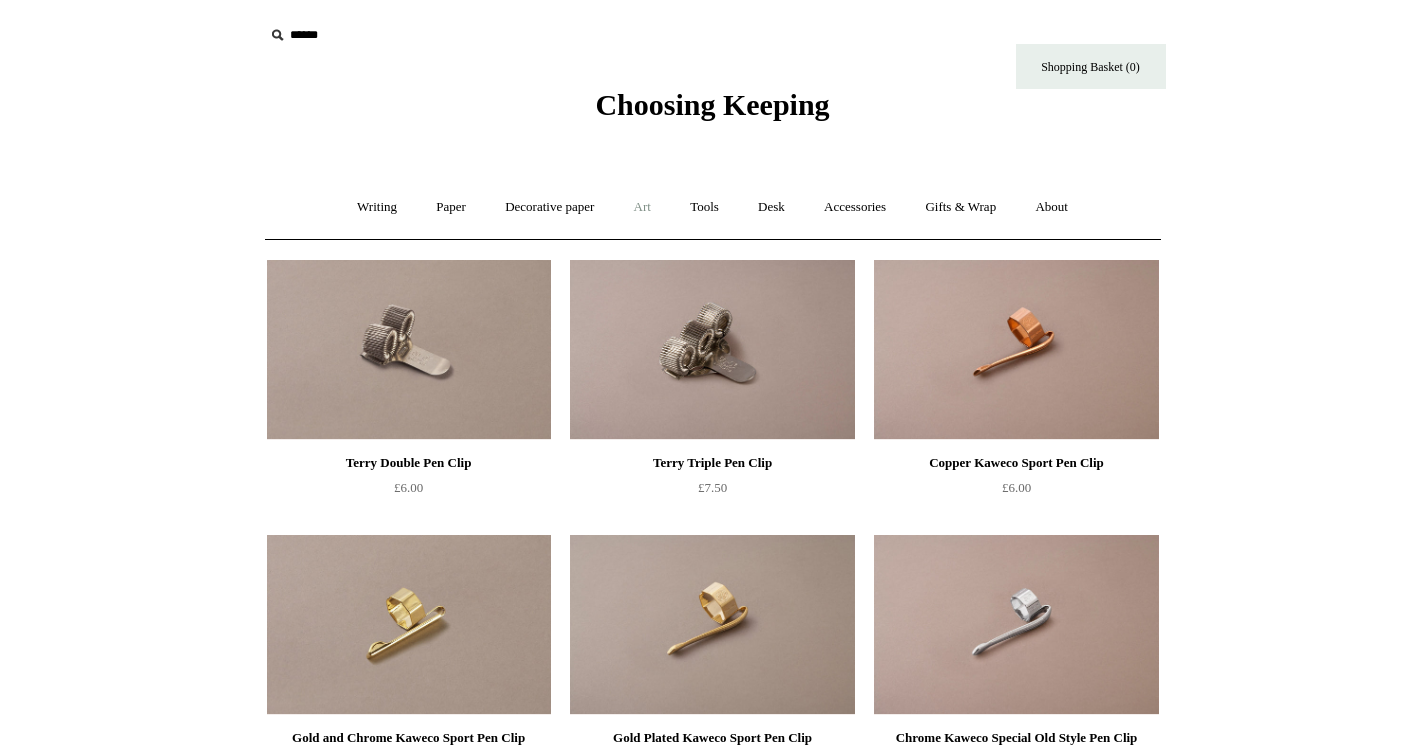 click on "Art +" at bounding box center [642, 207] 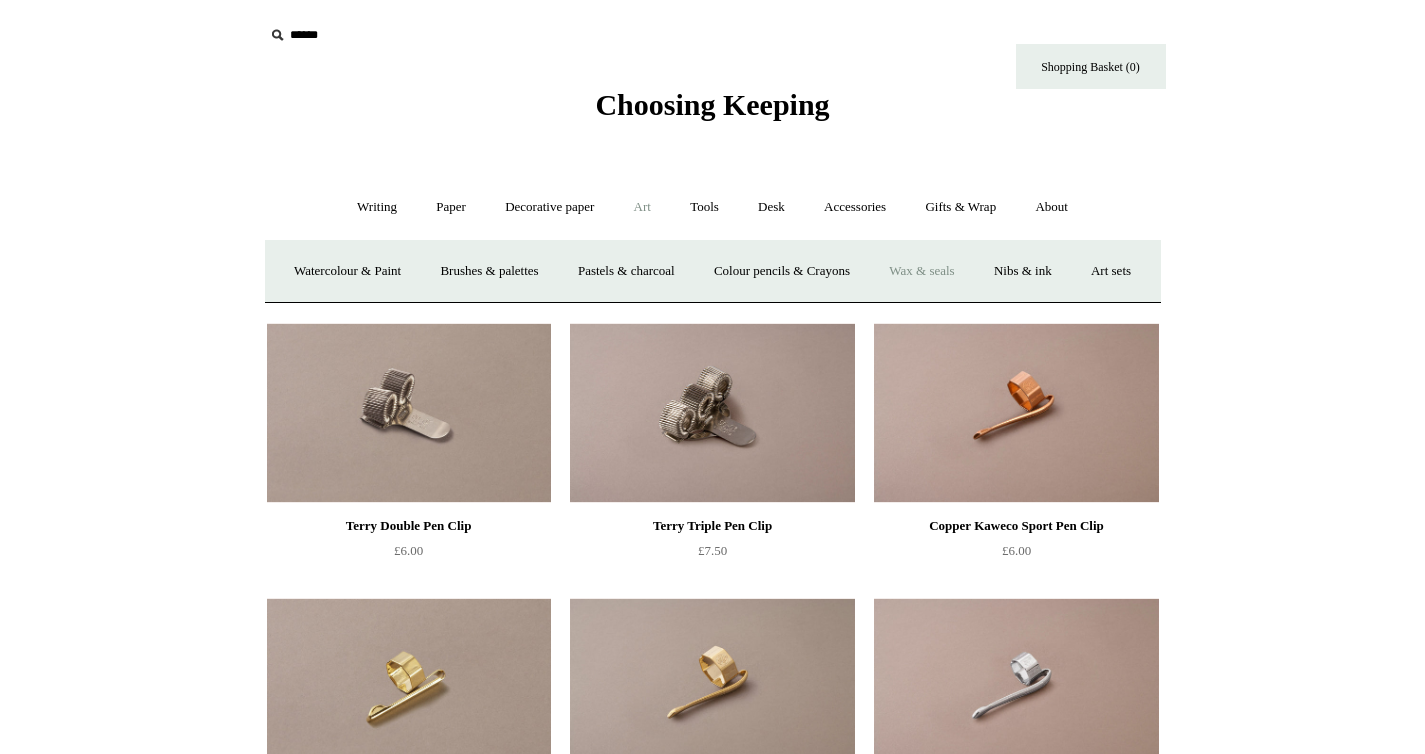click on "Wax & seals" at bounding box center [921, 271] 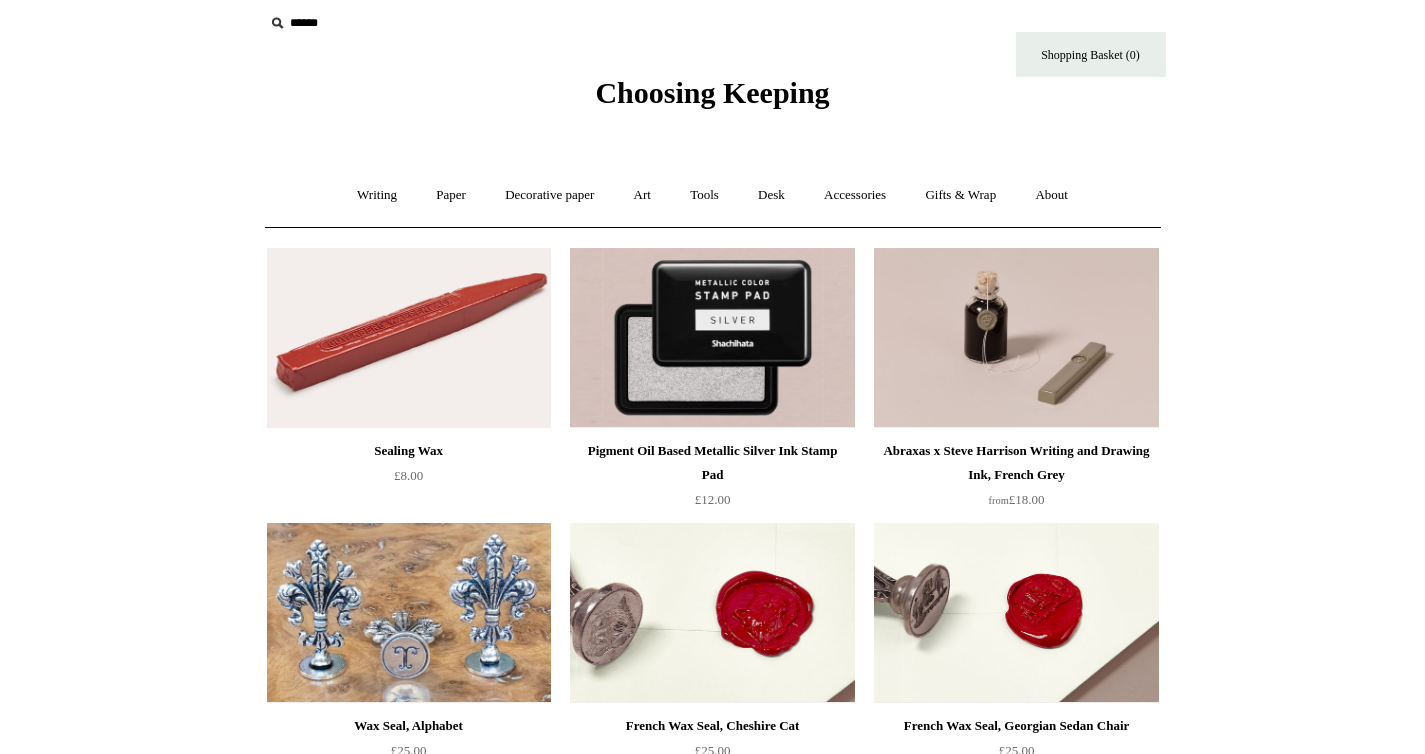 scroll, scrollTop: 0, scrollLeft: 0, axis: both 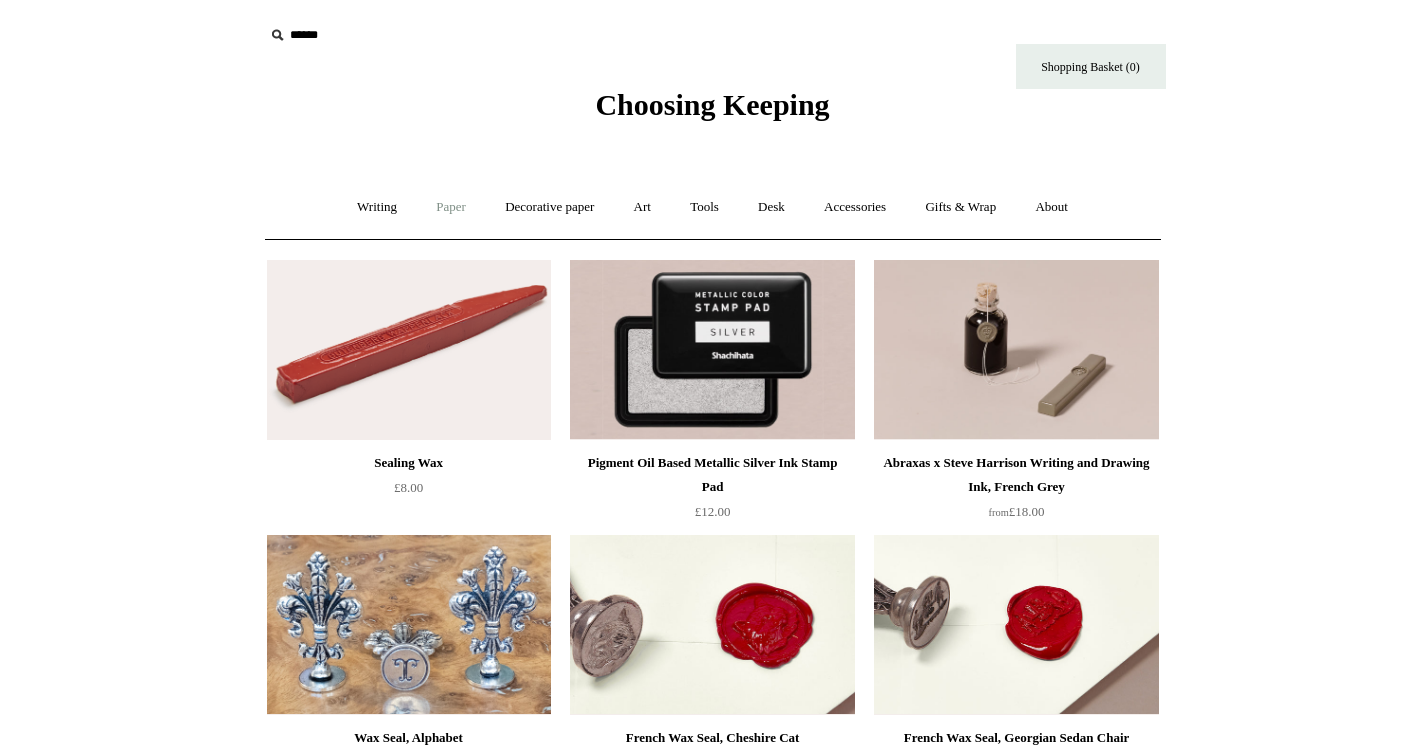 click on "Paper +" at bounding box center [451, 207] 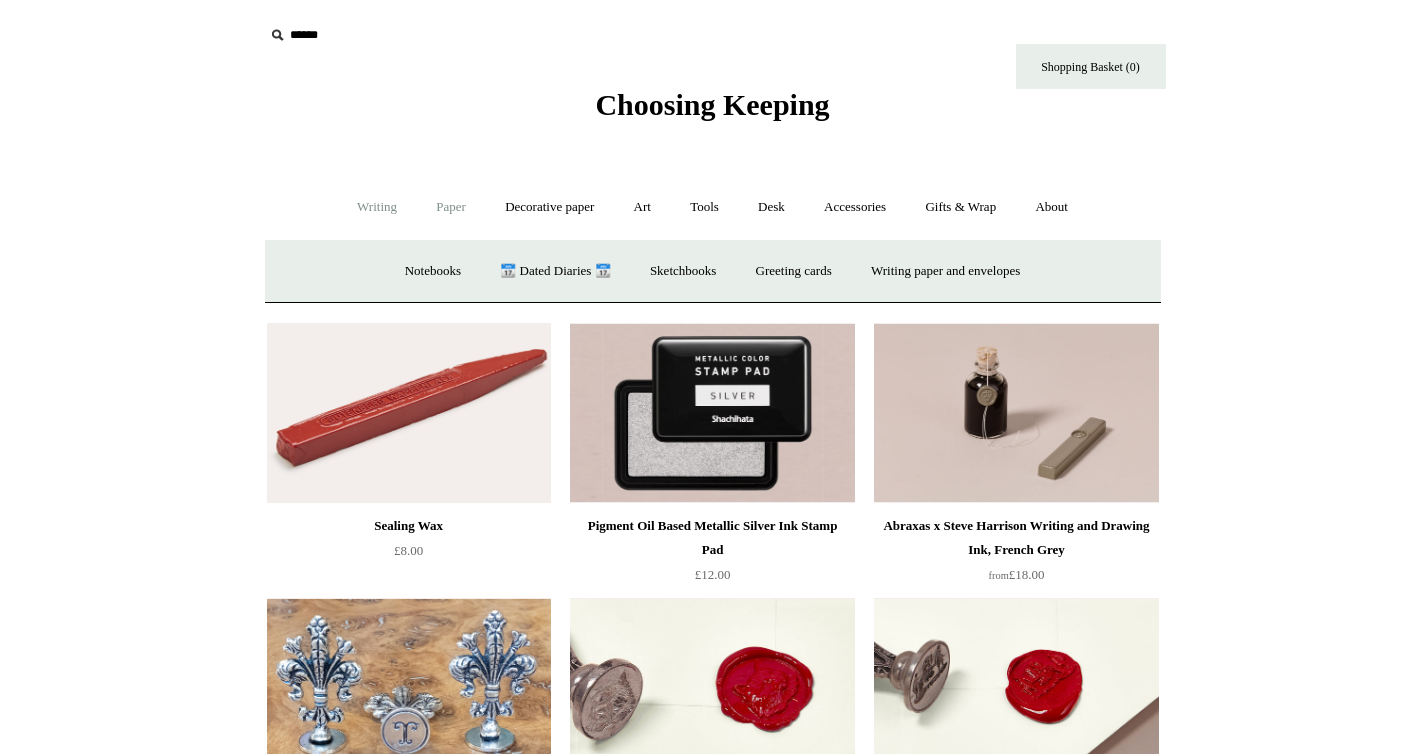 click on "Writing +" at bounding box center (377, 207) 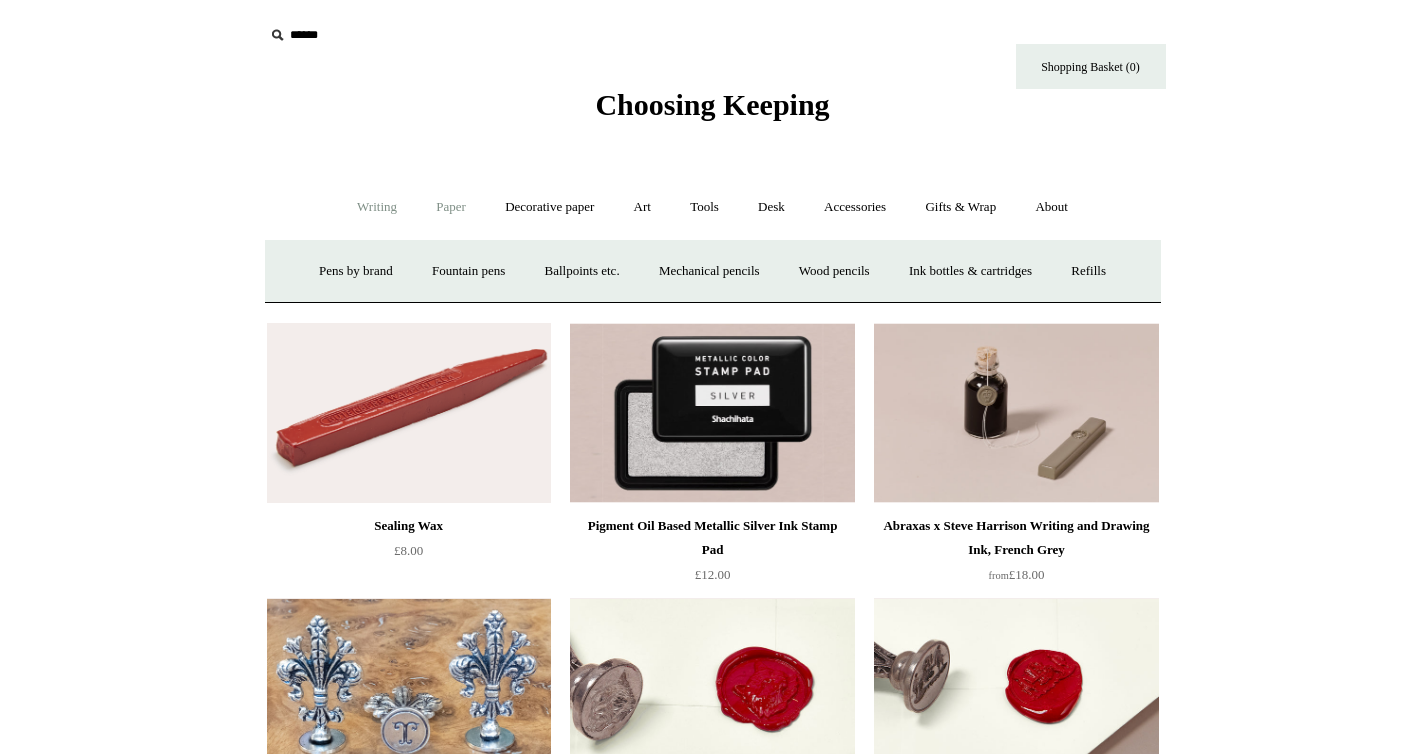 click on "Paper +" at bounding box center [451, 207] 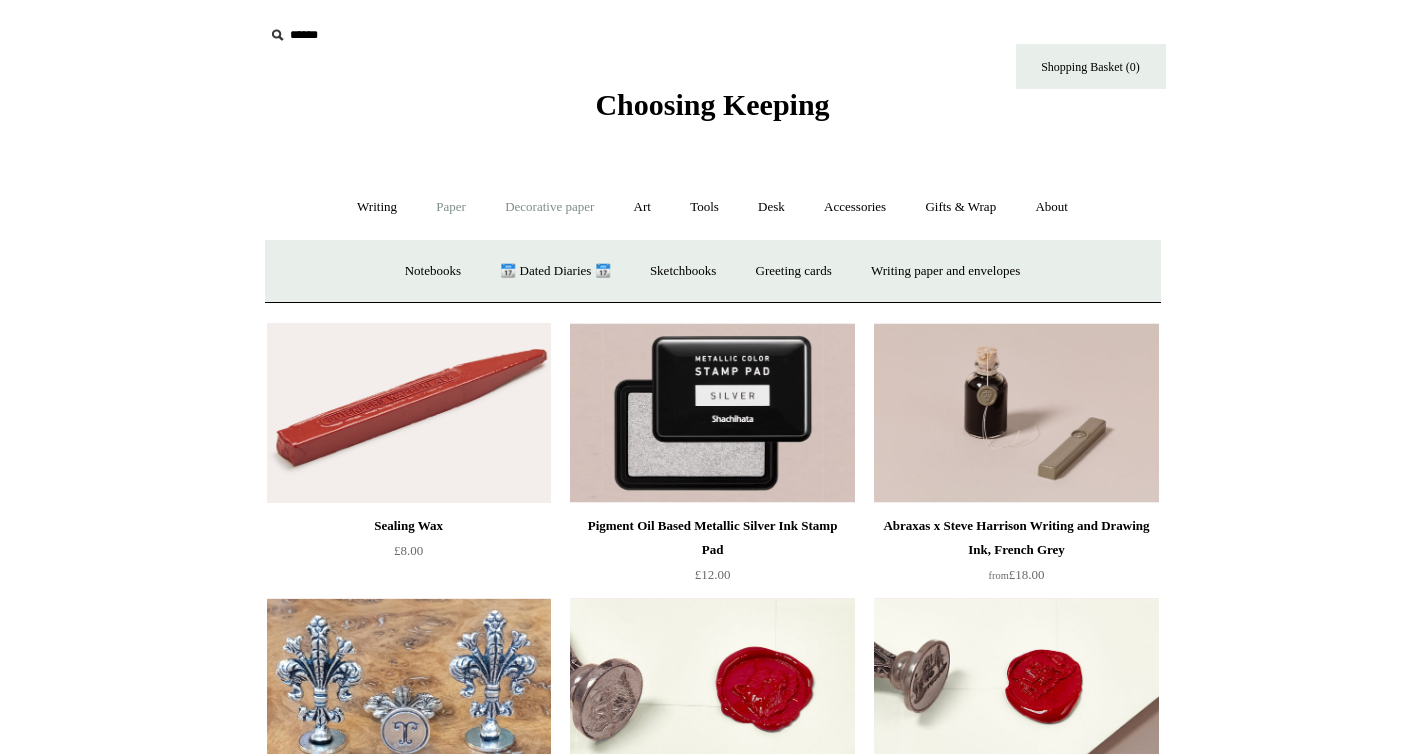 click on "Decorative paper +" at bounding box center [549, 207] 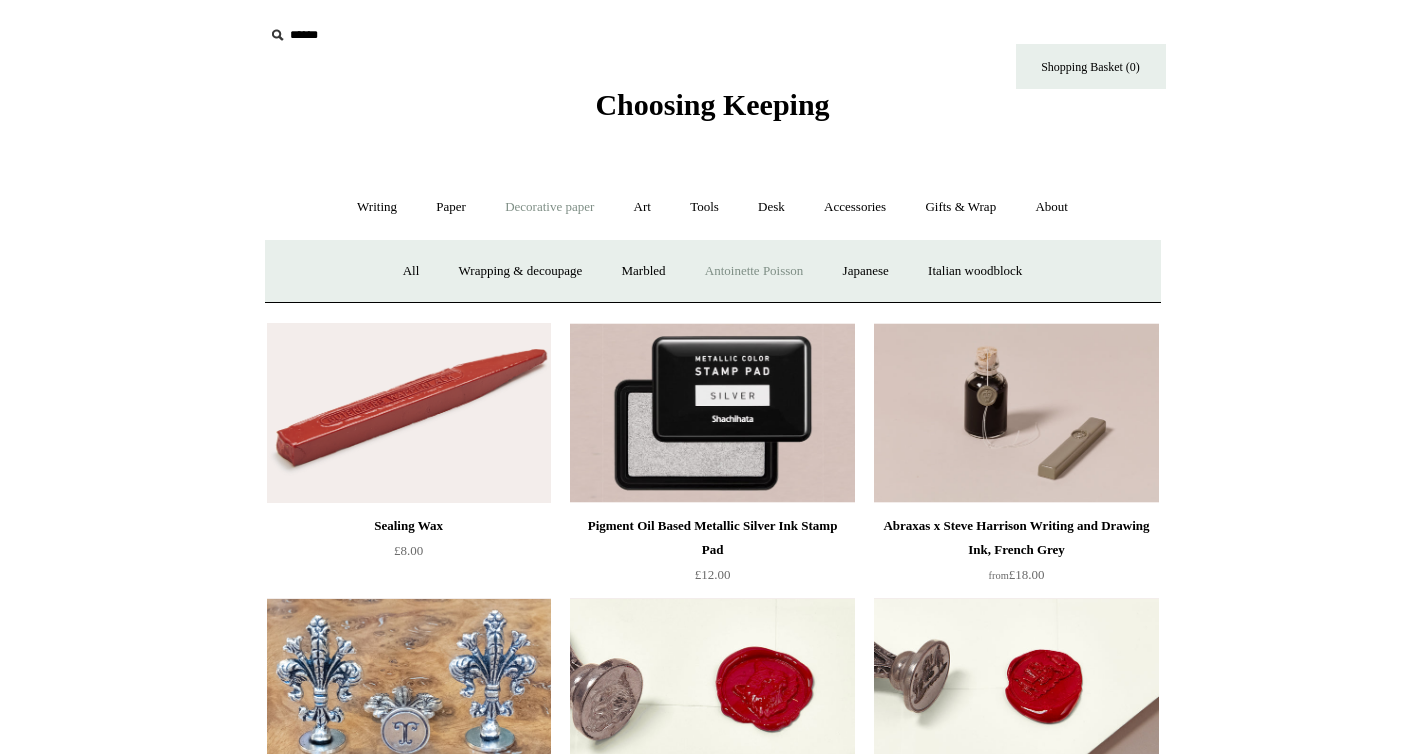 click on "Antoinette Poisson" at bounding box center [754, 271] 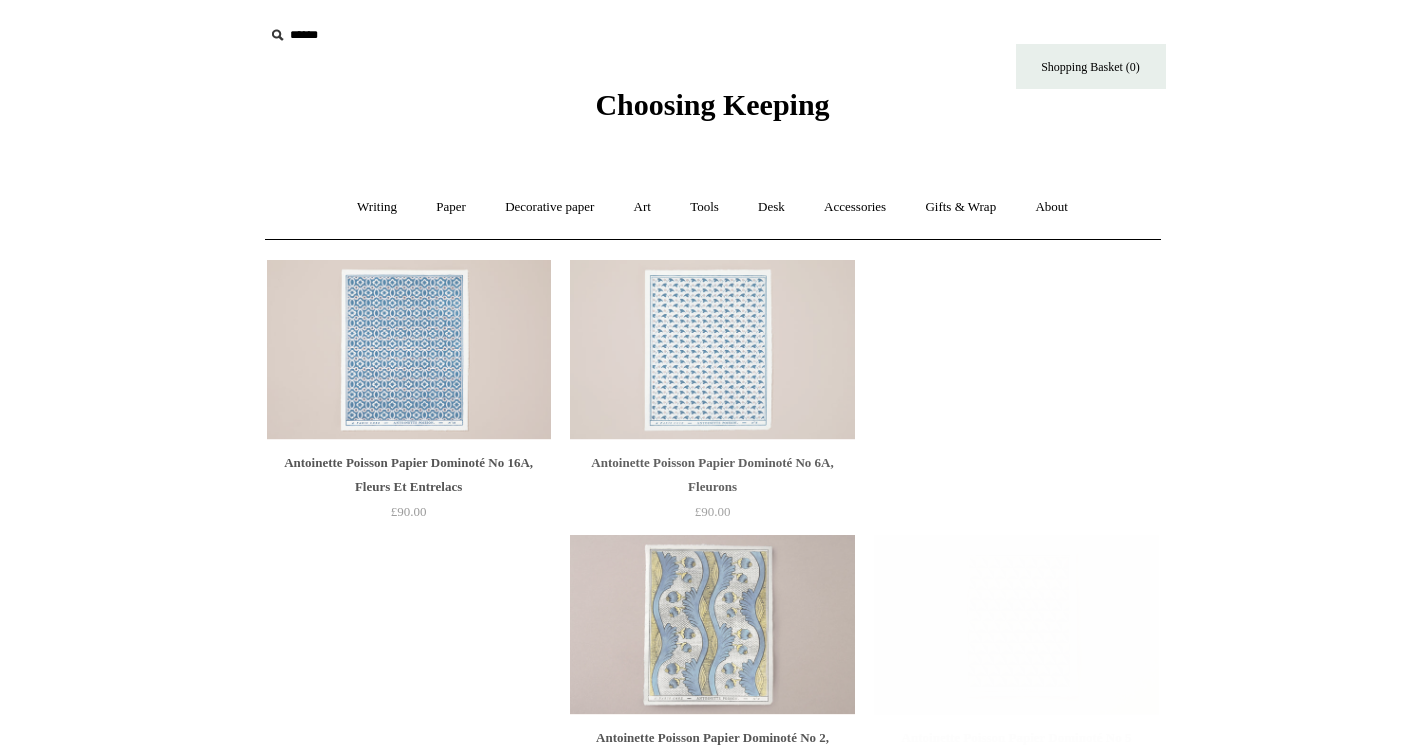 scroll, scrollTop: 0, scrollLeft: 0, axis: both 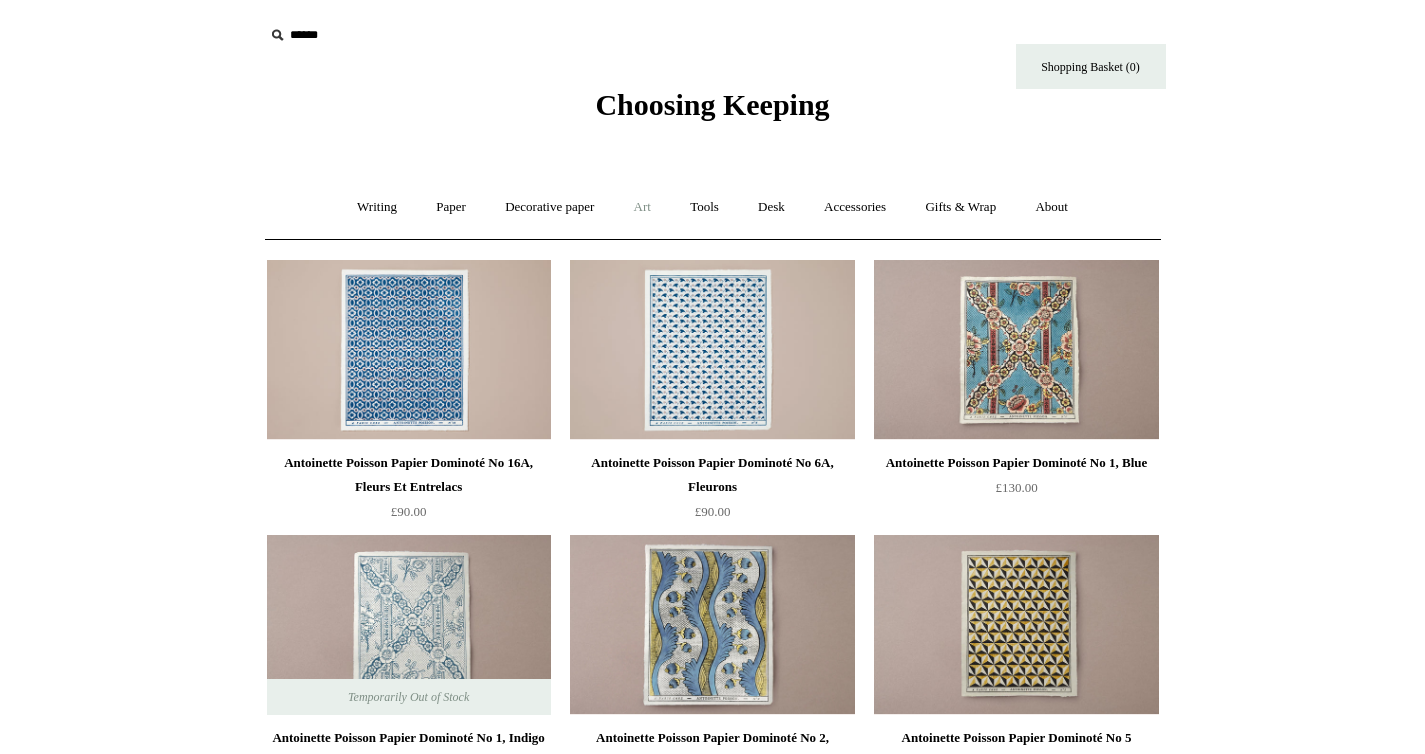 click on "Art +" at bounding box center [642, 207] 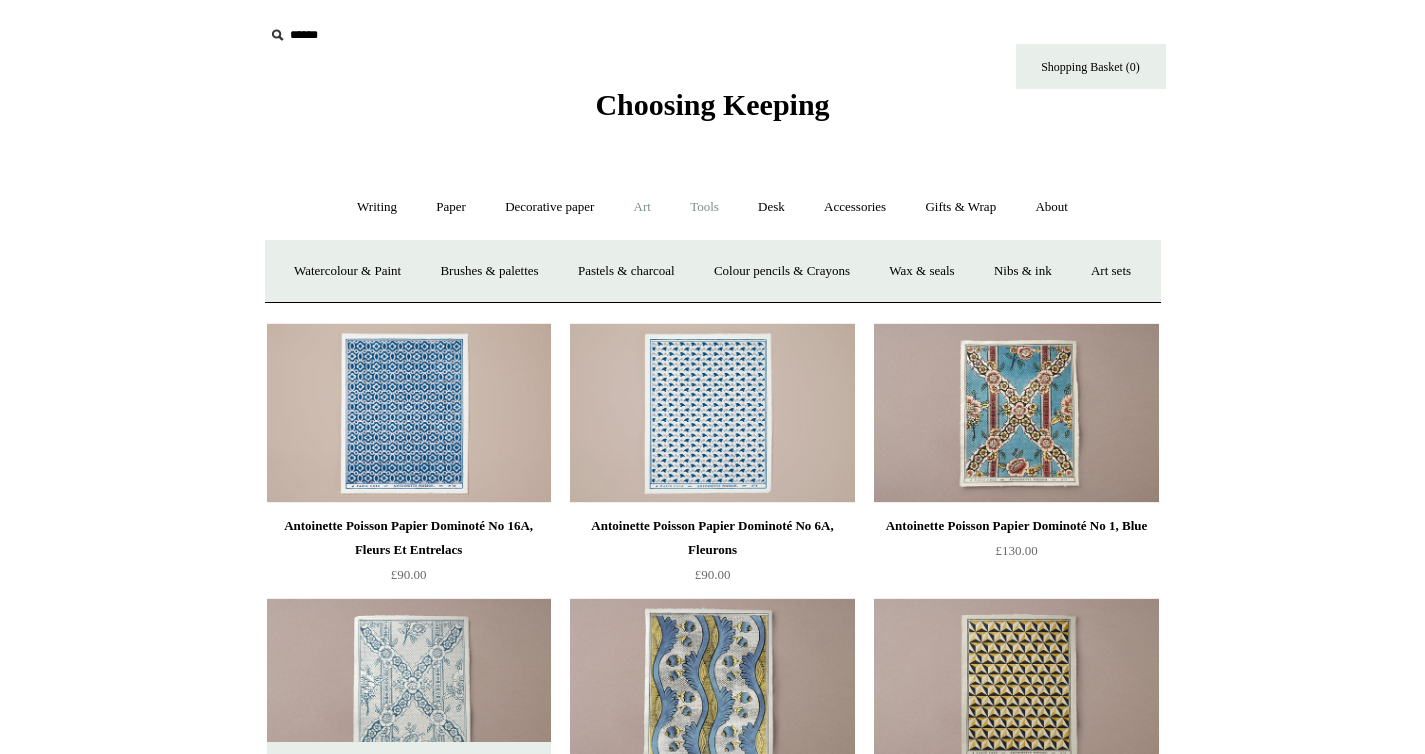 click on "Tools +" at bounding box center (704, 207) 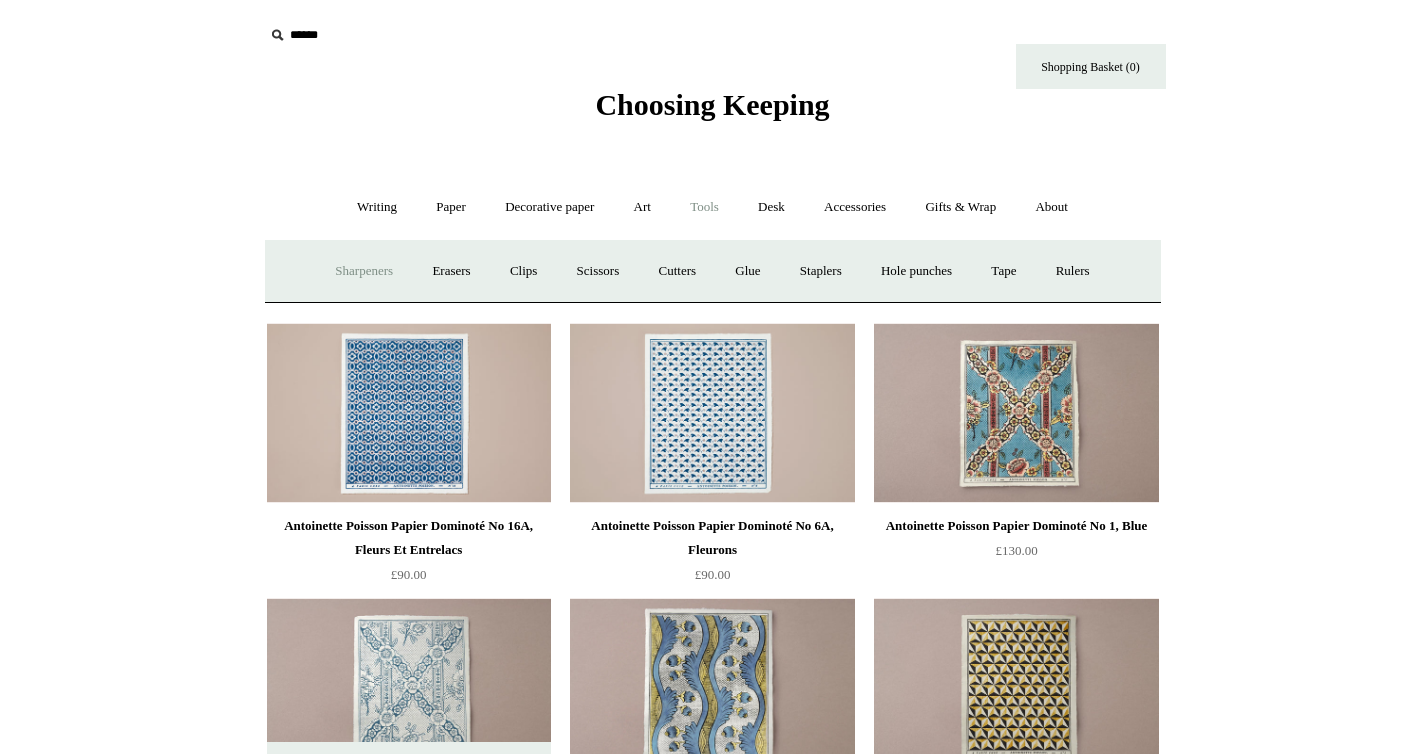 click on "Sharpeners" at bounding box center [364, 271] 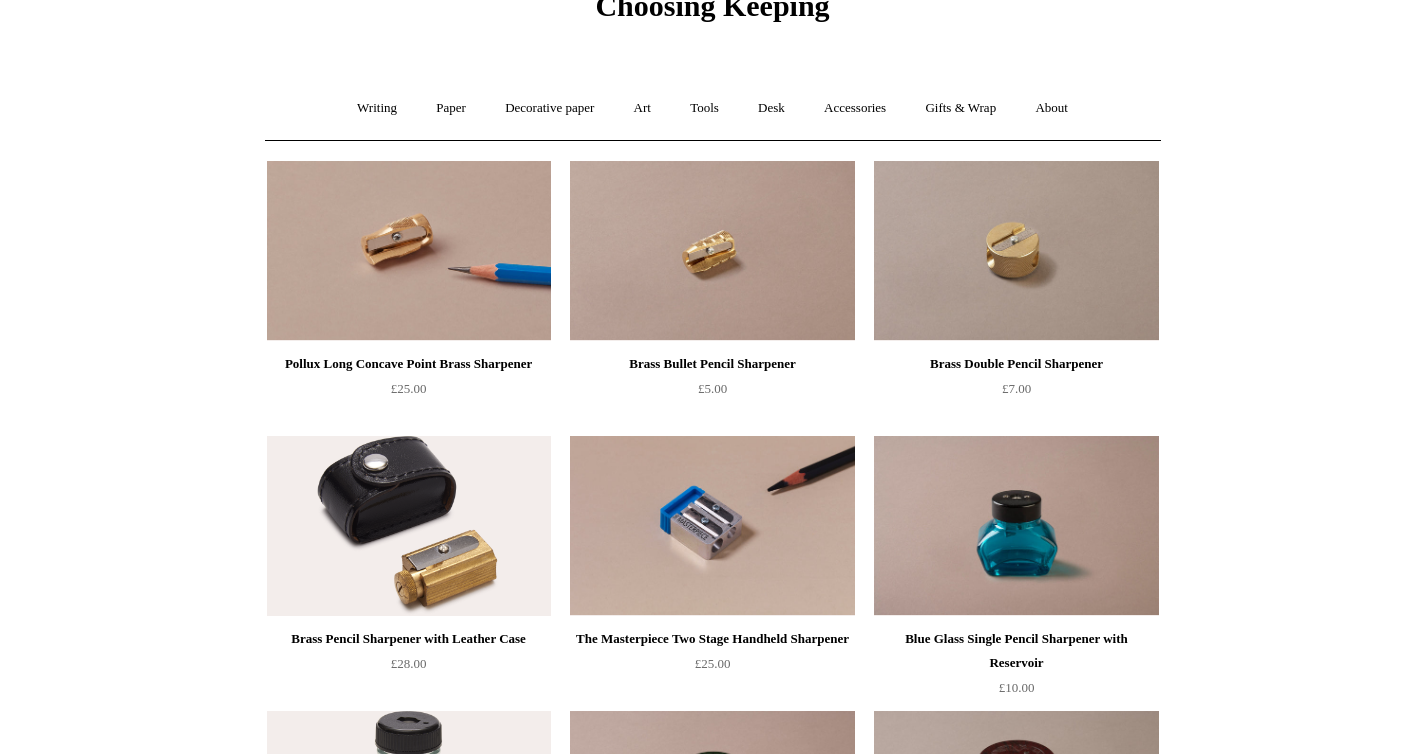 scroll, scrollTop: 0, scrollLeft: 0, axis: both 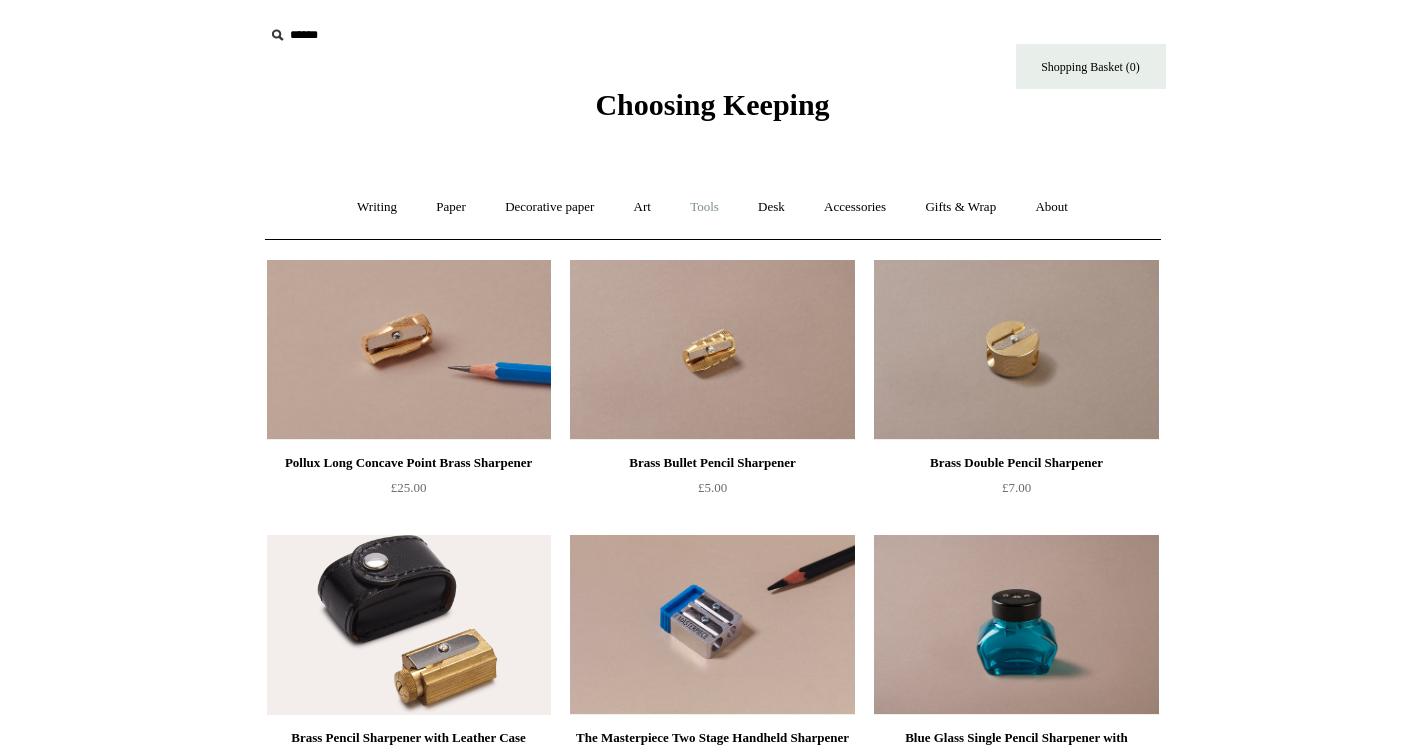 click on "Tools +" at bounding box center (704, 207) 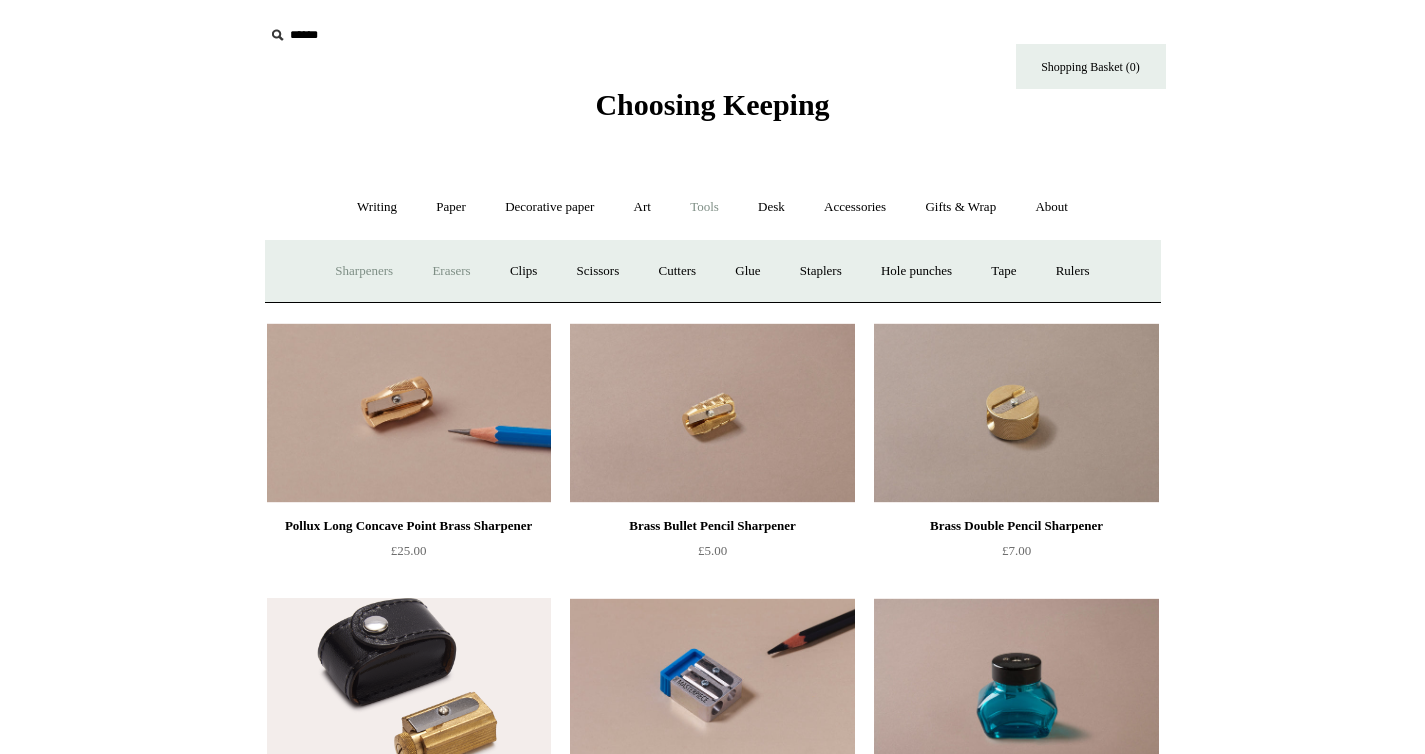 click on "Erasers" at bounding box center (451, 271) 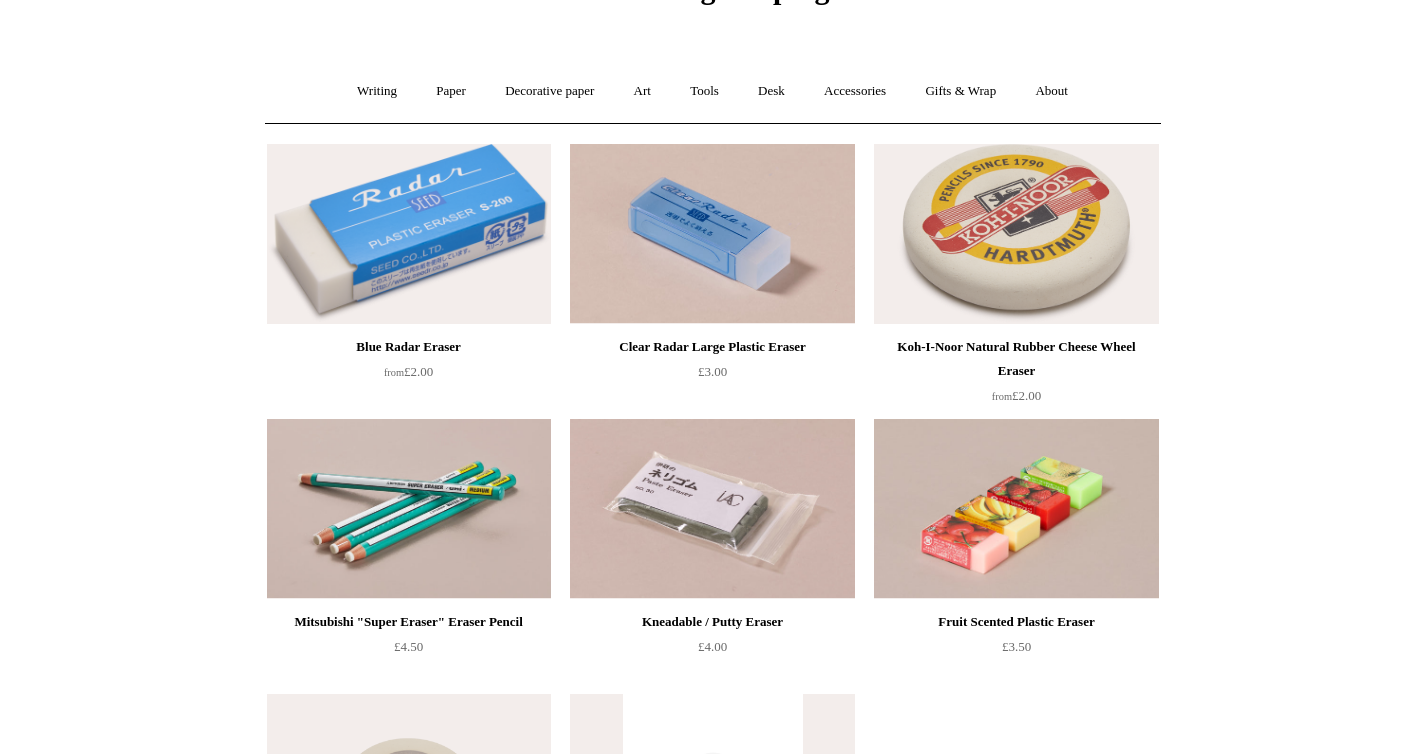 scroll, scrollTop: 0, scrollLeft: 0, axis: both 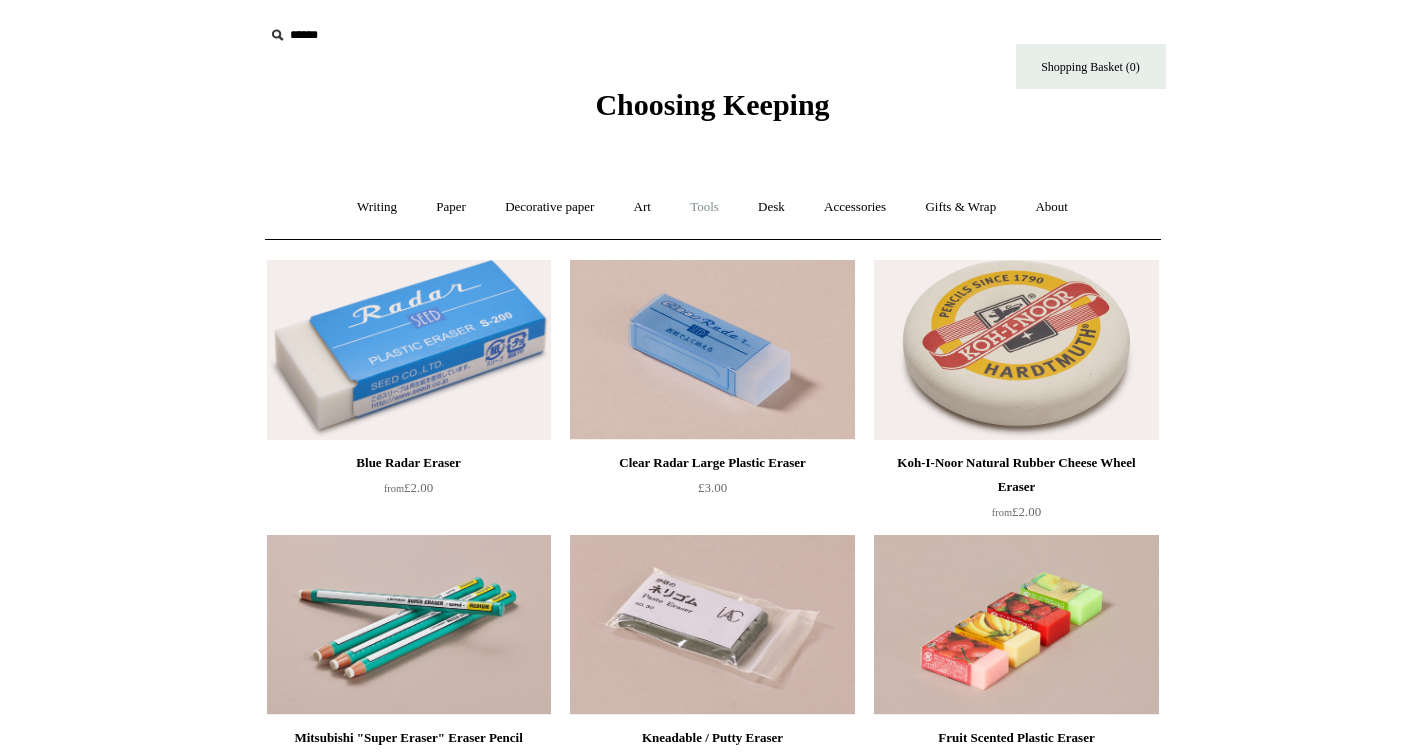 click on "Tools +" at bounding box center (704, 207) 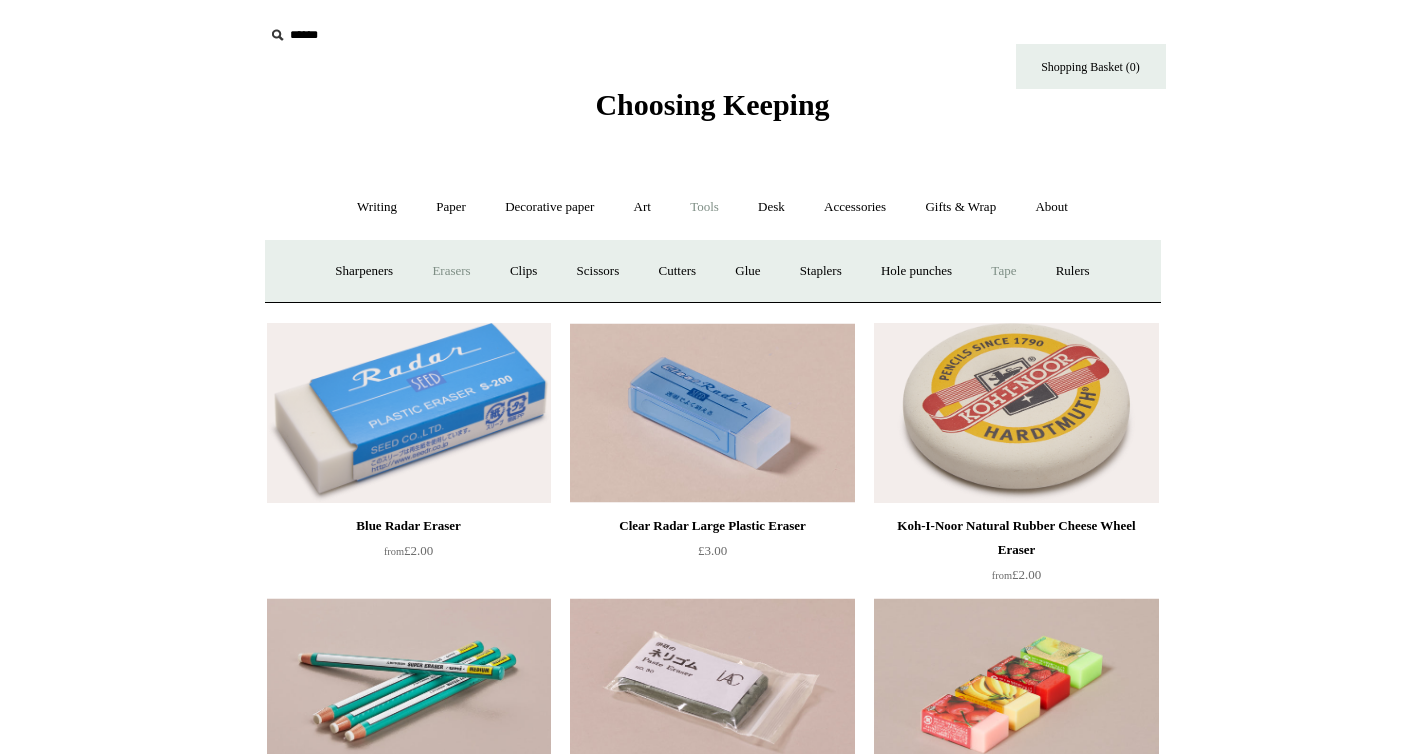 click on "Tape +" at bounding box center [1003, 271] 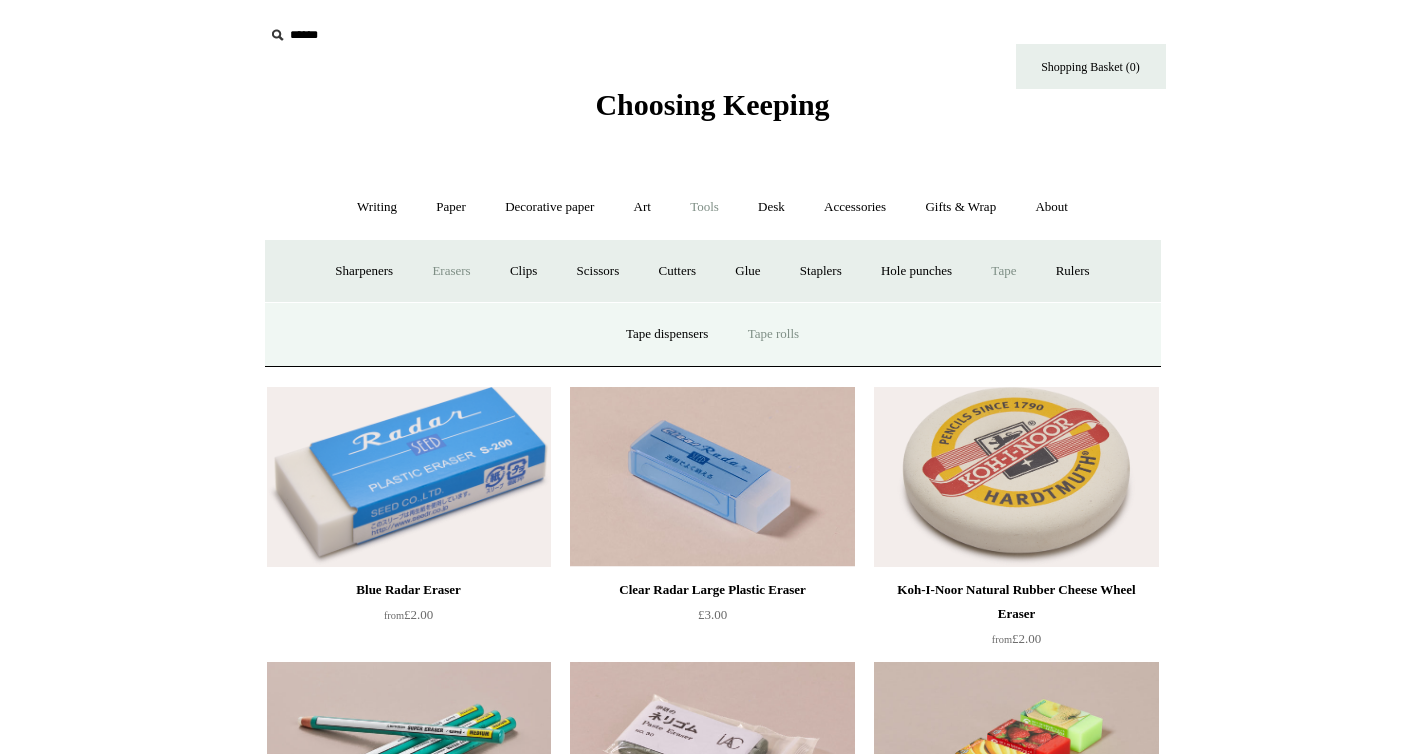 click on "Tape rolls" at bounding box center [773, 334] 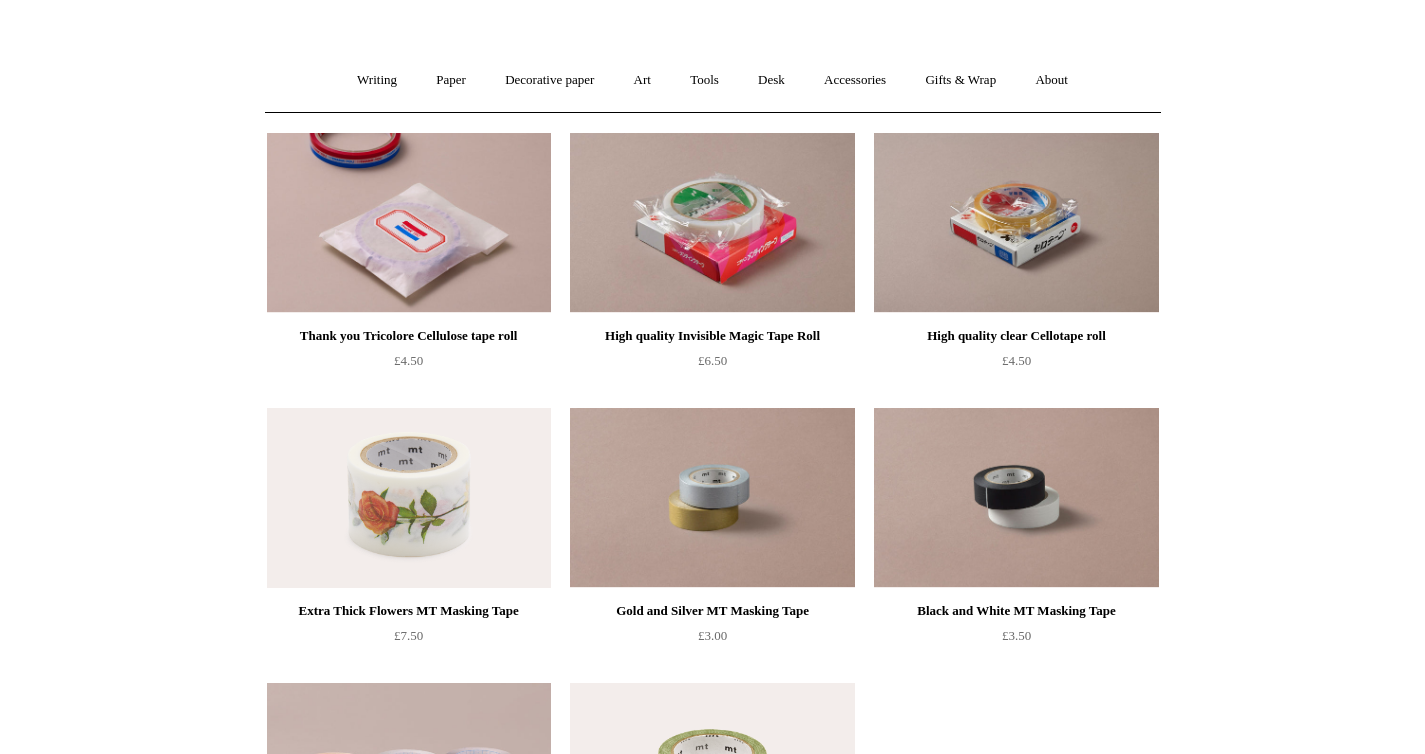 scroll, scrollTop: 0, scrollLeft: 0, axis: both 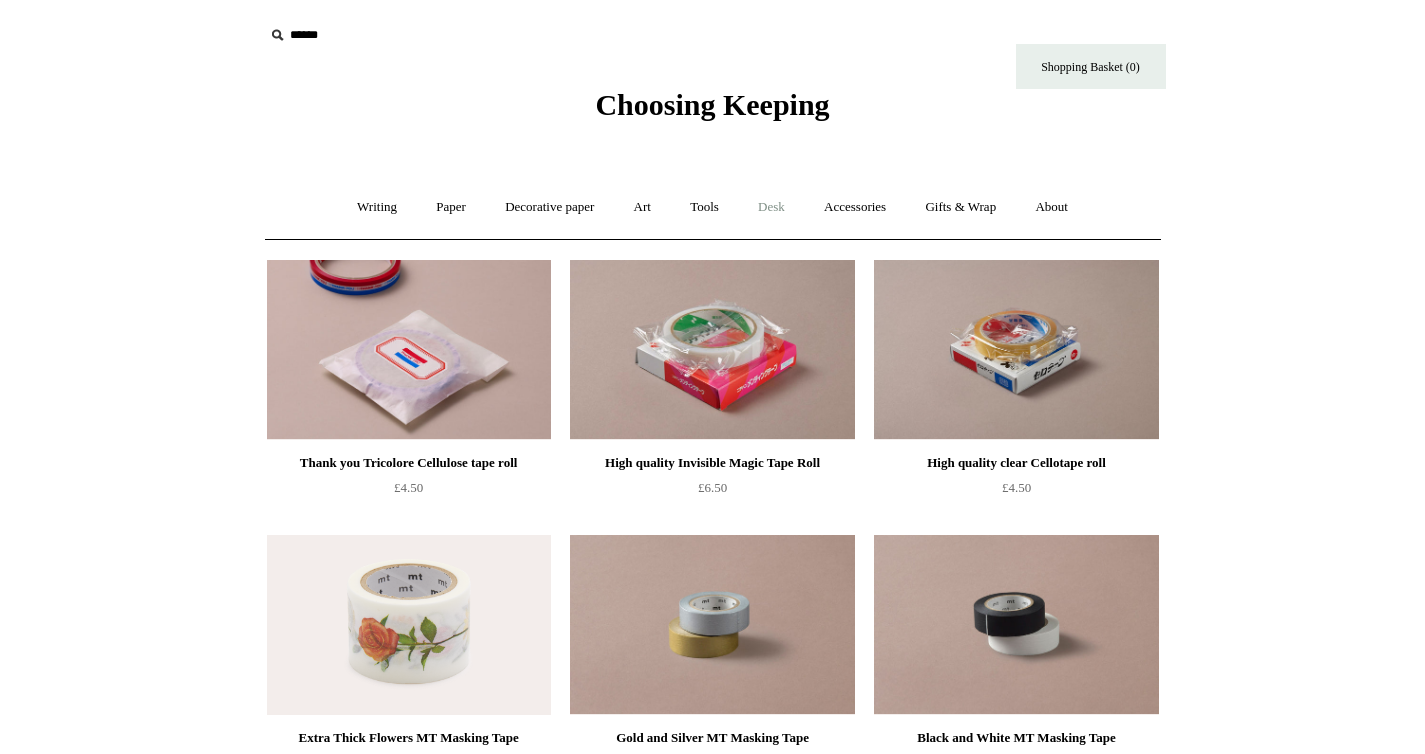 click on "Desk +" at bounding box center (771, 207) 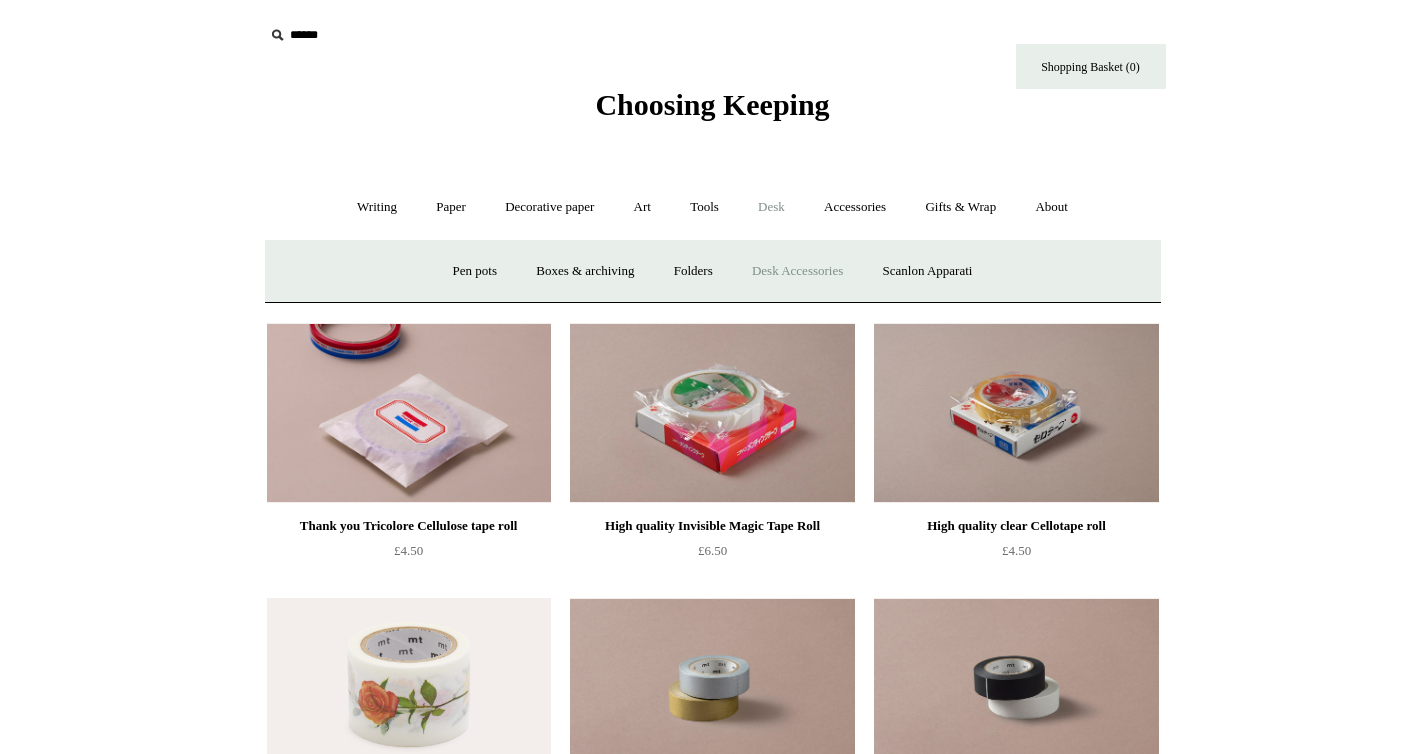 click on "Desk Accessories" at bounding box center [797, 271] 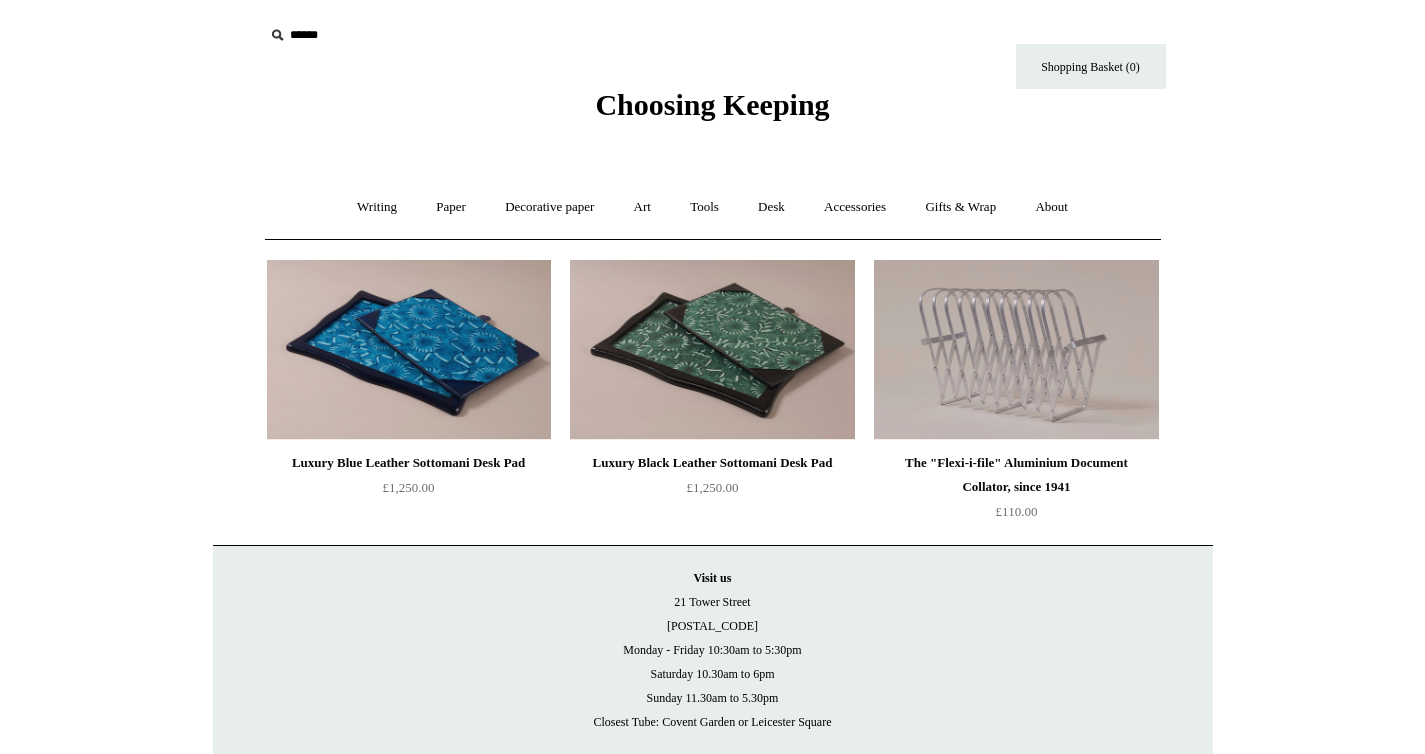 scroll, scrollTop: 0, scrollLeft: 0, axis: both 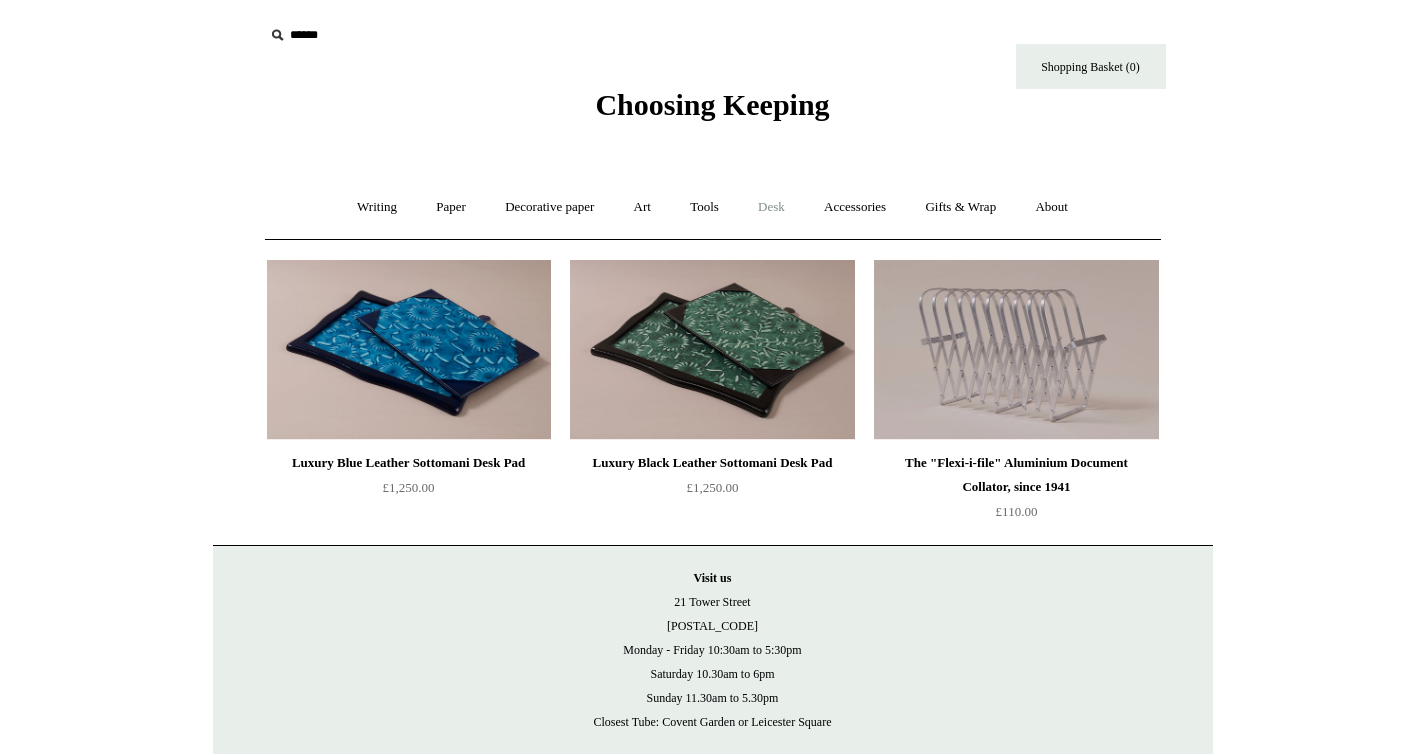 click on "Desk +" at bounding box center (771, 207) 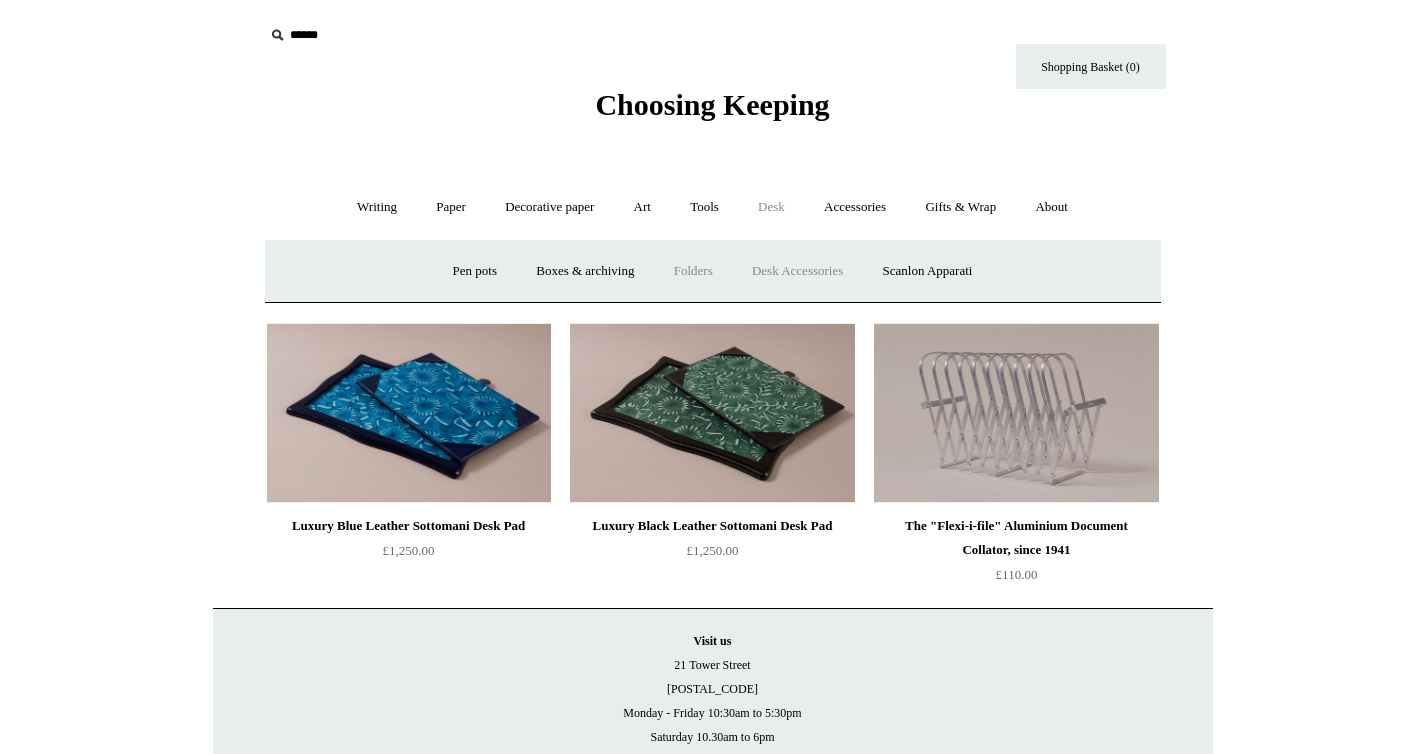 click on "Folders" at bounding box center [693, 271] 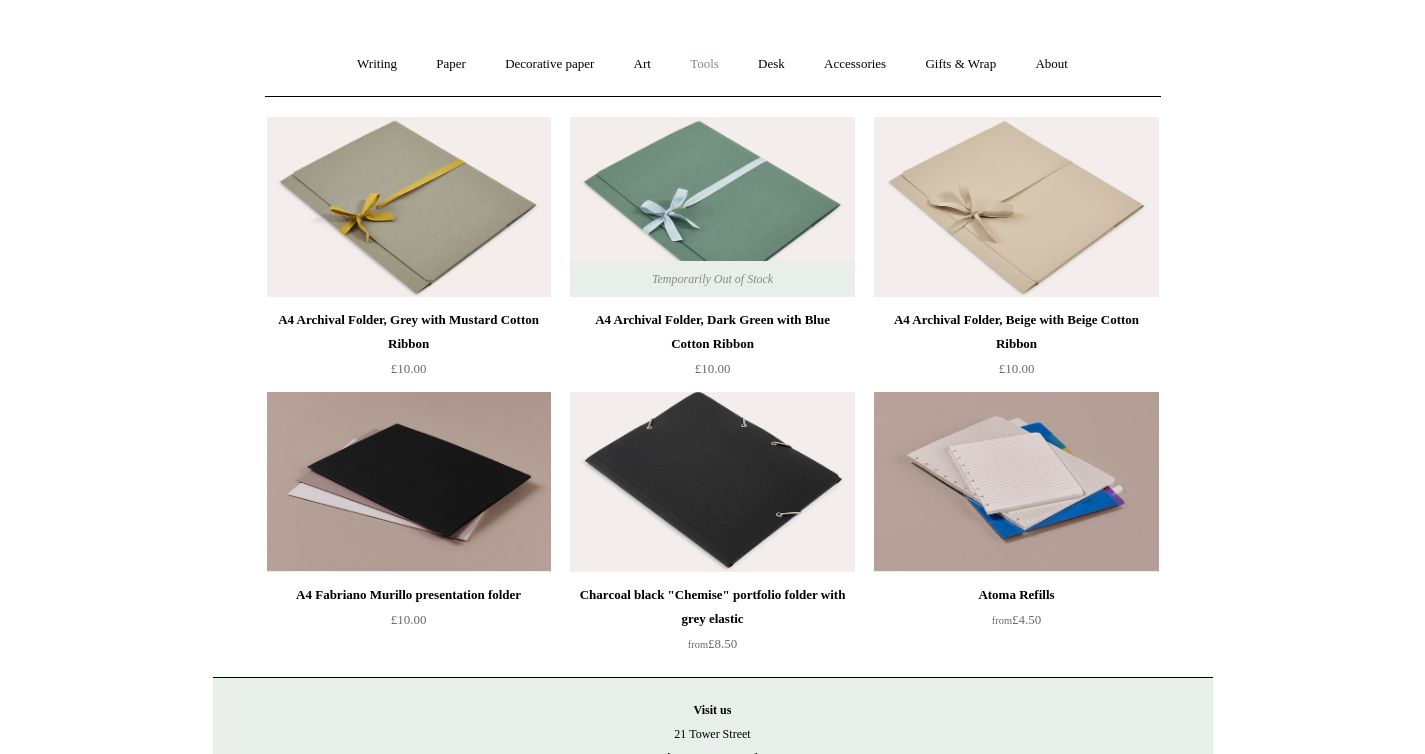 scroll, scrollTop: 0, scrollLeft: 0, axis: both 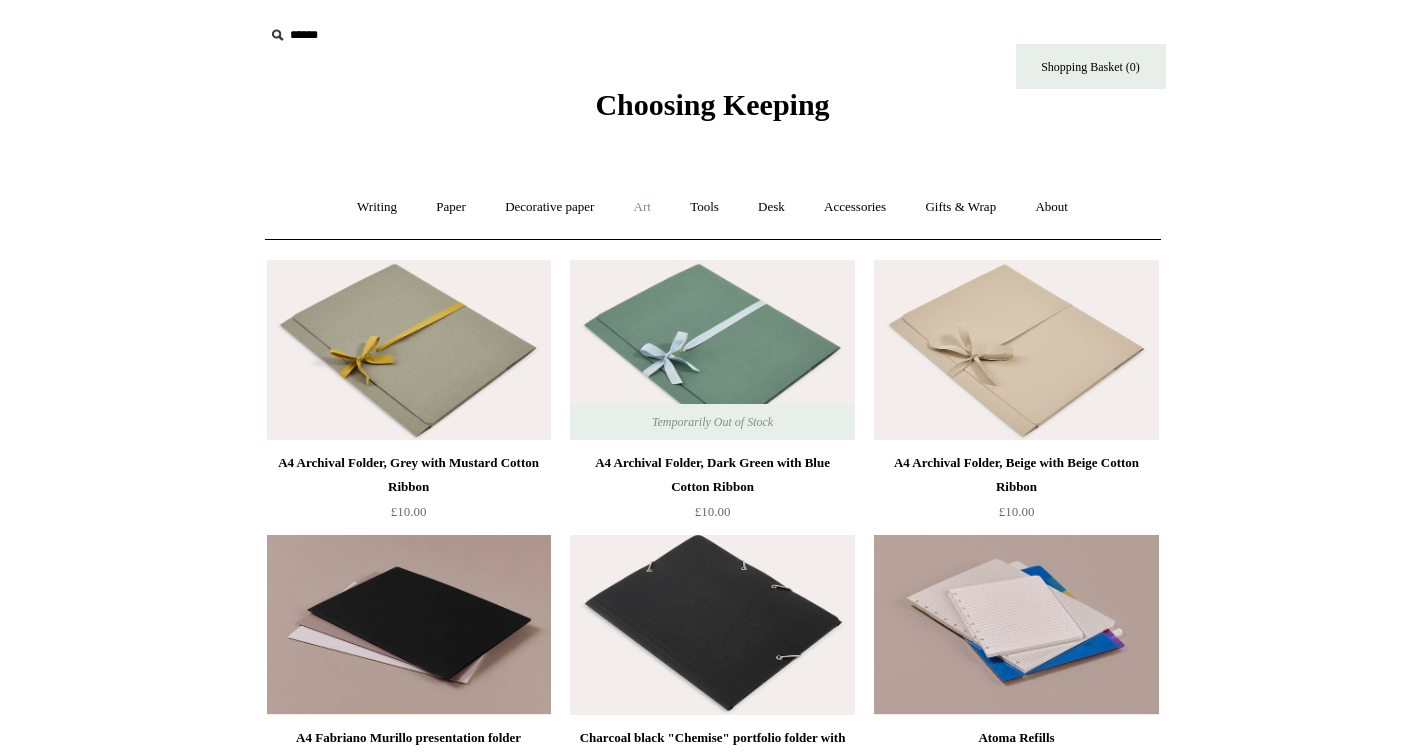 click on "Art +" at bounding box center [642, 207] 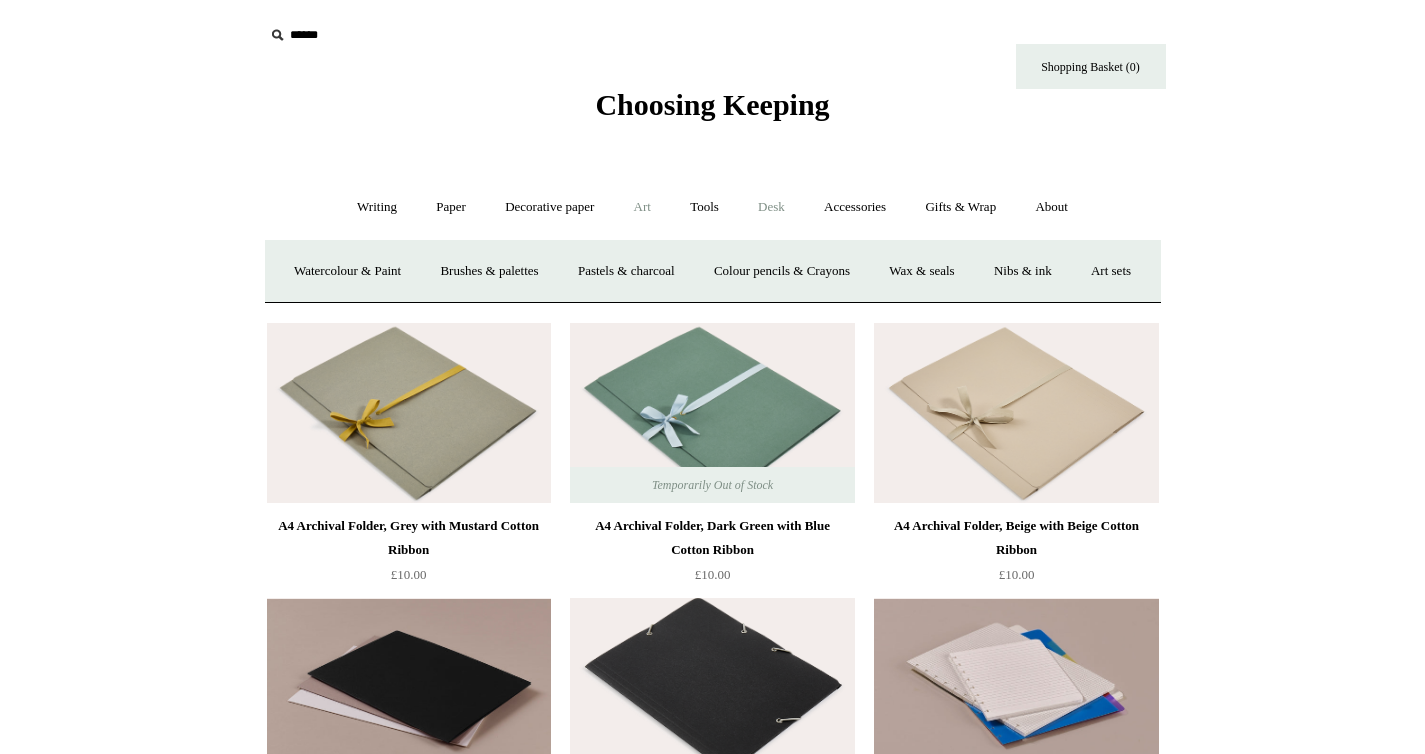 click on "Desk +" at bounding box center (771, 207) 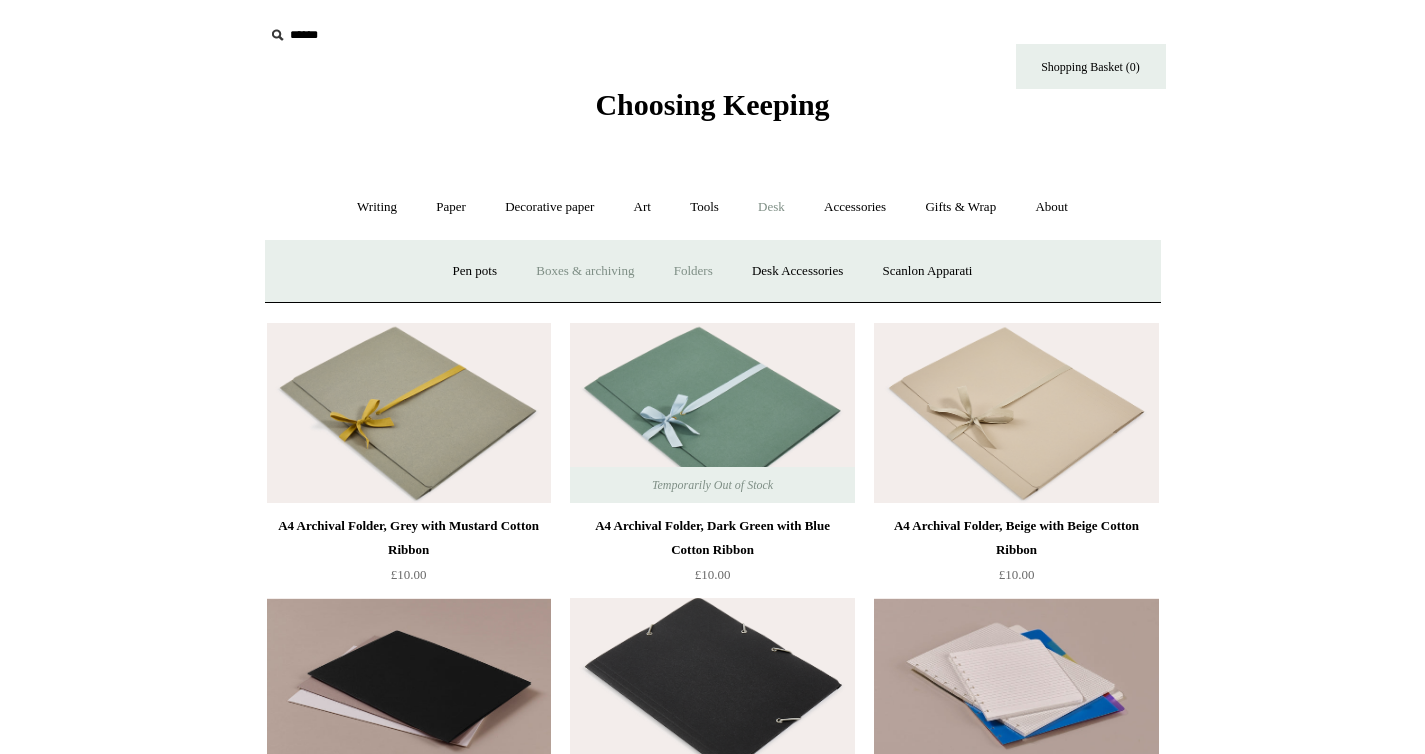 click on "Boxes & archiving" at bounding box center (585, 271) 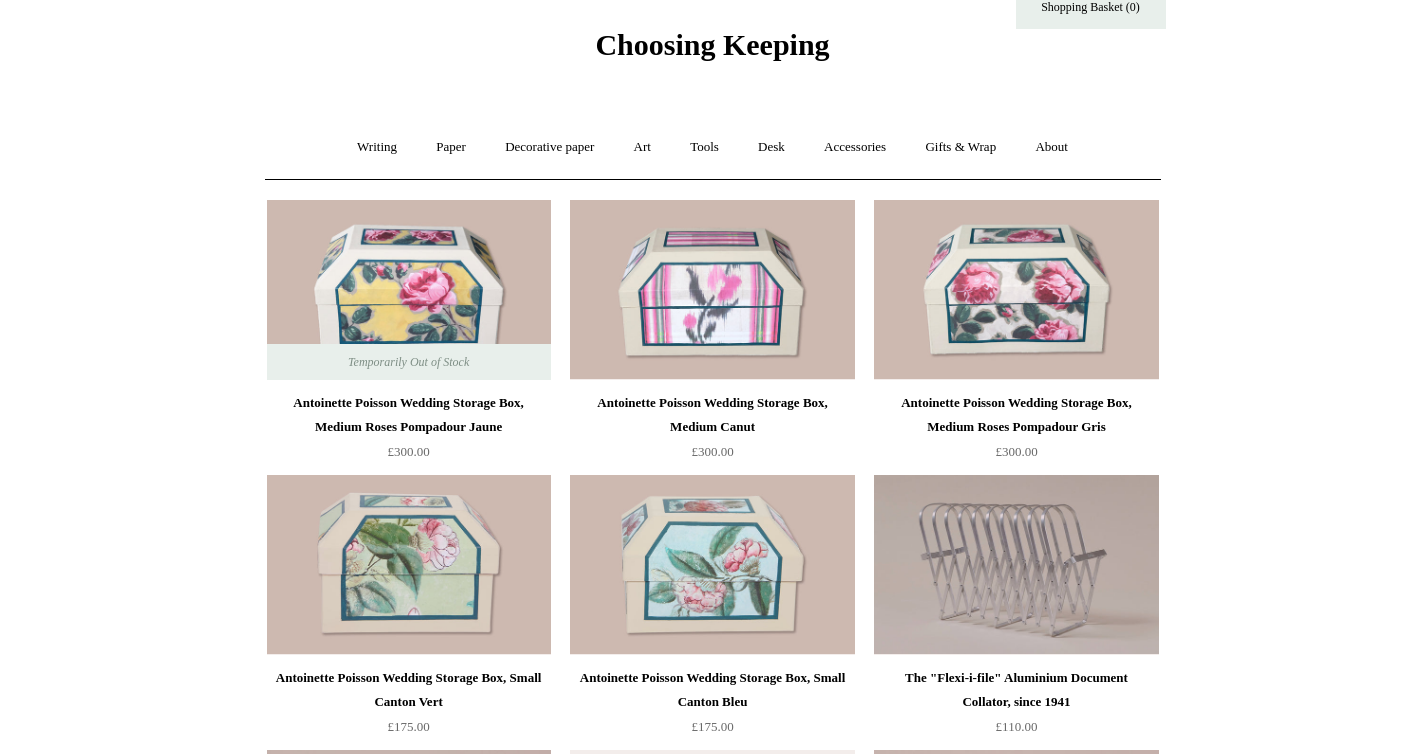 scroll, scrollTop: 0, scrollLeft: 0, axis: both 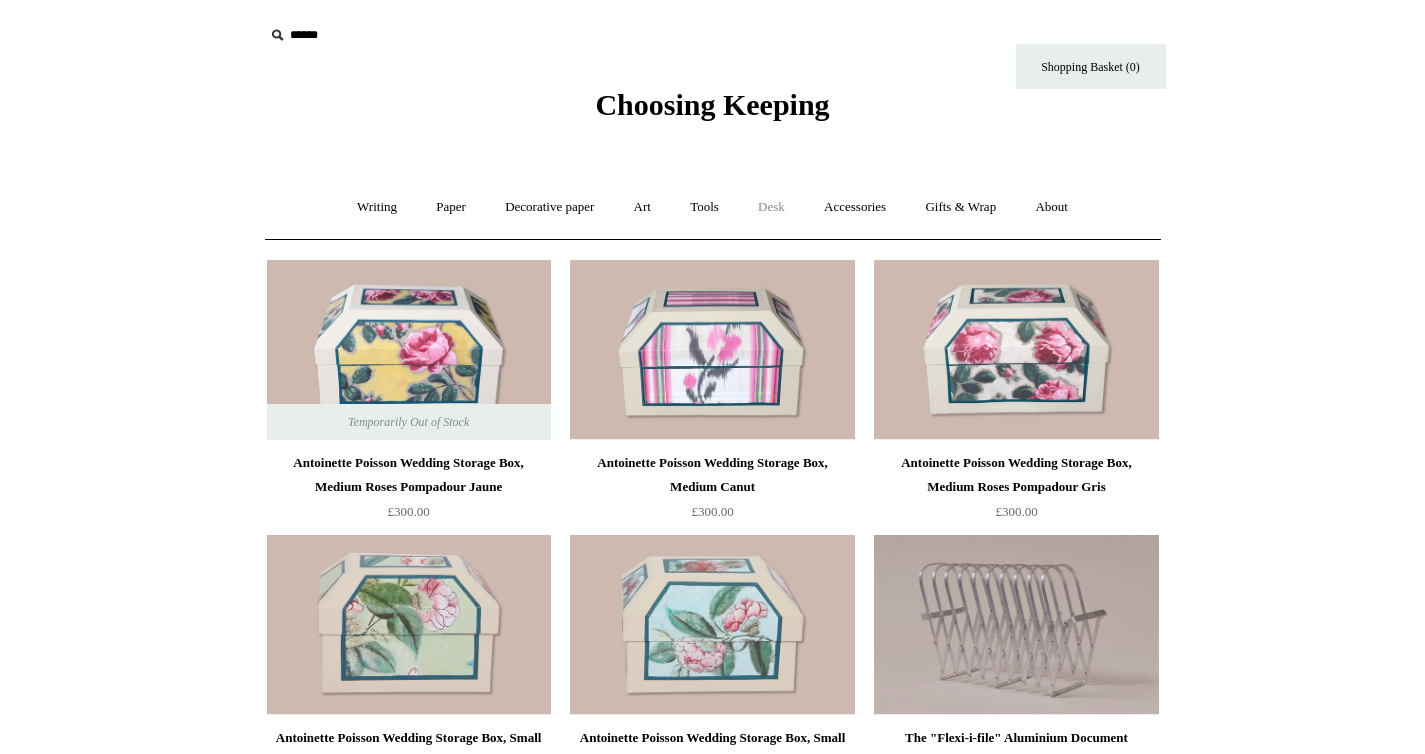 click on "Desk +" at bounding box center (771, 207) 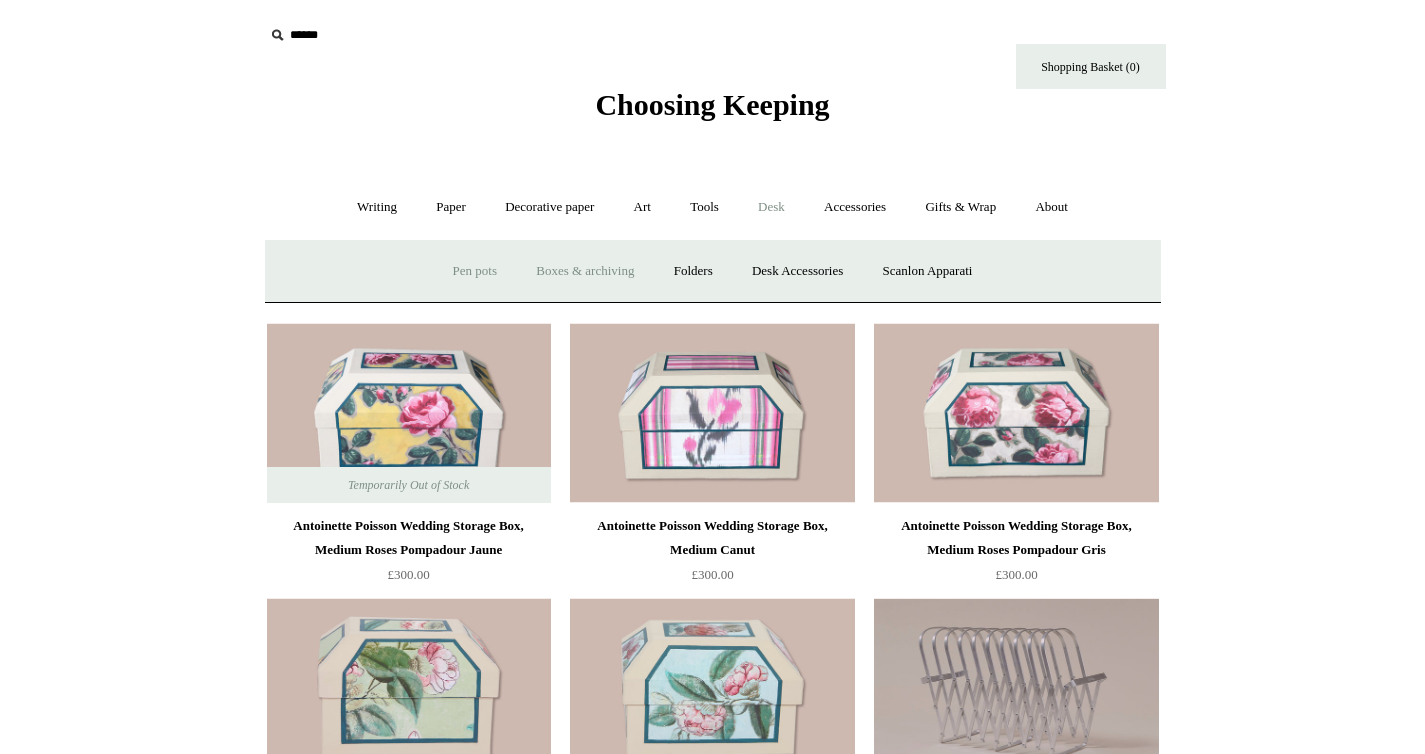 click on "Pen pots" at bounding box center [475, 271] 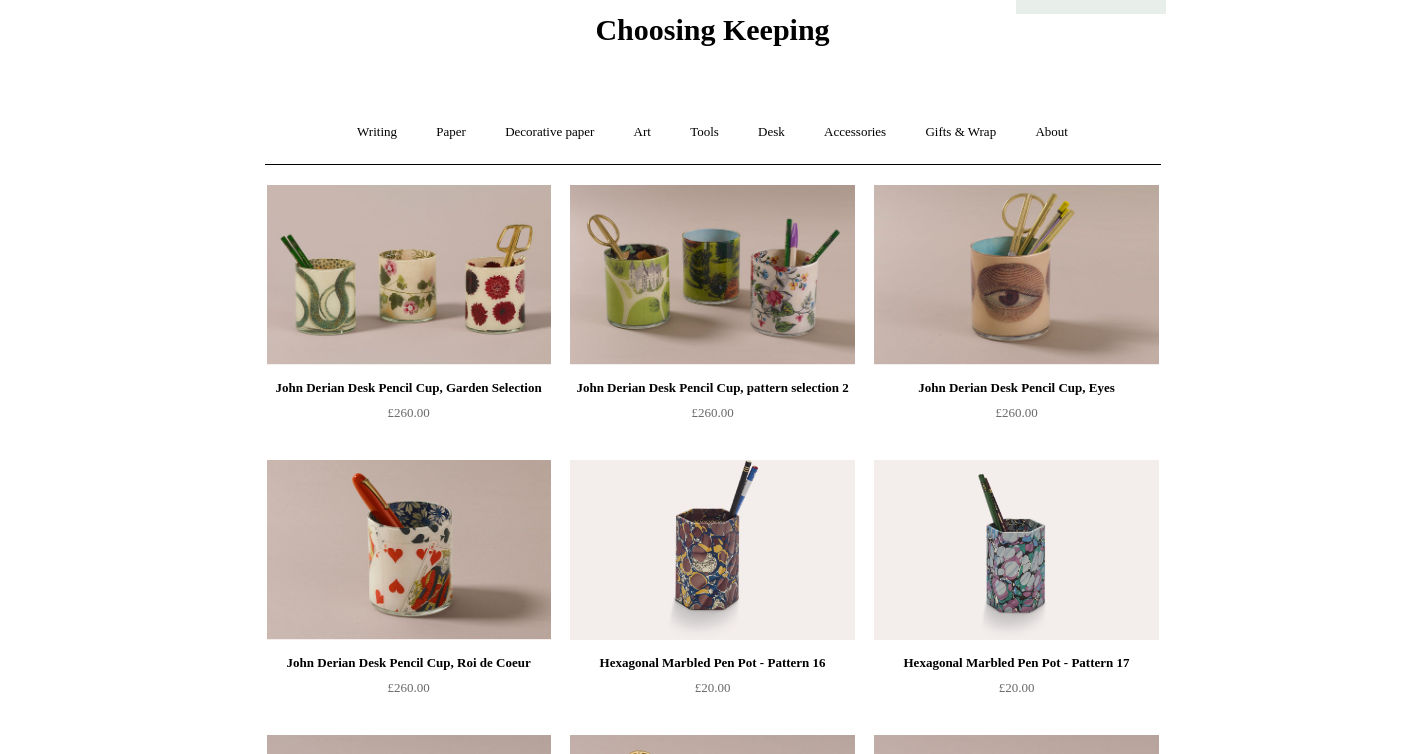 scroll, scrollTop: 0, scrollLeft: 0, axis: both 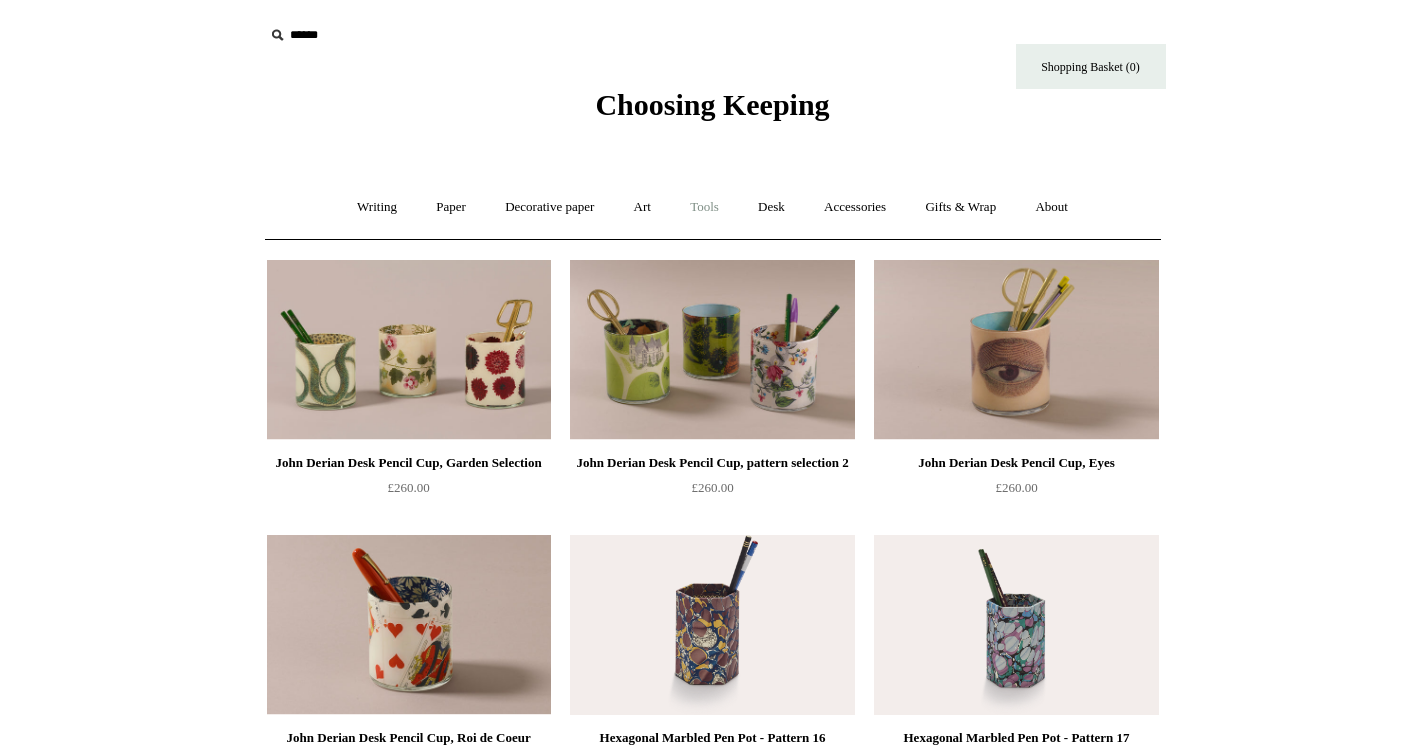 click on "Tools +" at bounding box center (704, 207) 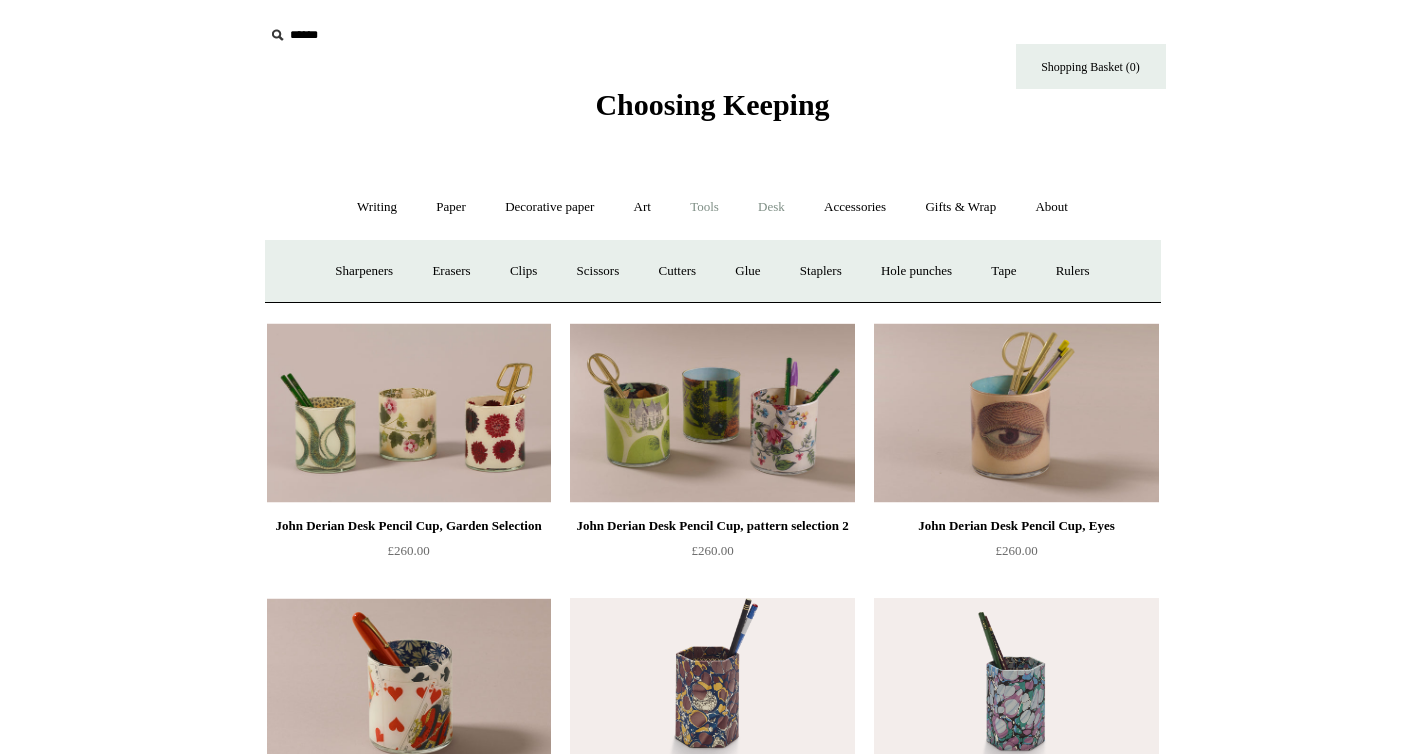click on "Desk +" at bounding box center [771, 207] 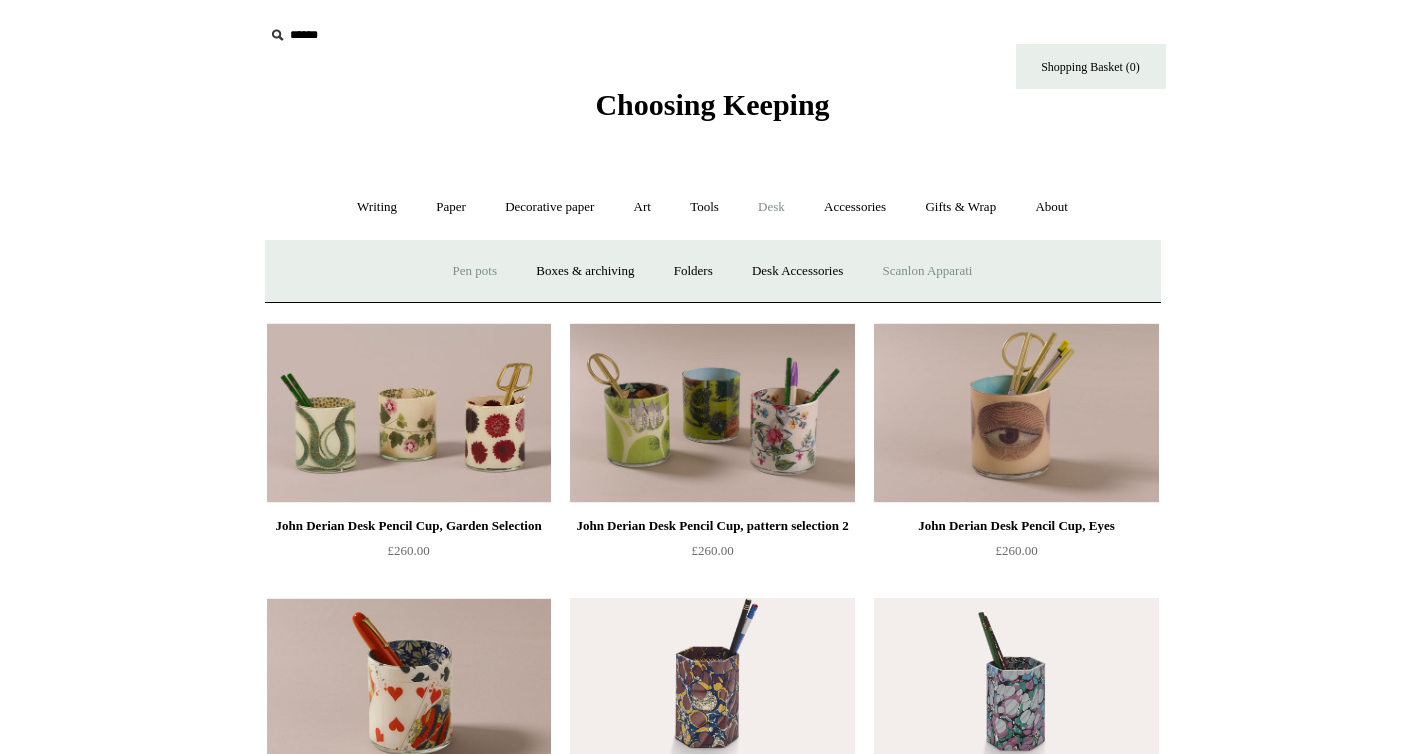 click on "Scanlon Apparati" at bounding box center [928, 271] 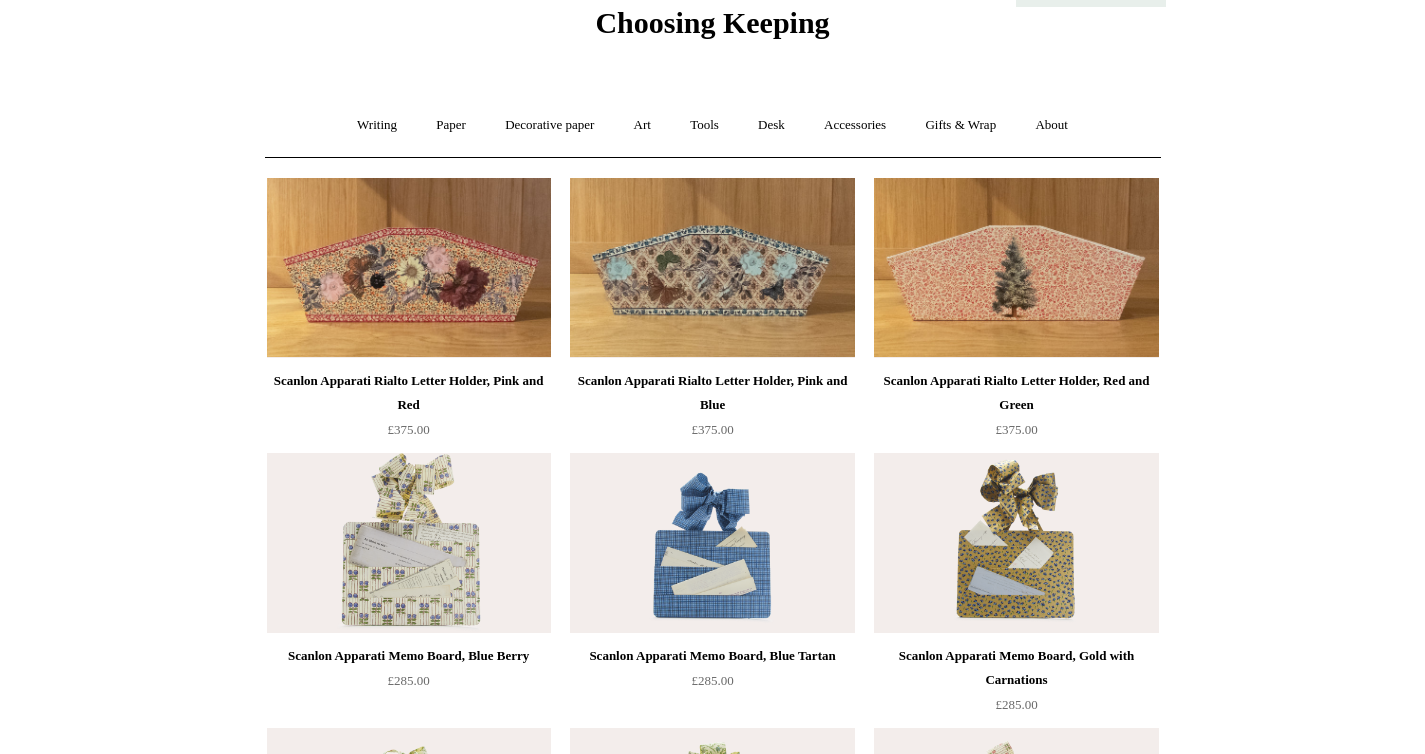 scroll, scrollTop: 0, scrollLeft: 0, axis: both 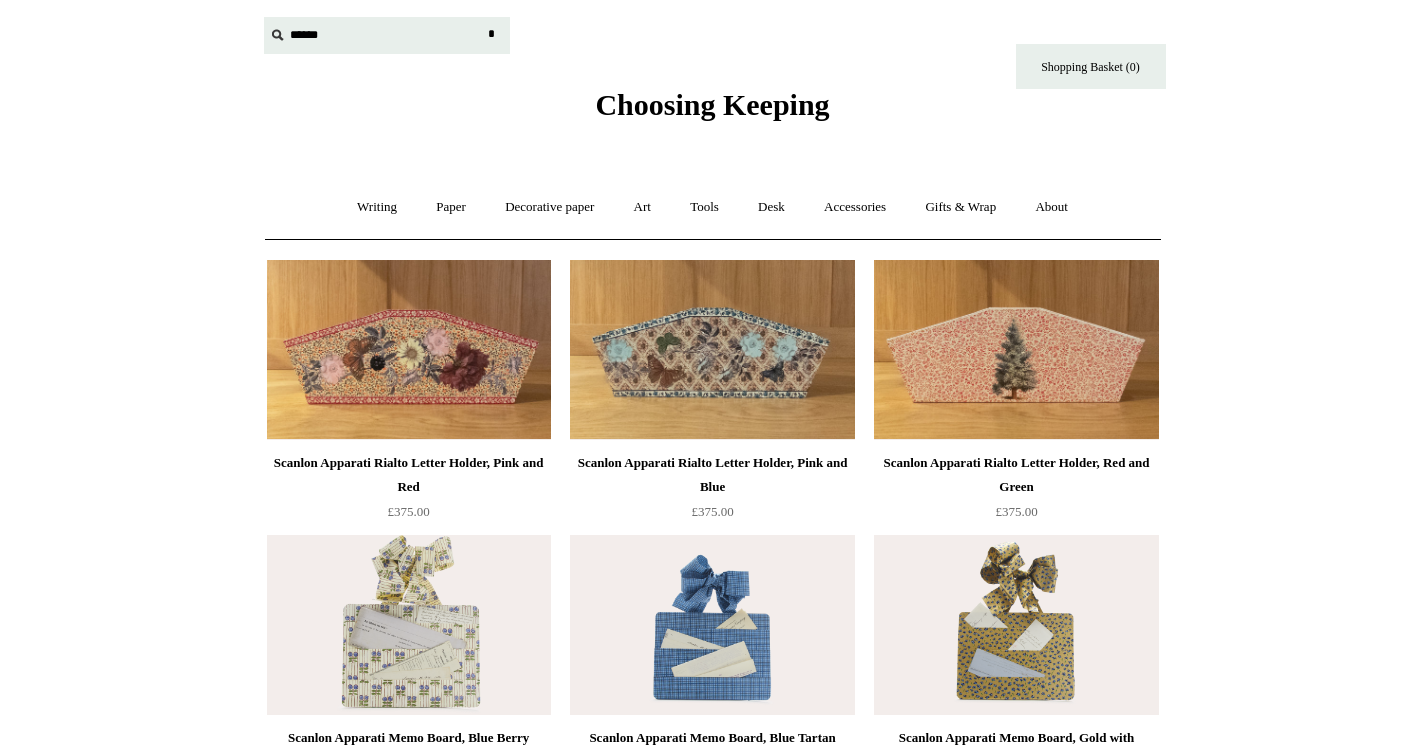 click at bounding box center (387, 35) 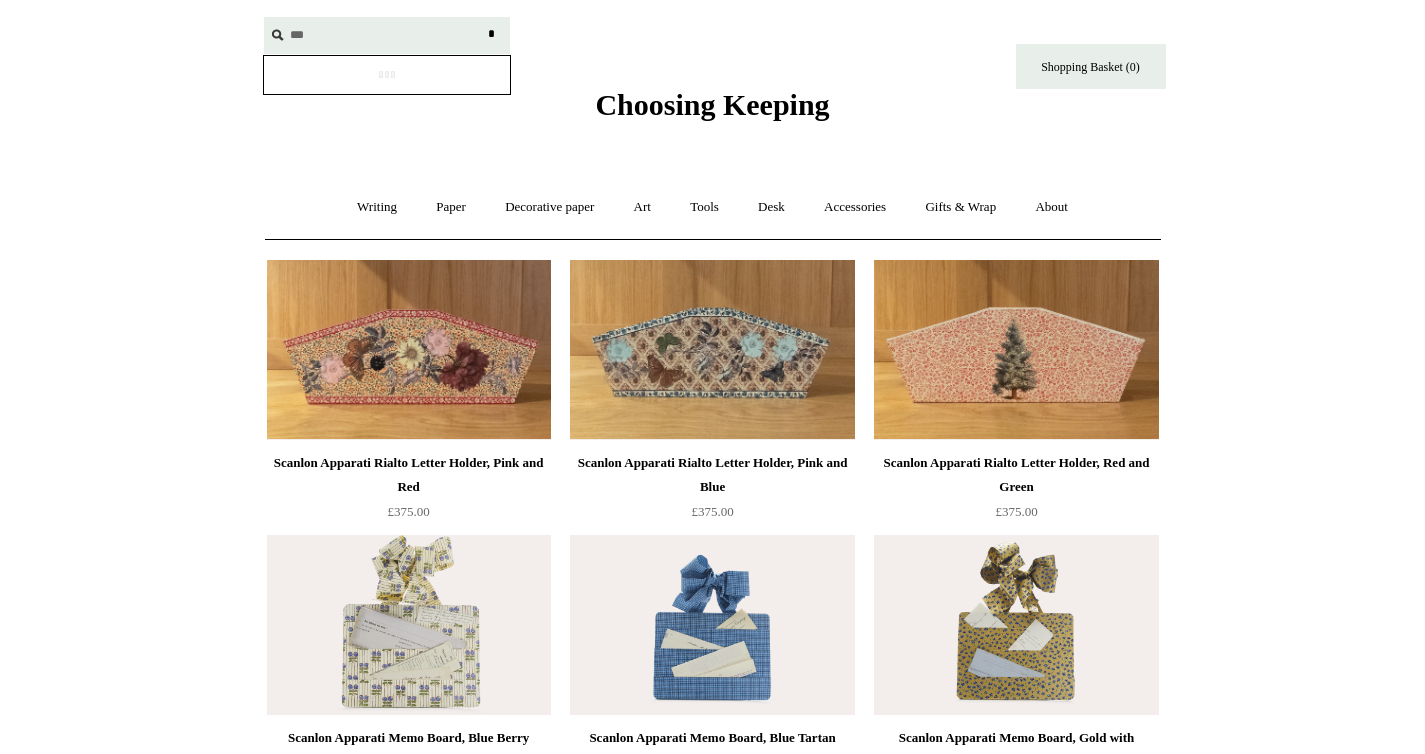 type on "***" 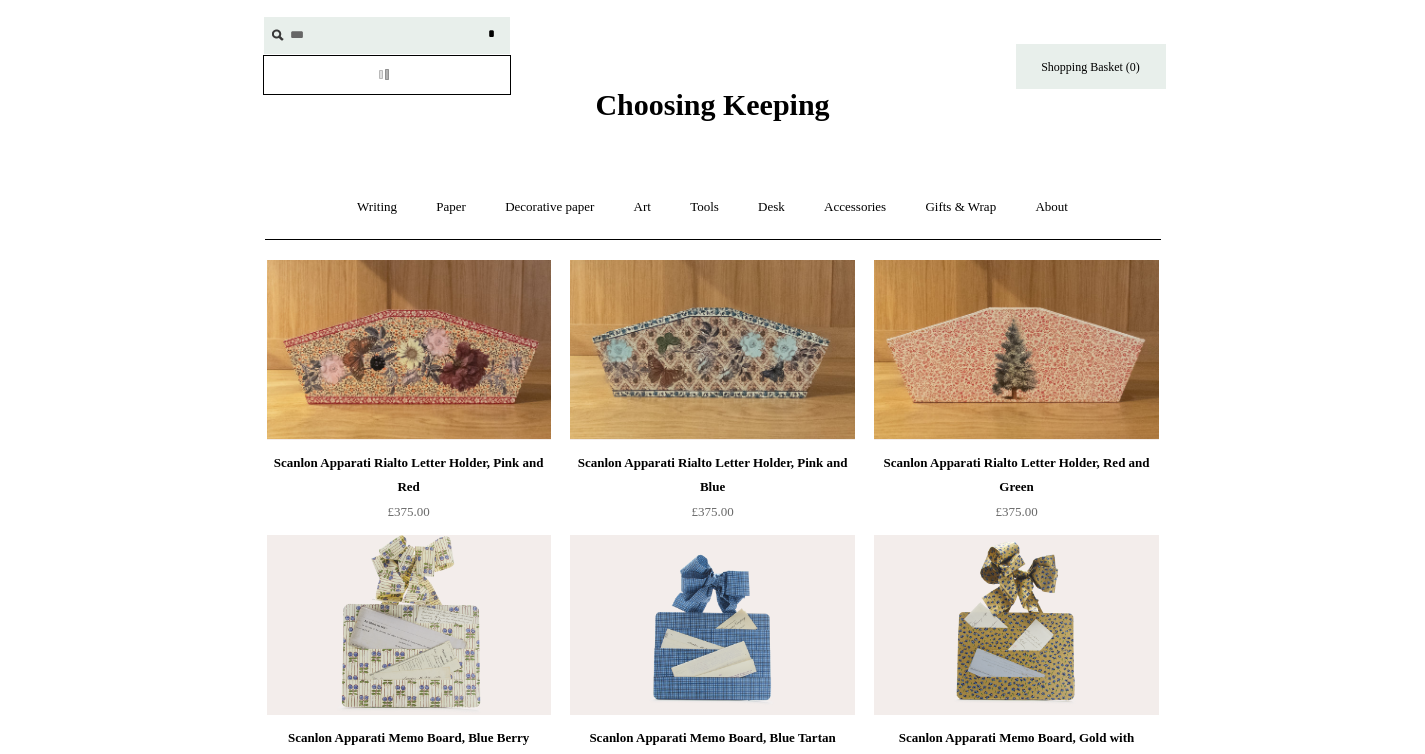 click on "*" at bounding box center [492, 34] 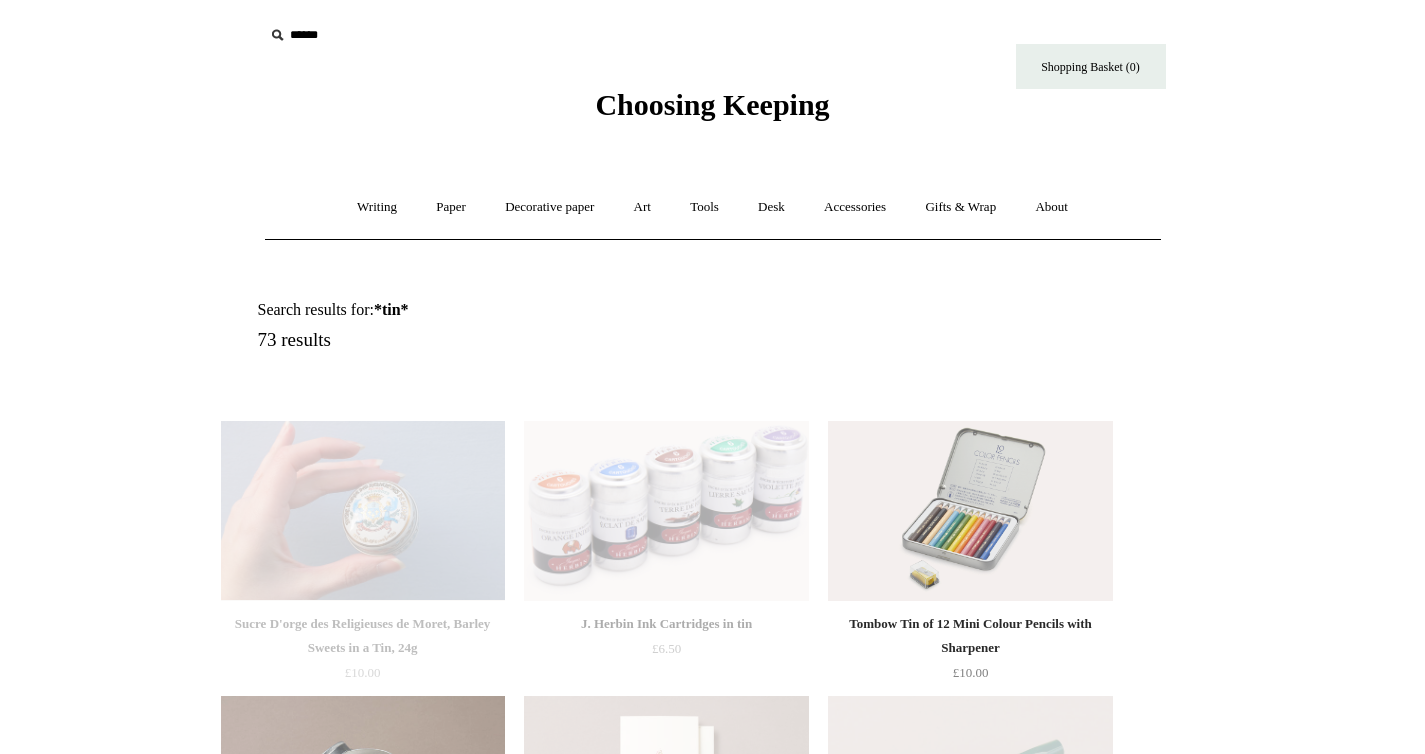 scroll, scrollTop: 0, scrollLeft: 0, axis: both 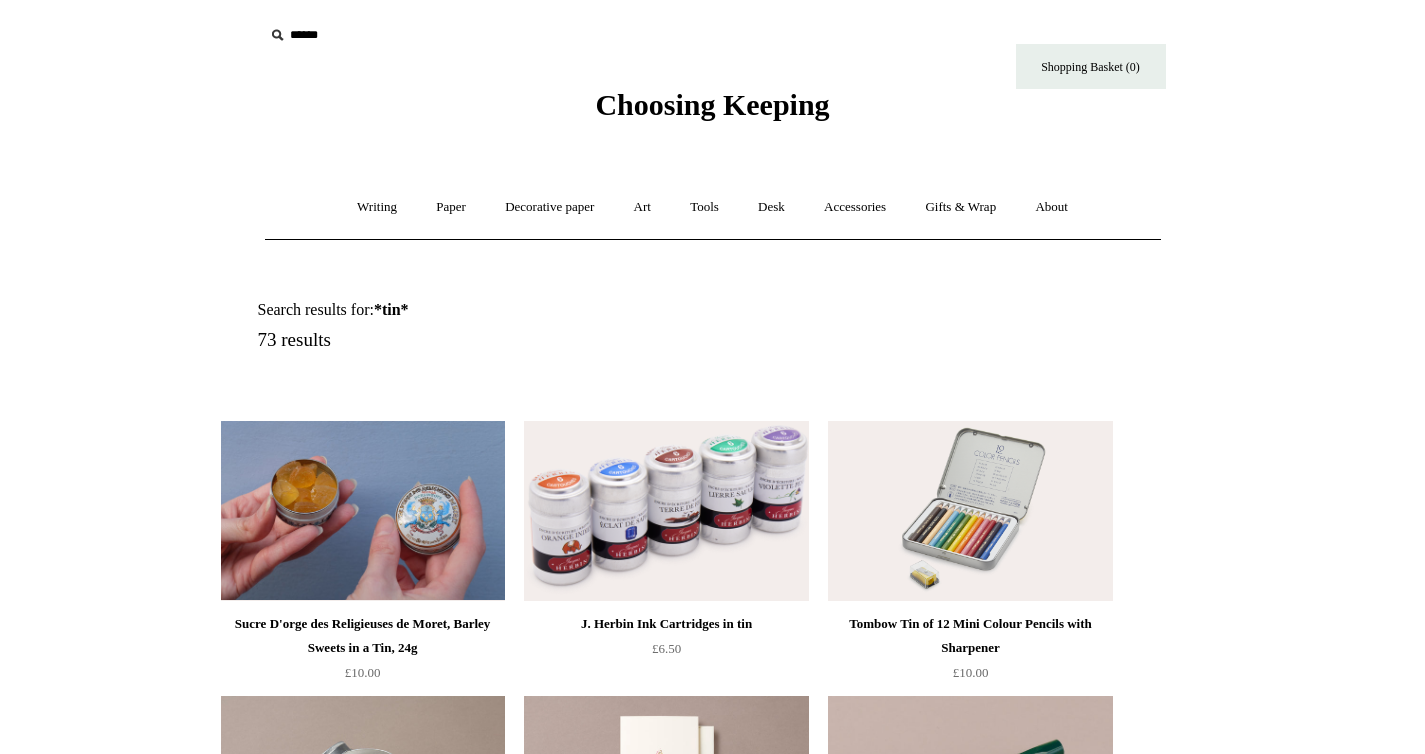 click at bounding box center [363, 511] 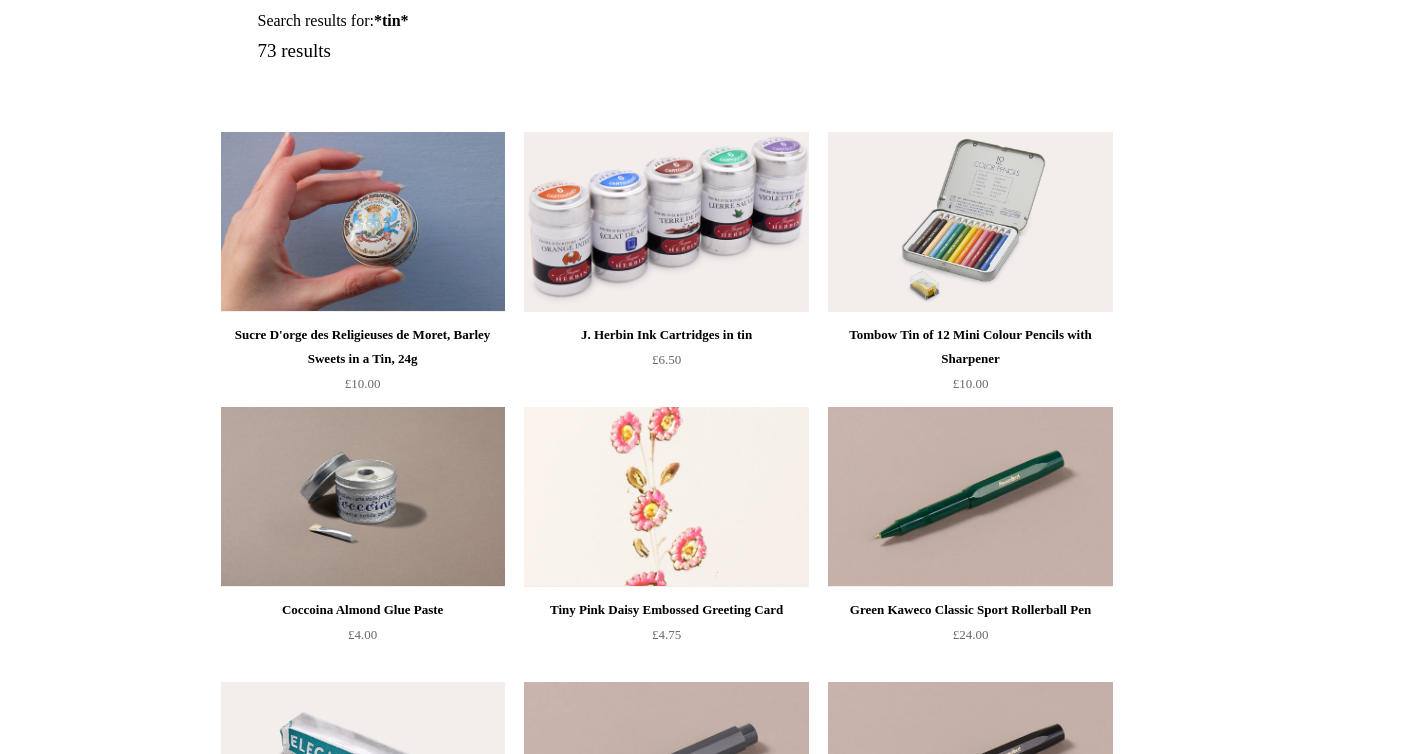 scroll, scrollTop: 291, scrollLeft: 0, axis: vertical 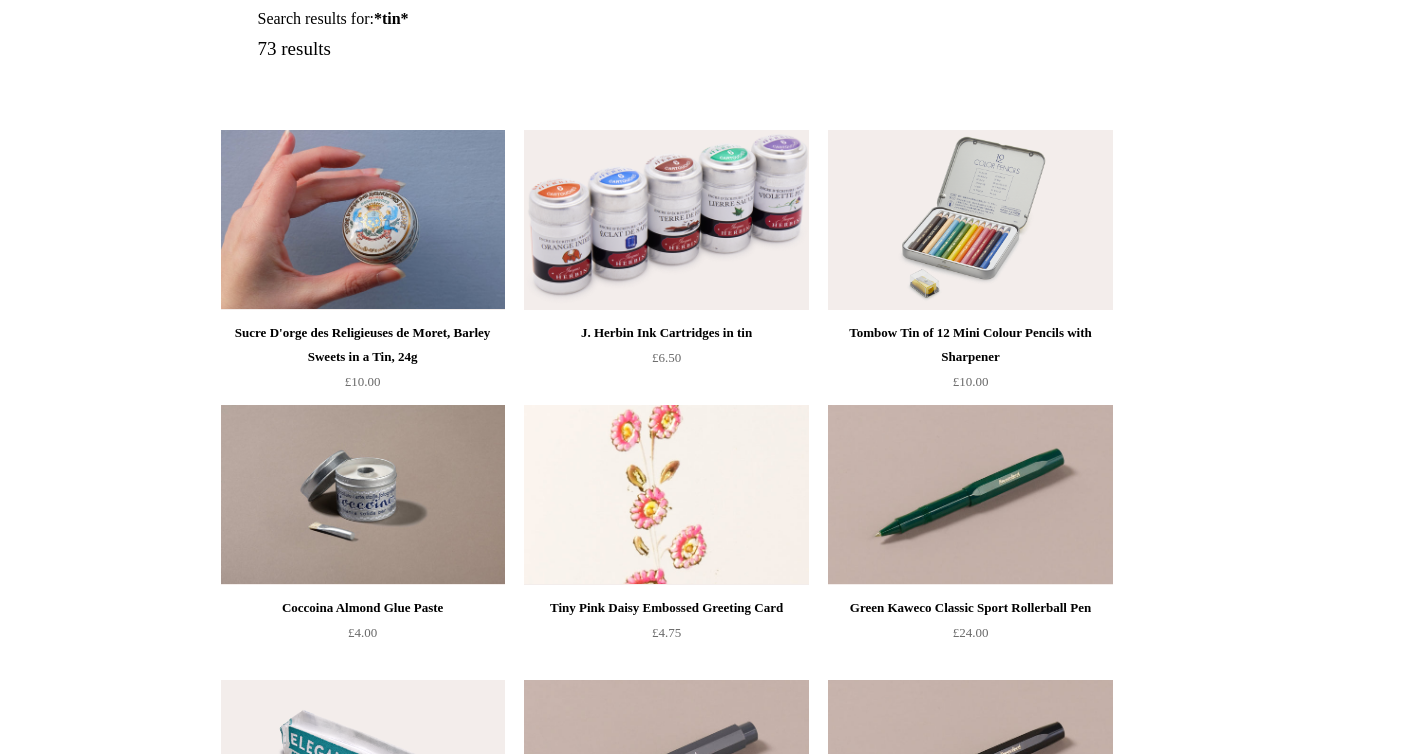 click at bounding box center (666, 495) 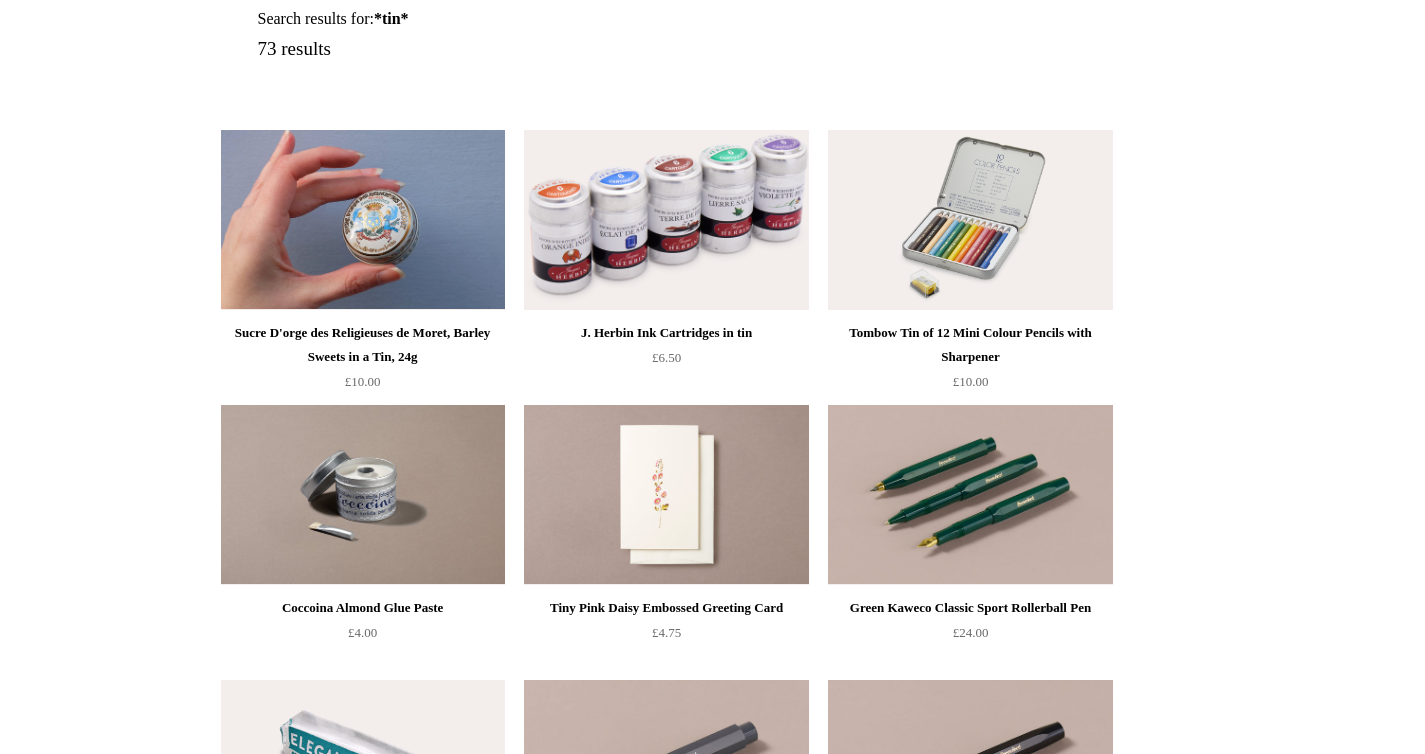 click at bounding box center (970, 495) 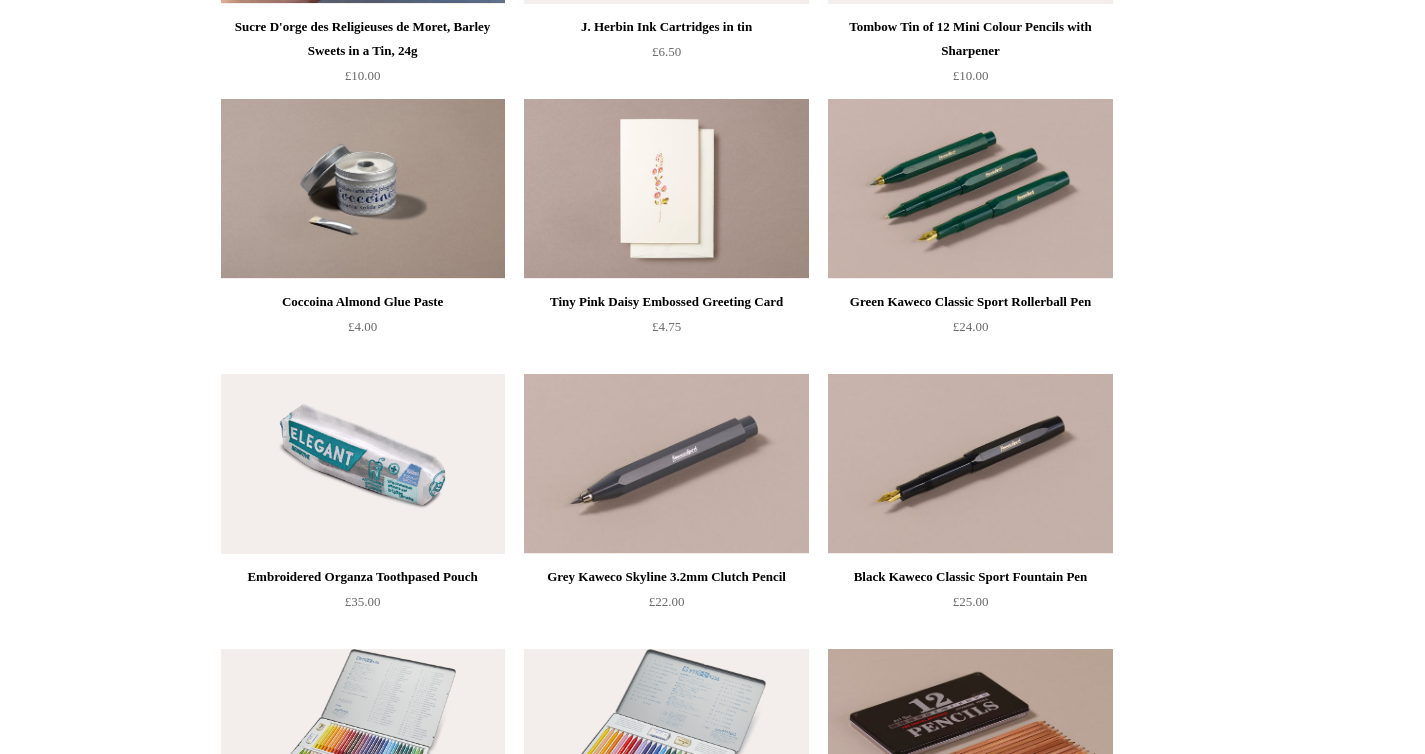 scroll, scrollTop: 601, scrollLeft: 0, axis: vertical 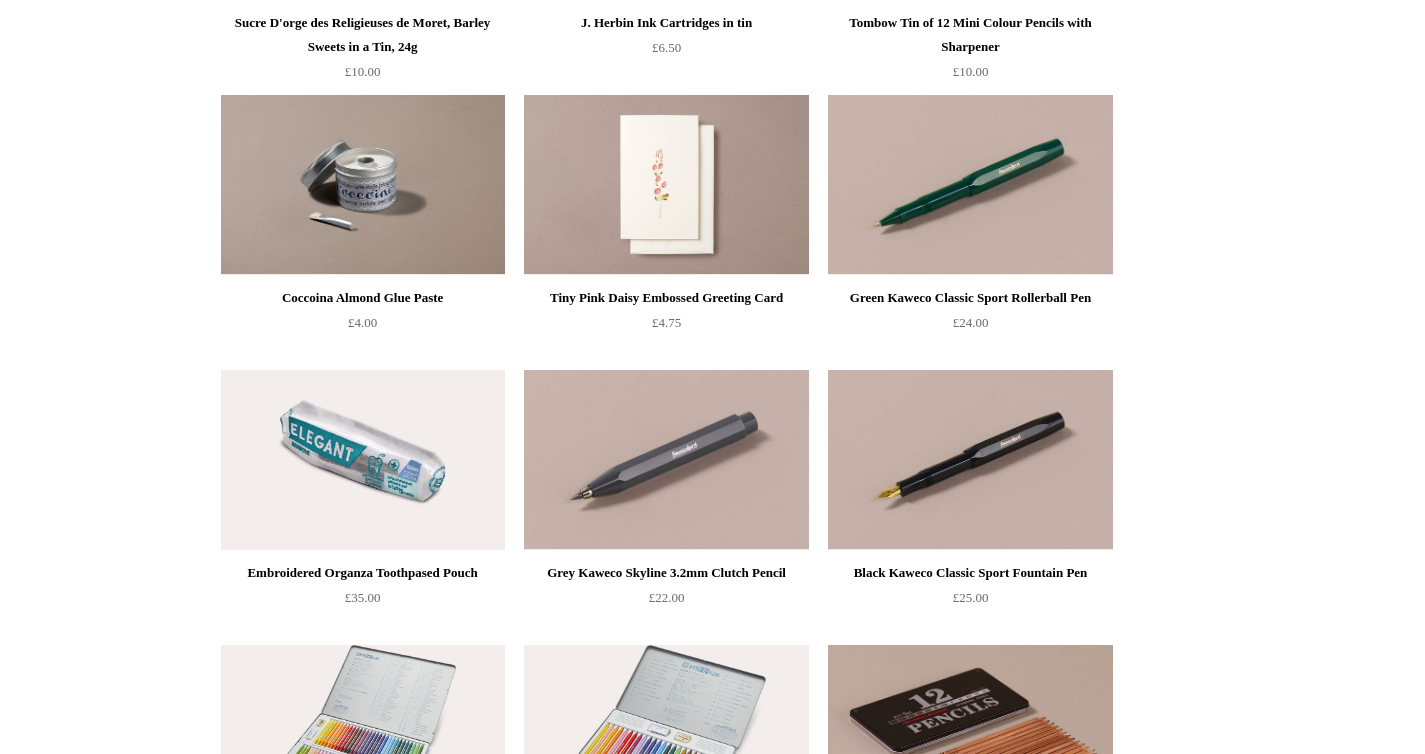 click at bounding box center [363, 460] 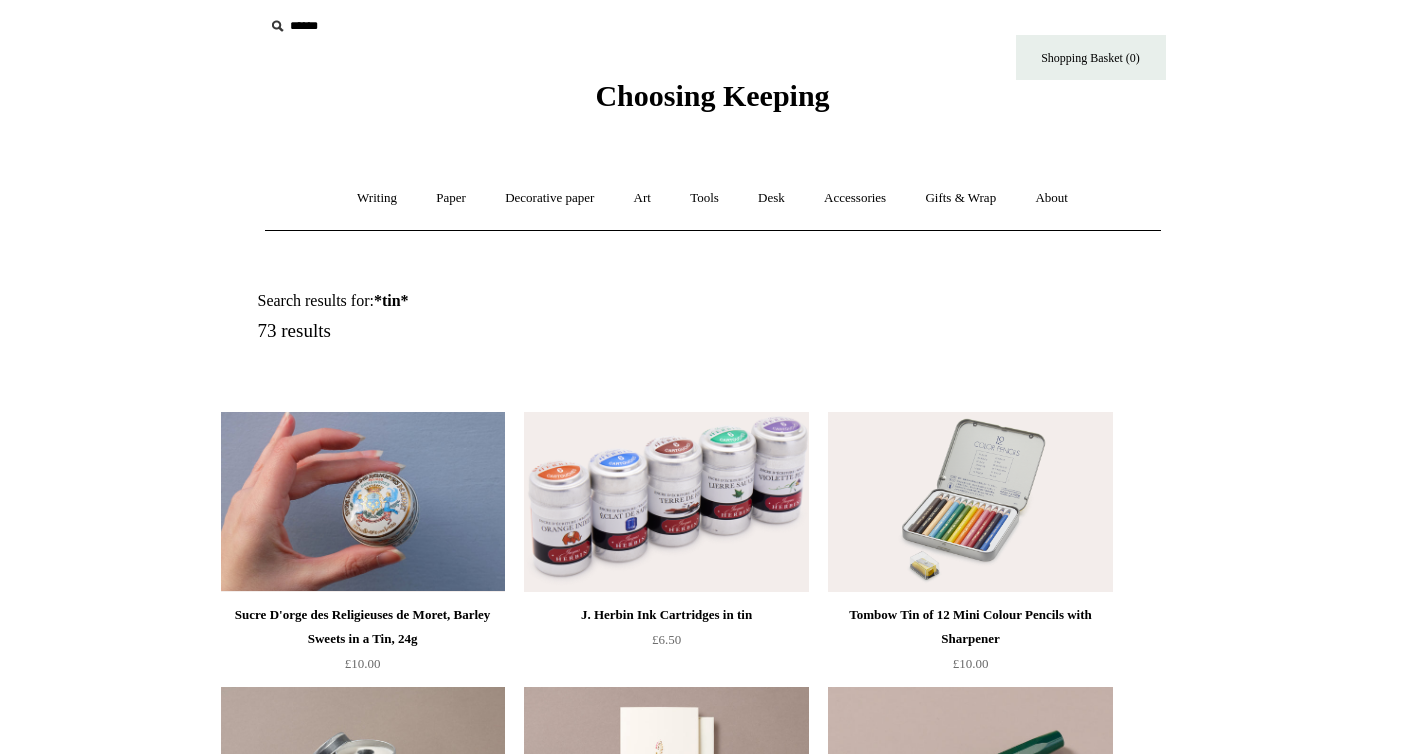scroll, scrollTop: 0, scrollLeft: 0, axis: both 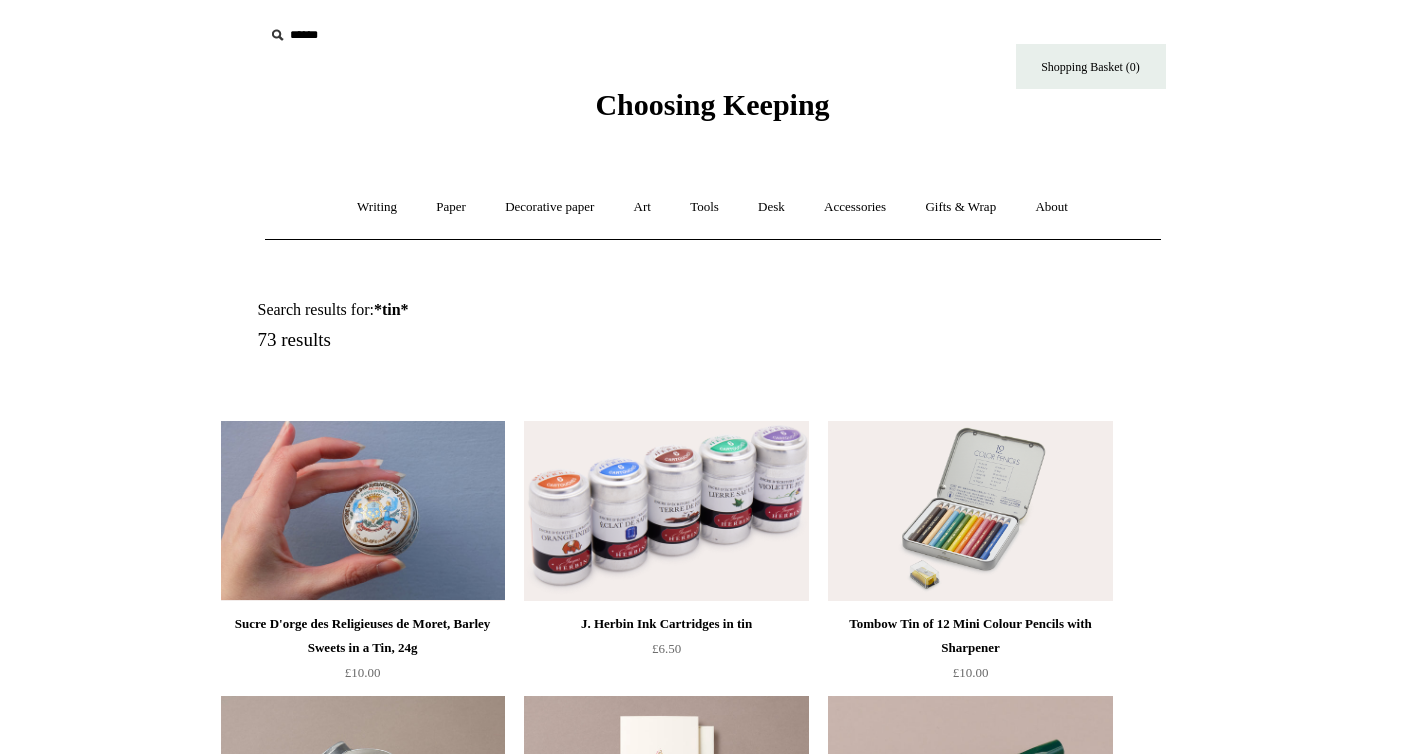 click at bounding box center (387, 35) 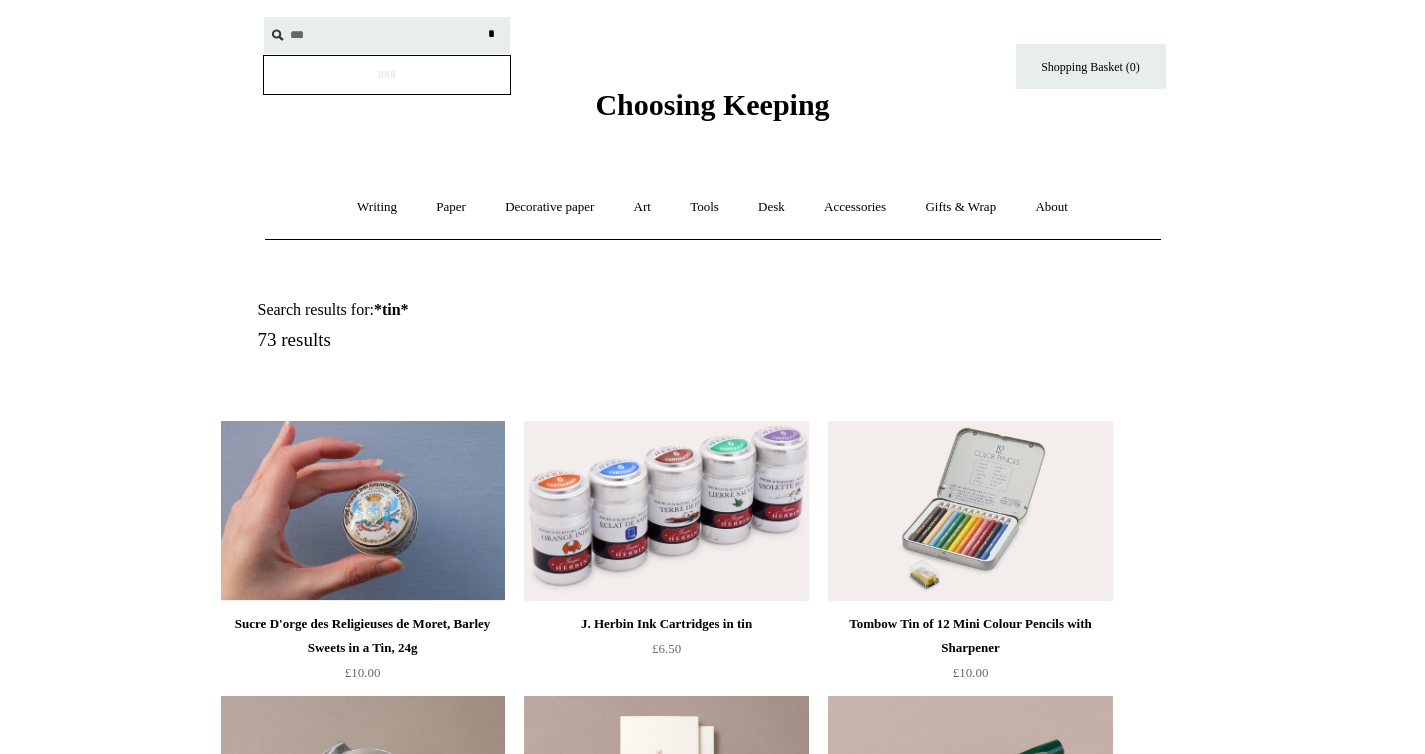 type on "***" 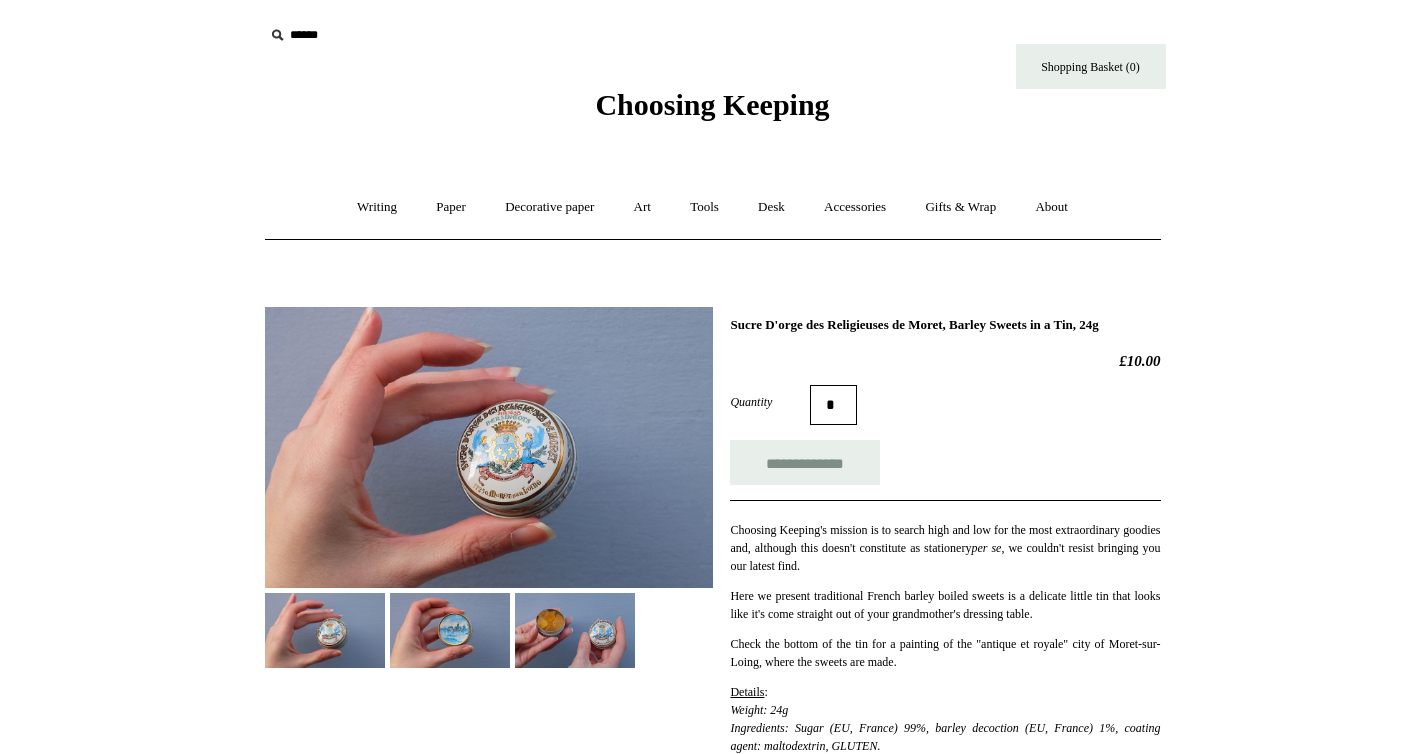 scroll, scrollTop: 0, scrollLeft: 0, axis: both 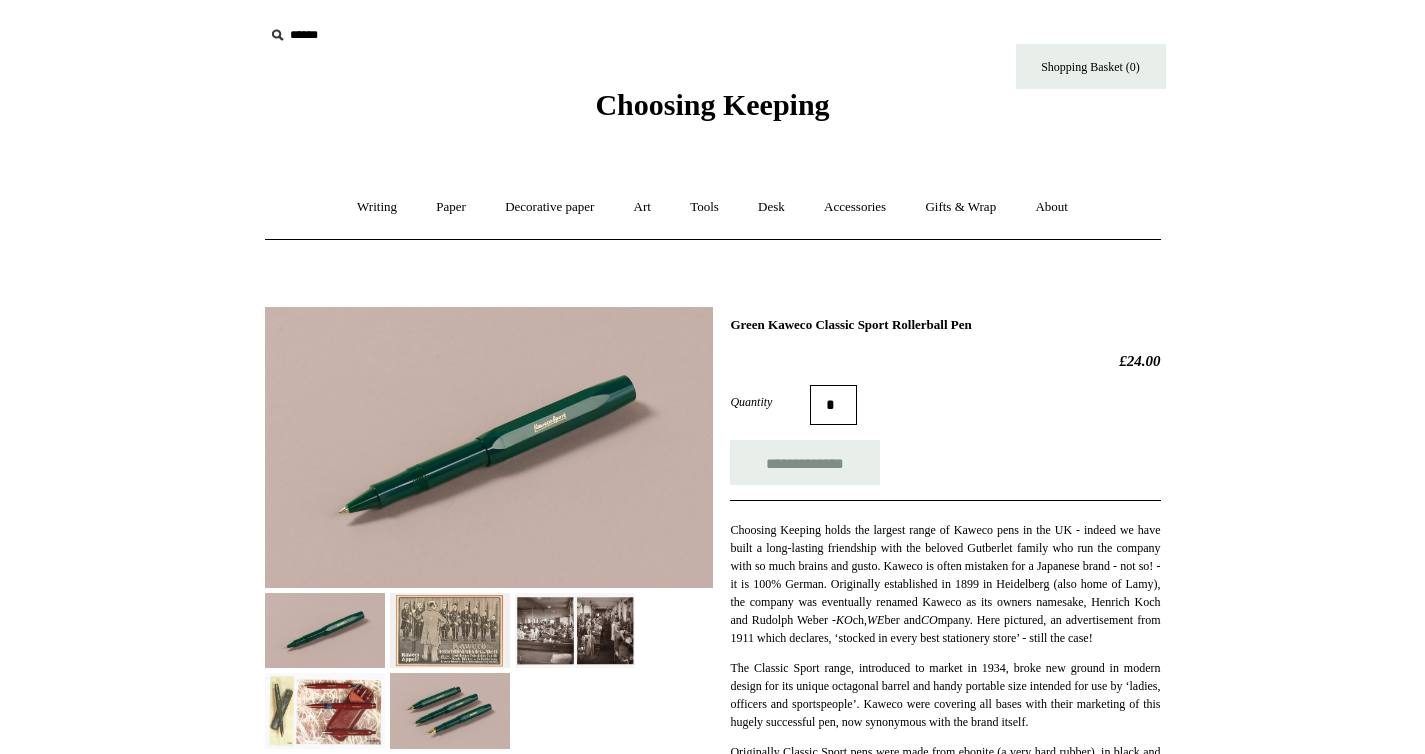 click at bounding box center [325, 710] 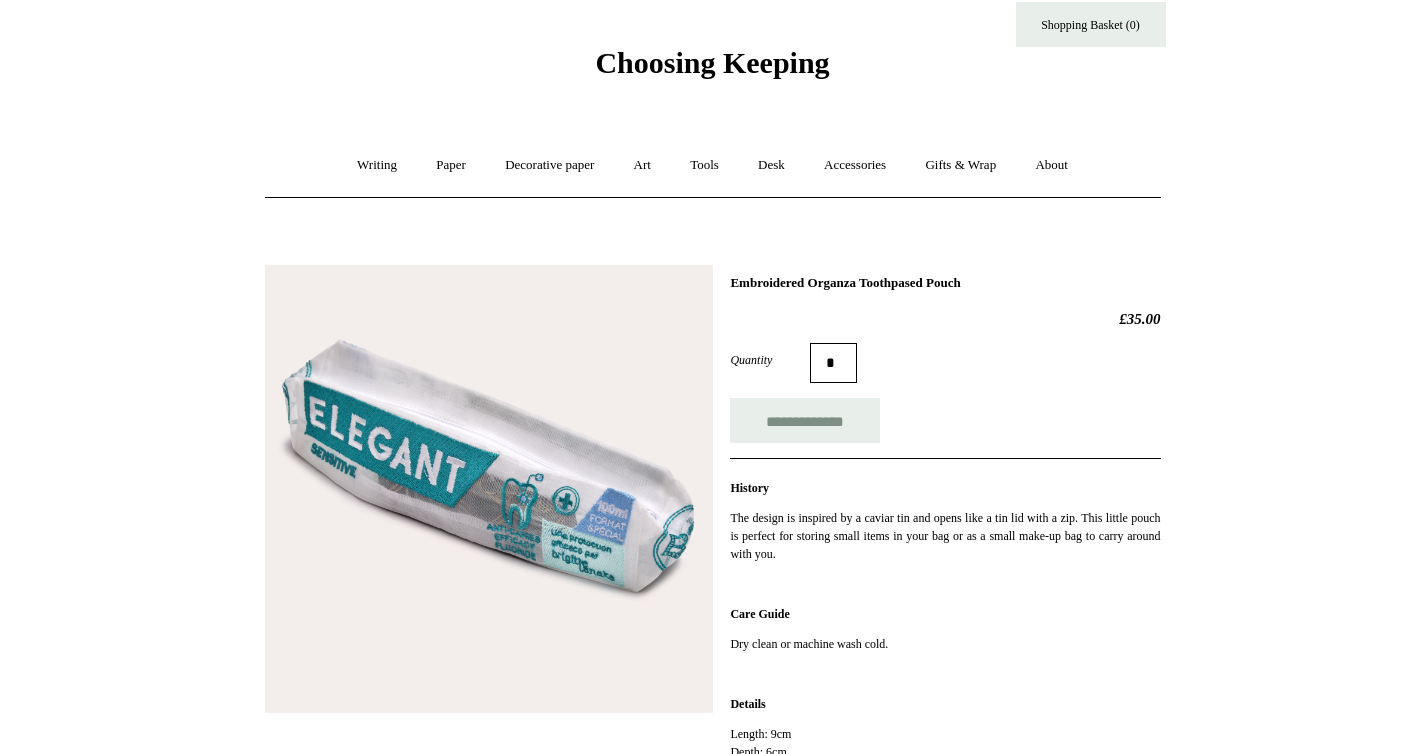 scroll, scrollTop: 0, scrollLeft: 0, axis: both 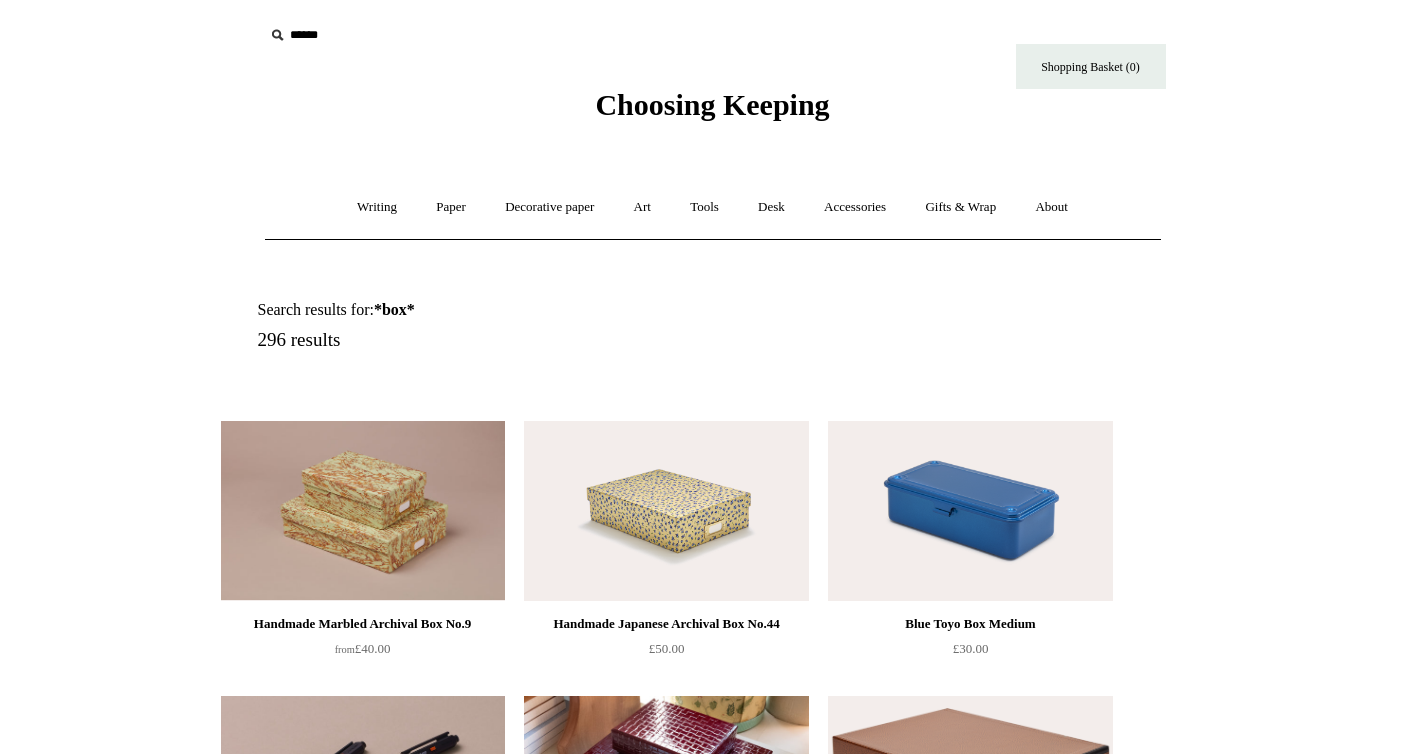 click at bounding box center (970, 511) 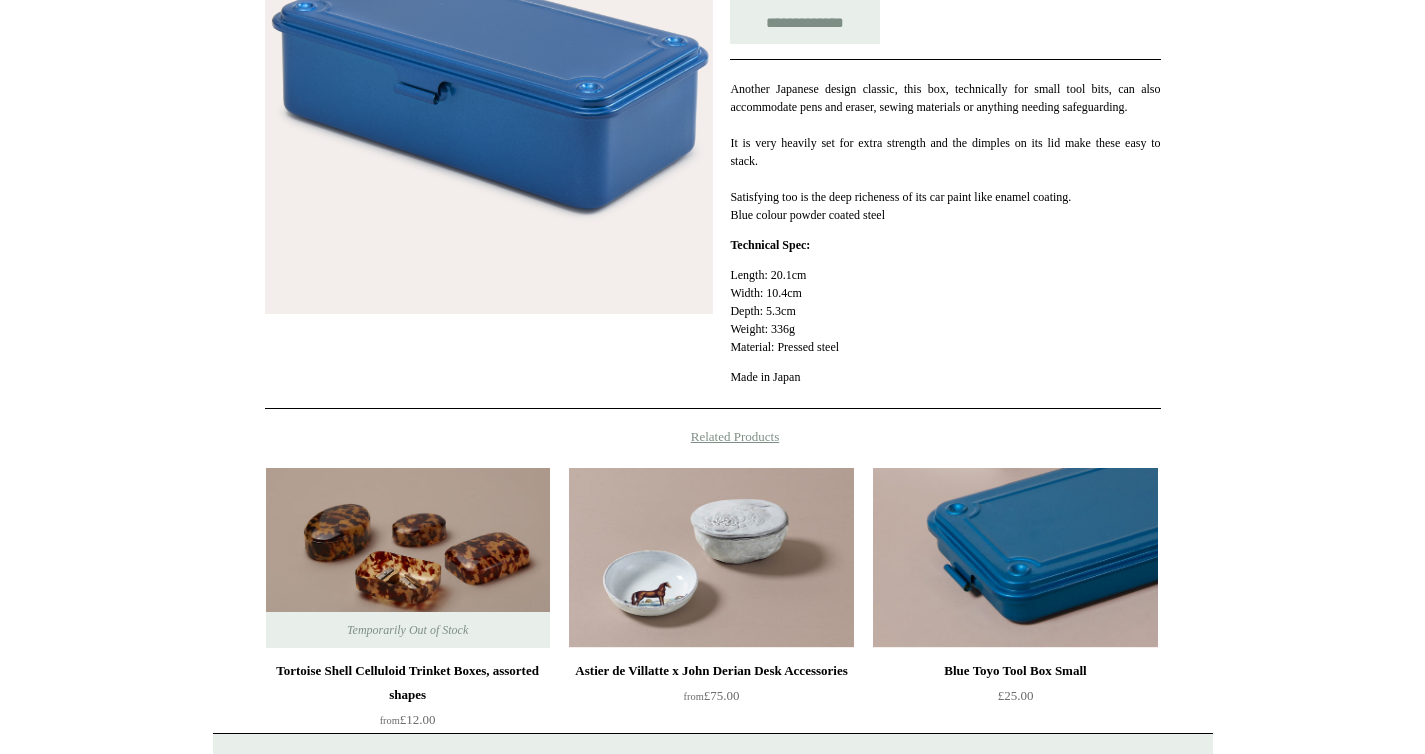 scroll, scrollTop: 442, scrollLeft: 0, axis: vertical 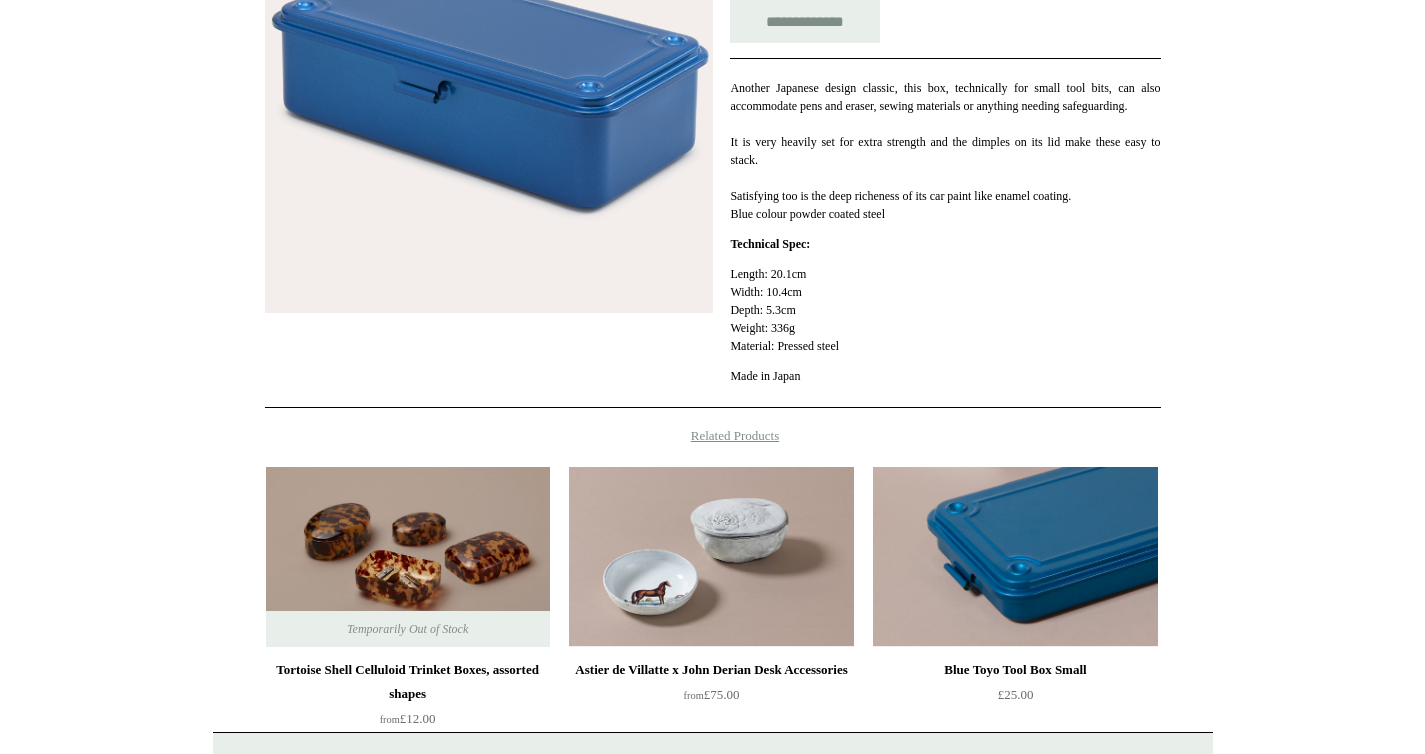 click at bounding box center [1015, 557] 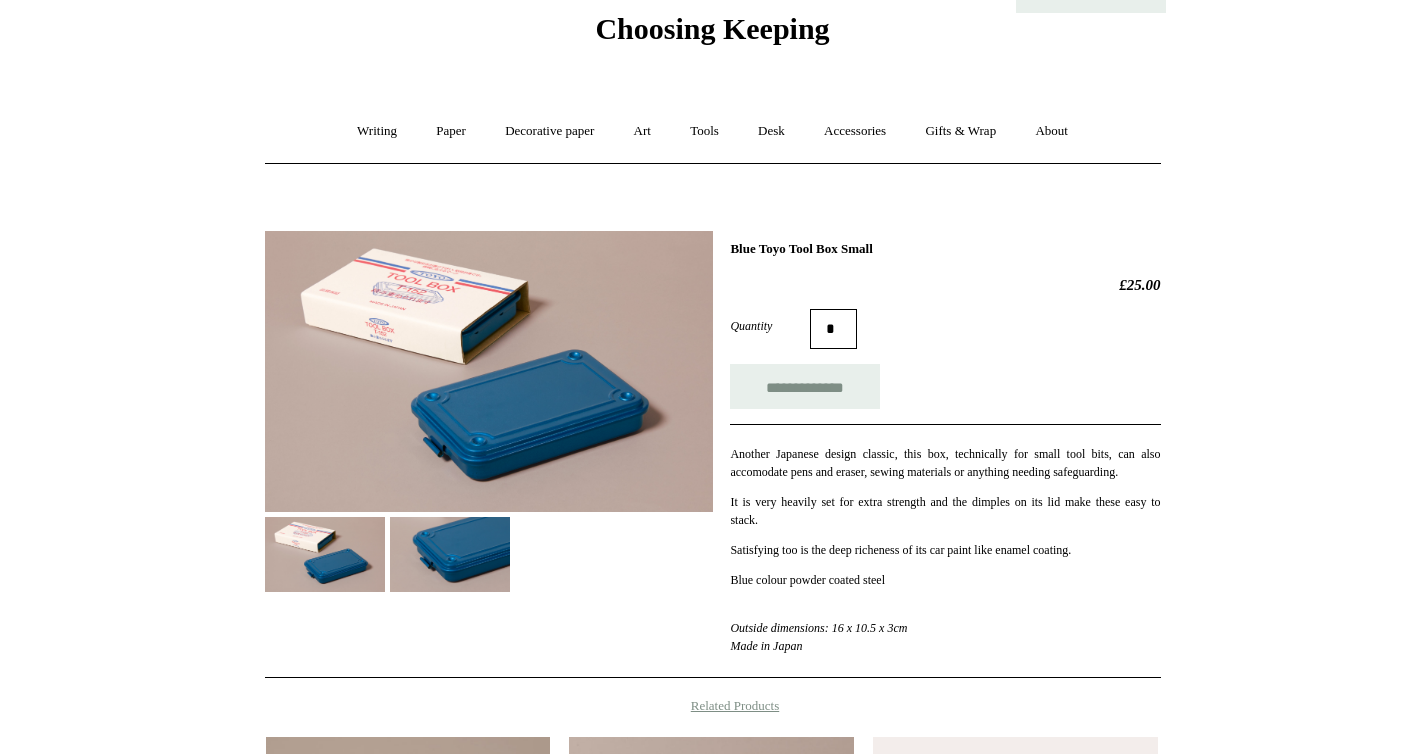 scroll, scrollTop: 75, scrollLeft: 0, axis: vertical 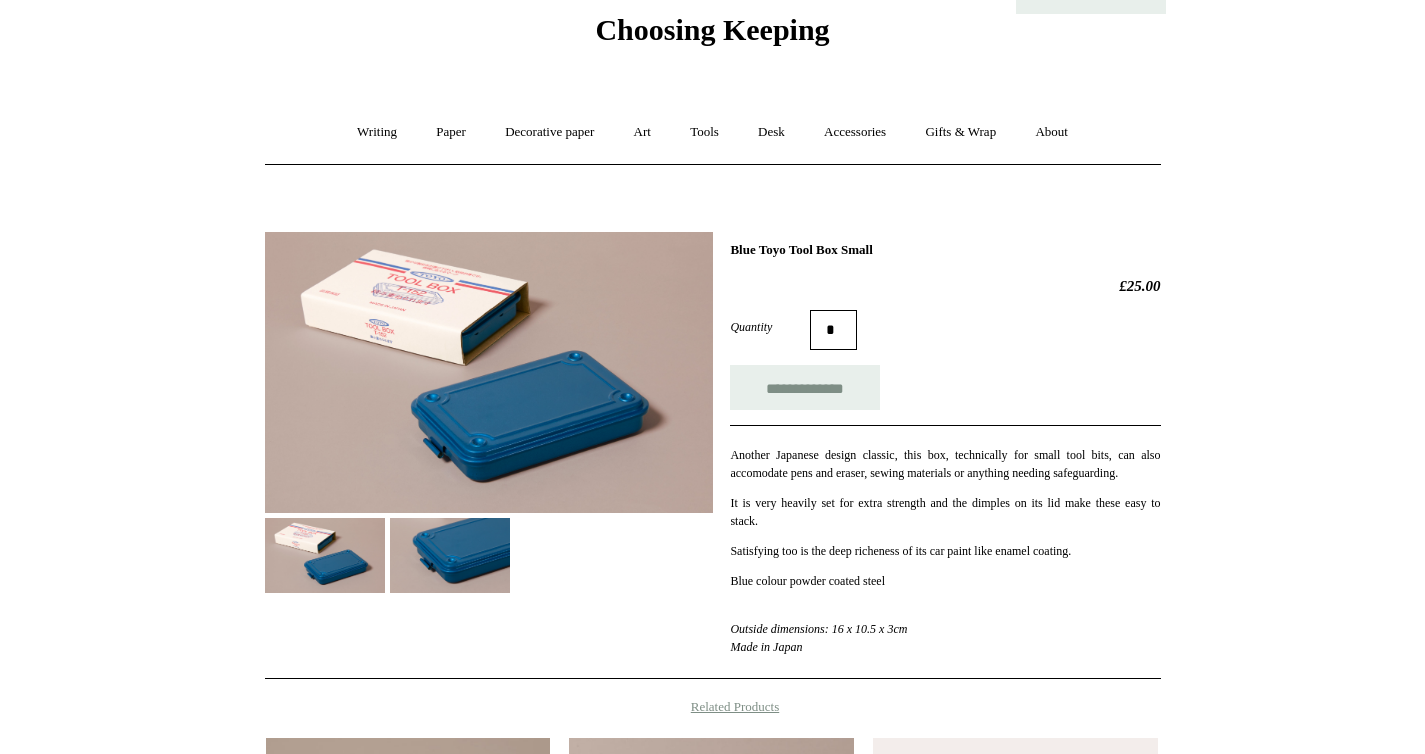 click at bounding box center [489, 372] 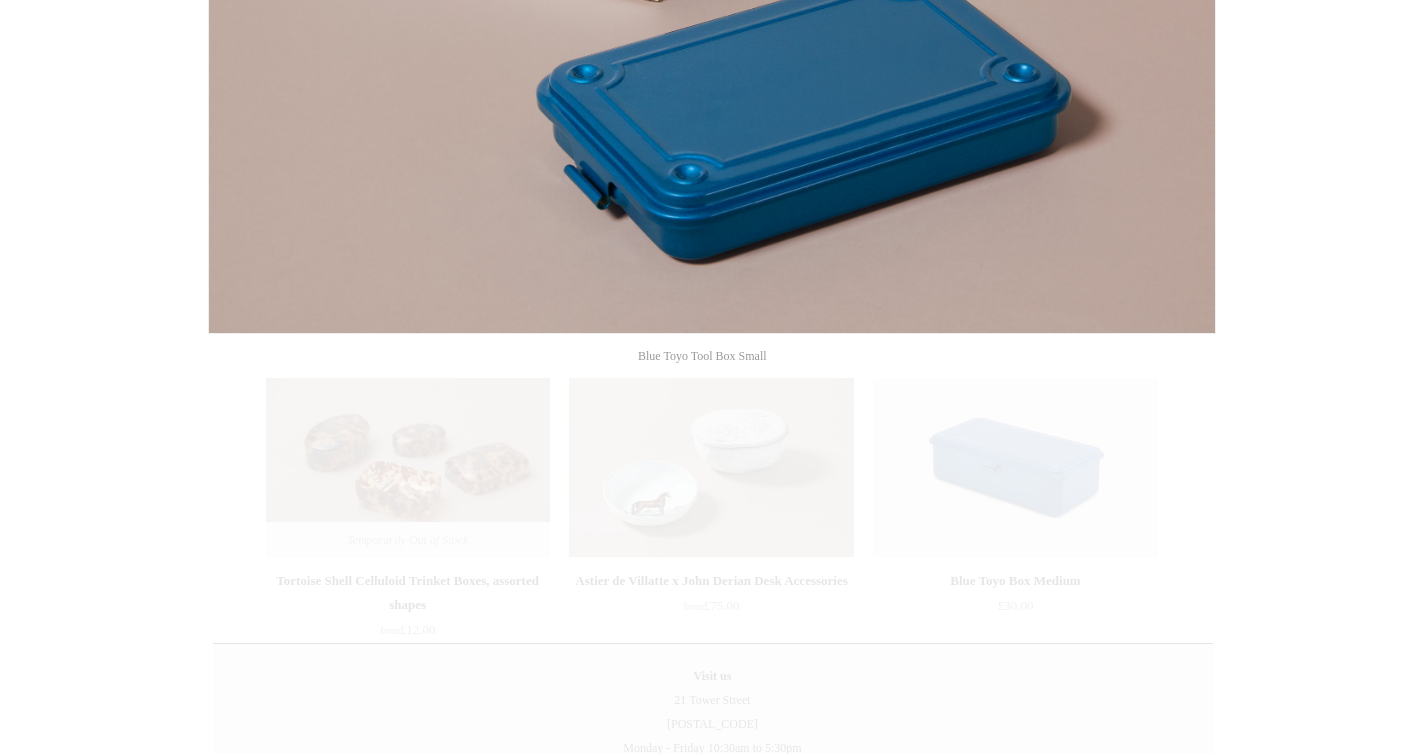 scroll, scrollTop: 4, scrollLeft: 0, axis: vertical 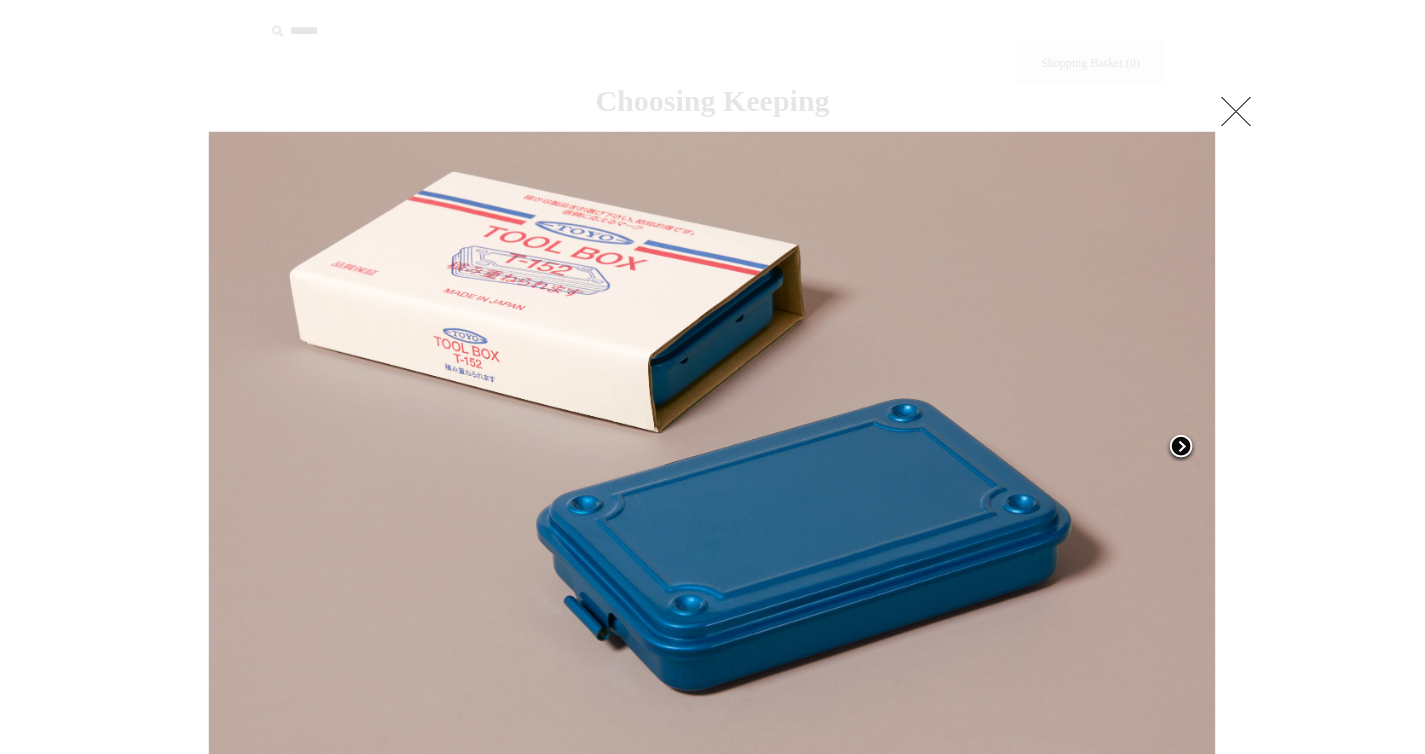 click at bounding box center [1181, 448] 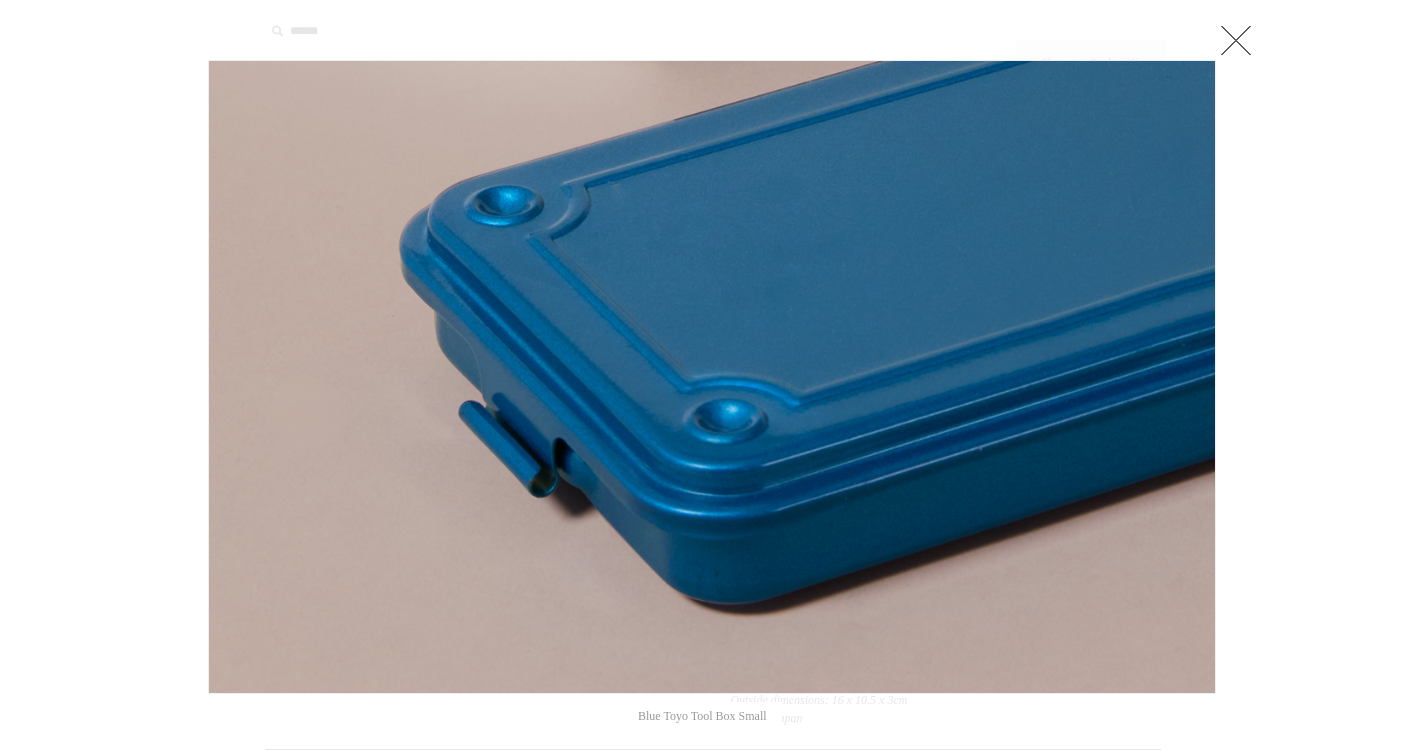 click at bounding box center (1236, 40) 